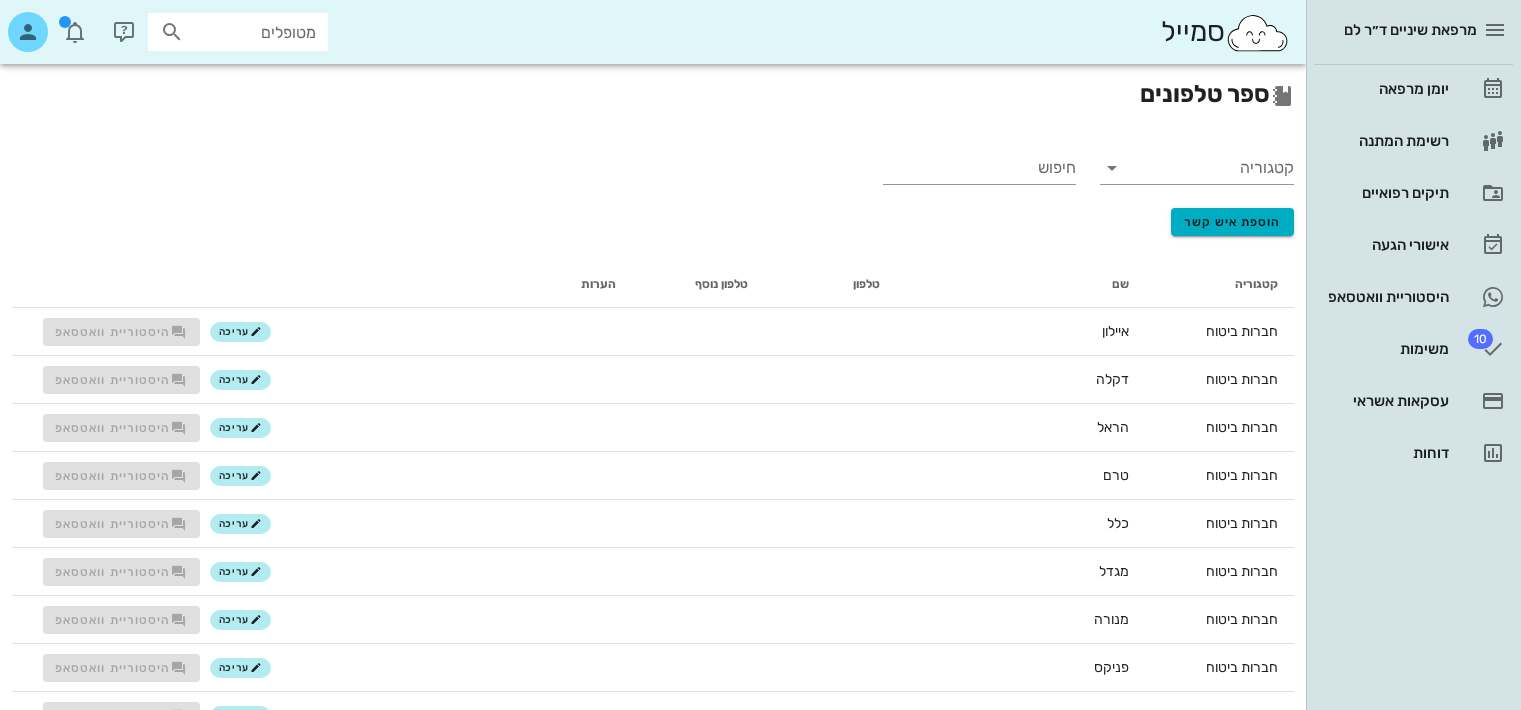 scroll, scrollTop: 0, scrollLeft: 0, axis: both 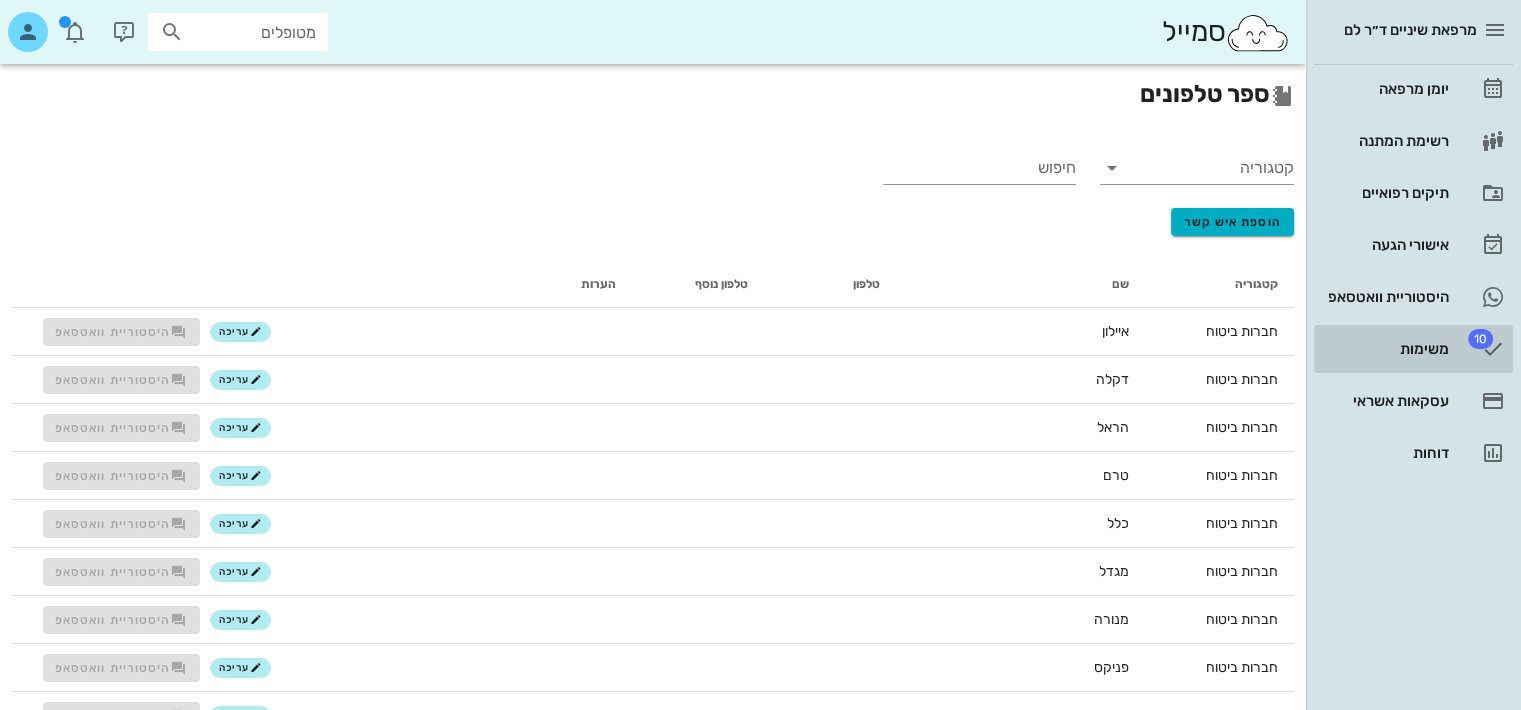 click on "10 משימות" at bounding box center [1413, 349] 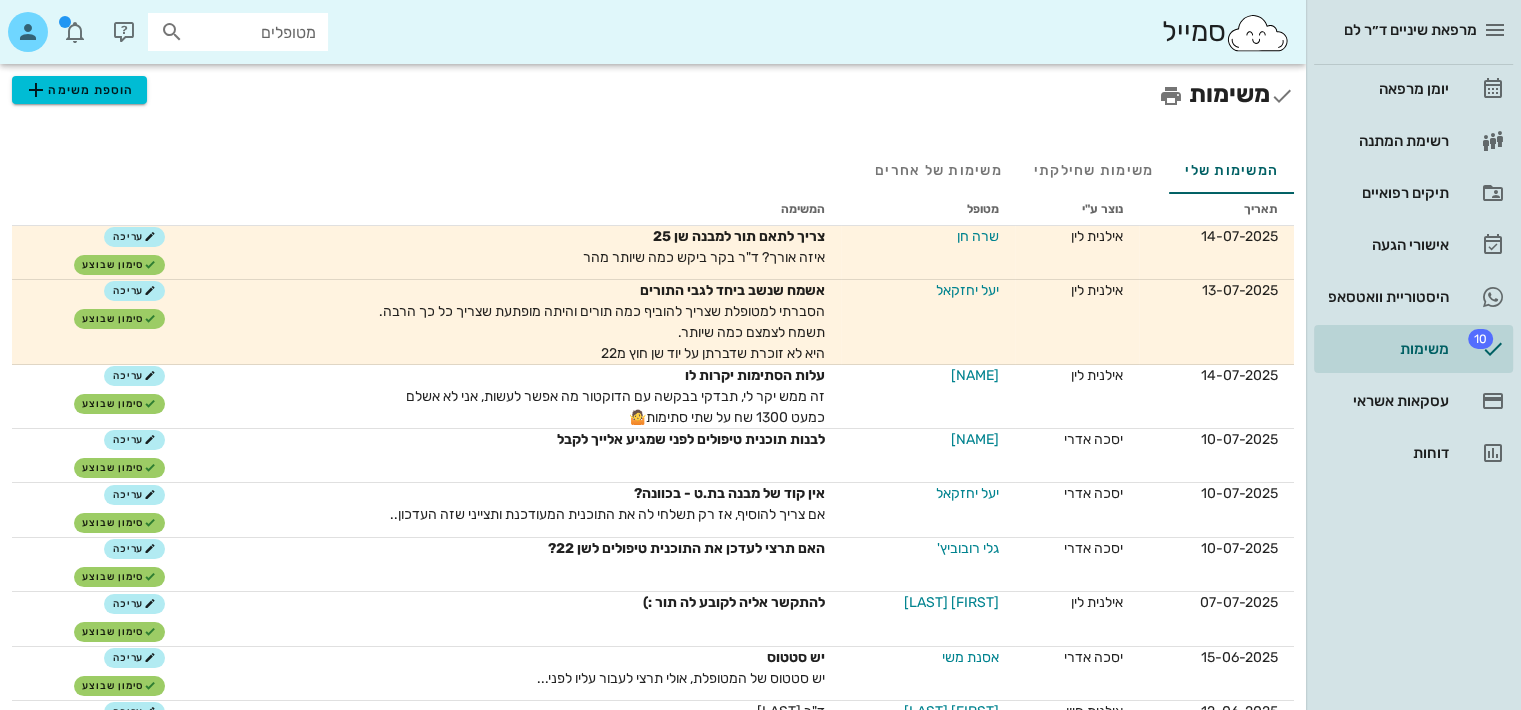 click on "שרה חן" at bounding box center (969, 236) 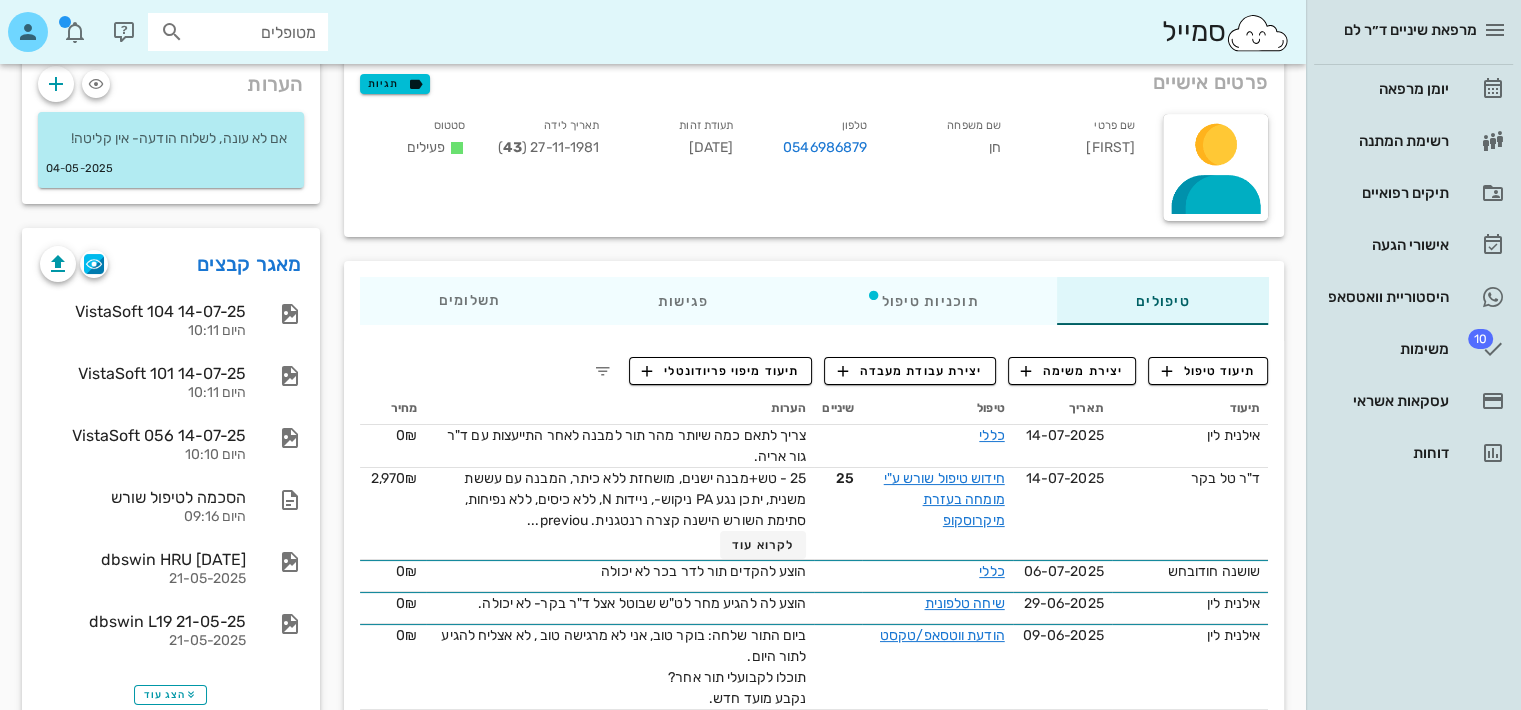 scroll, scrollTop: 132, scrollLeft: 0, axis: vertical 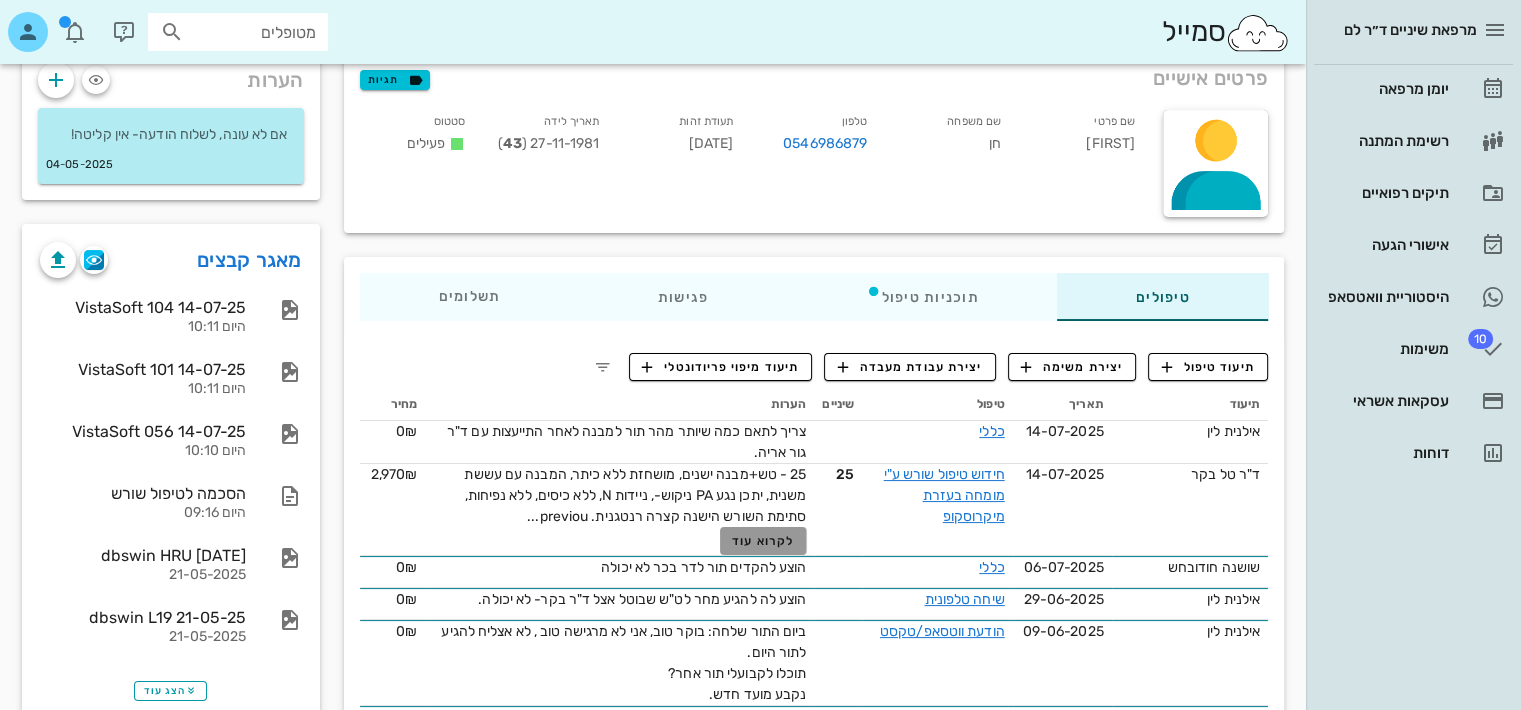 click on "לקרוא עוד" at bounding box center [763, 541] 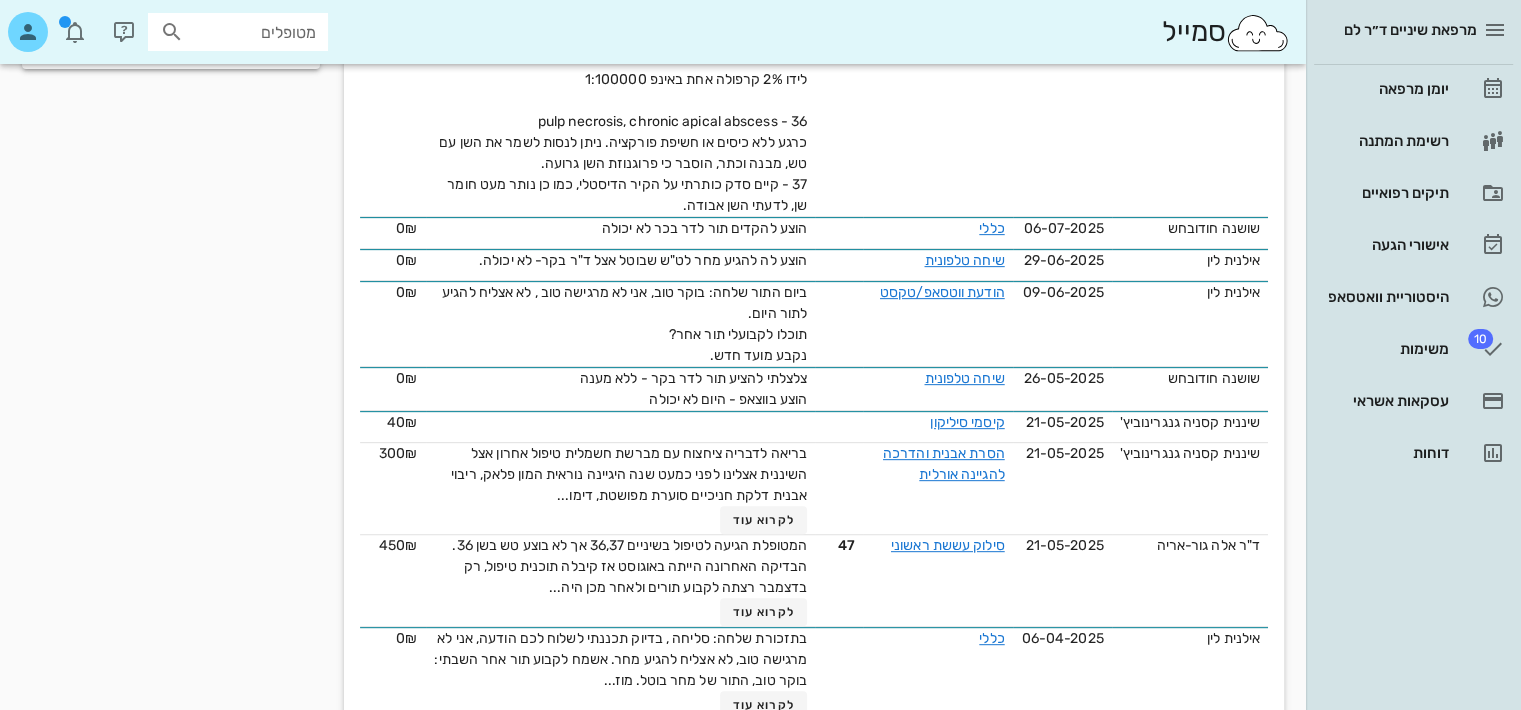 scroll, scrollTop: 780, scrollLeft: 0, axis: vertical 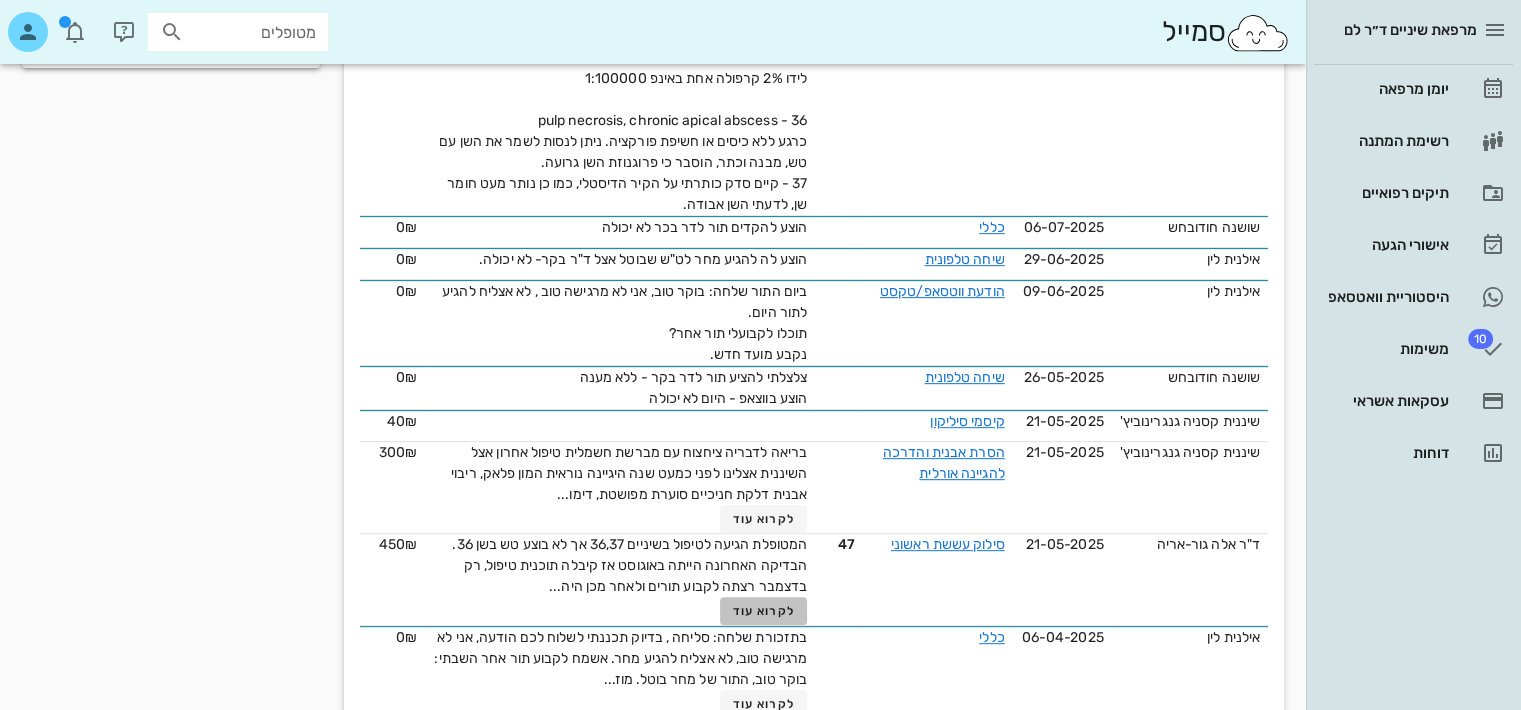 click on "לקרוא עוד" at bounding box center [764, 611] 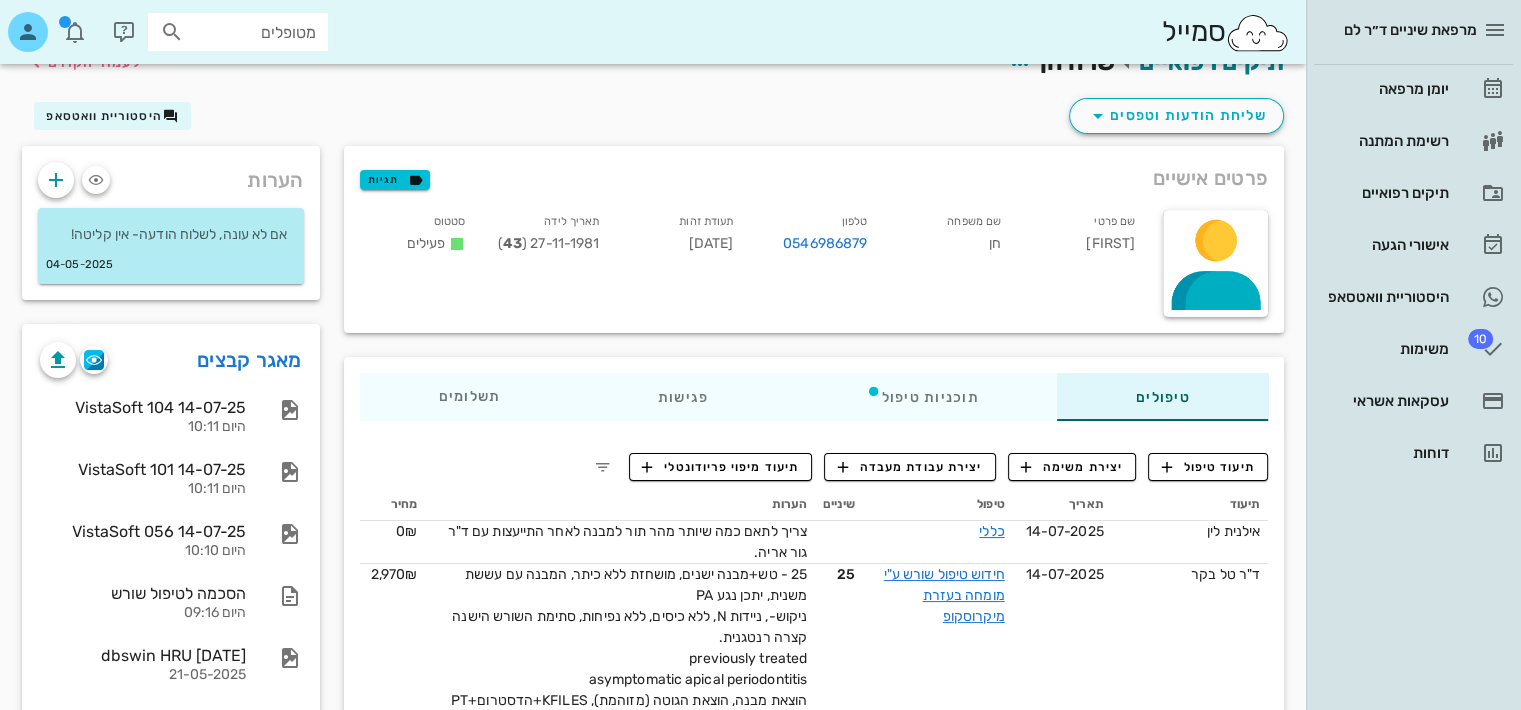 scroll, scrollTop: 28, scrollLeft: 0, axis: vertical 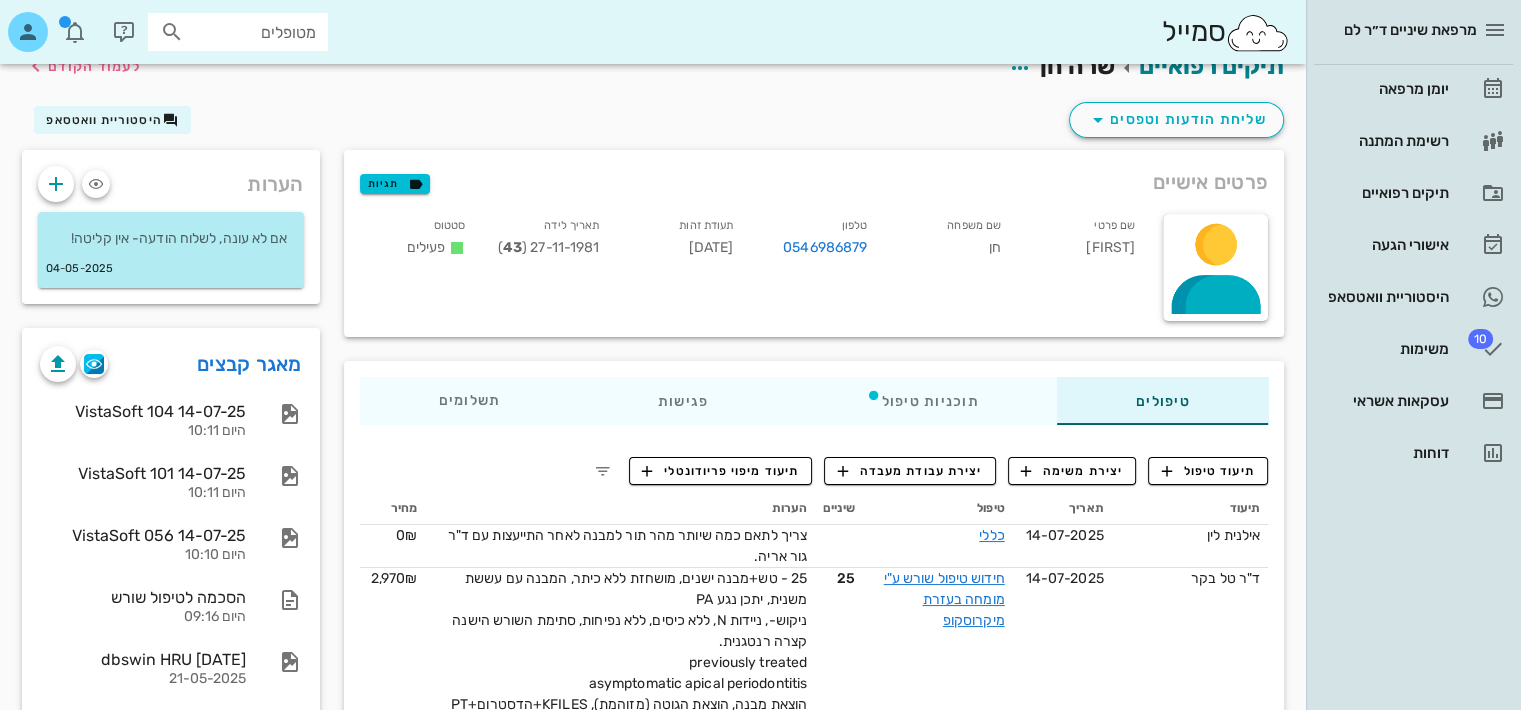 click on "מאגר קבצים" at bounding box center (249, 364) 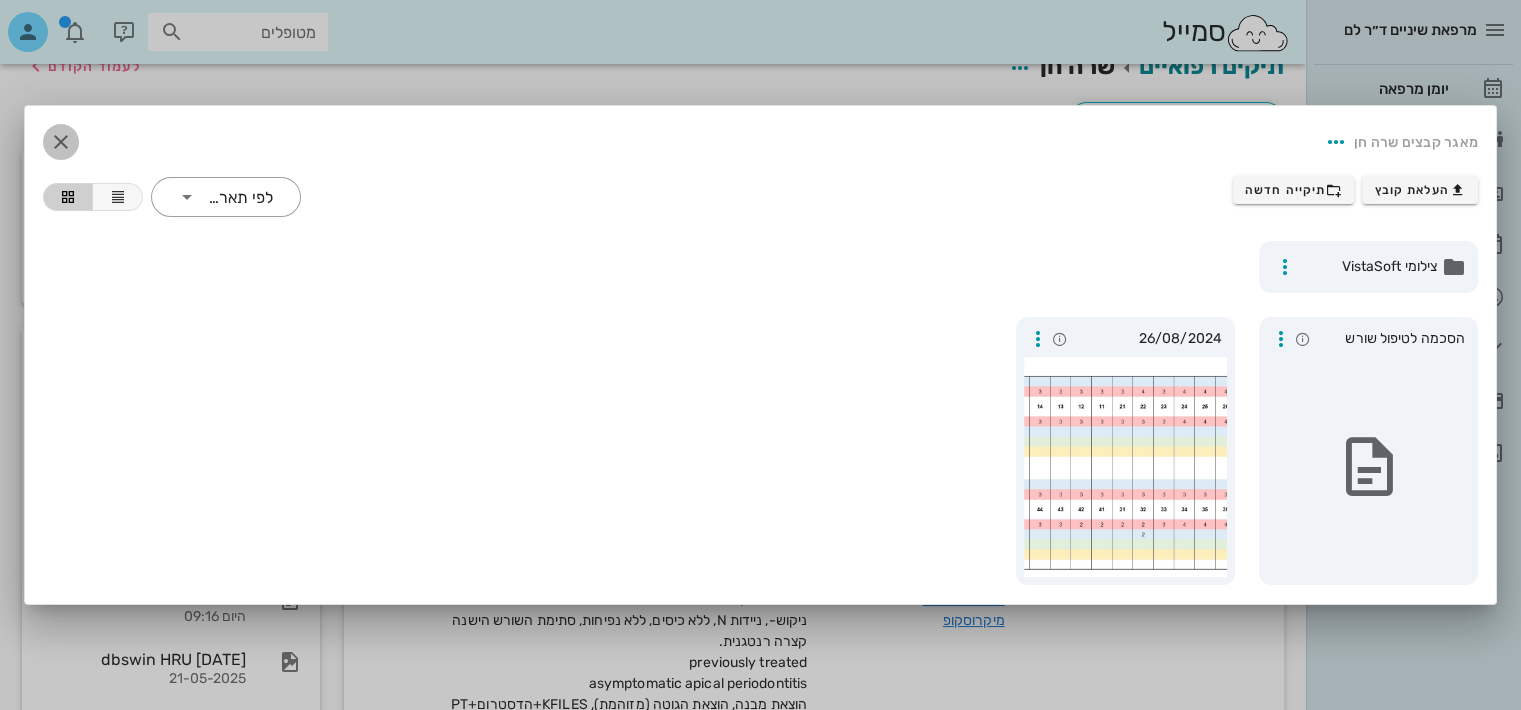 click at bounding box center [61, 142] 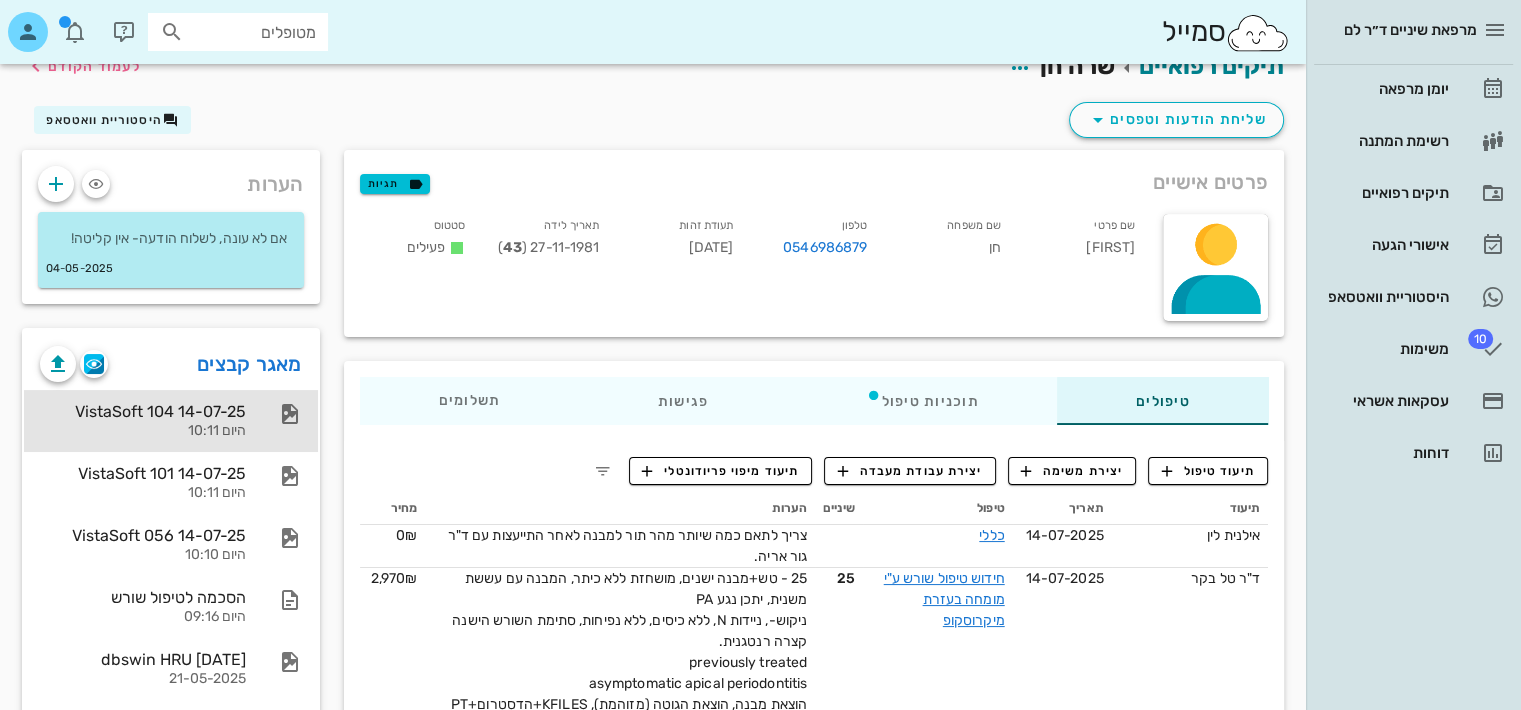 click on "VistaSoft 104 14-07-25" at bounding box center [143, 411] 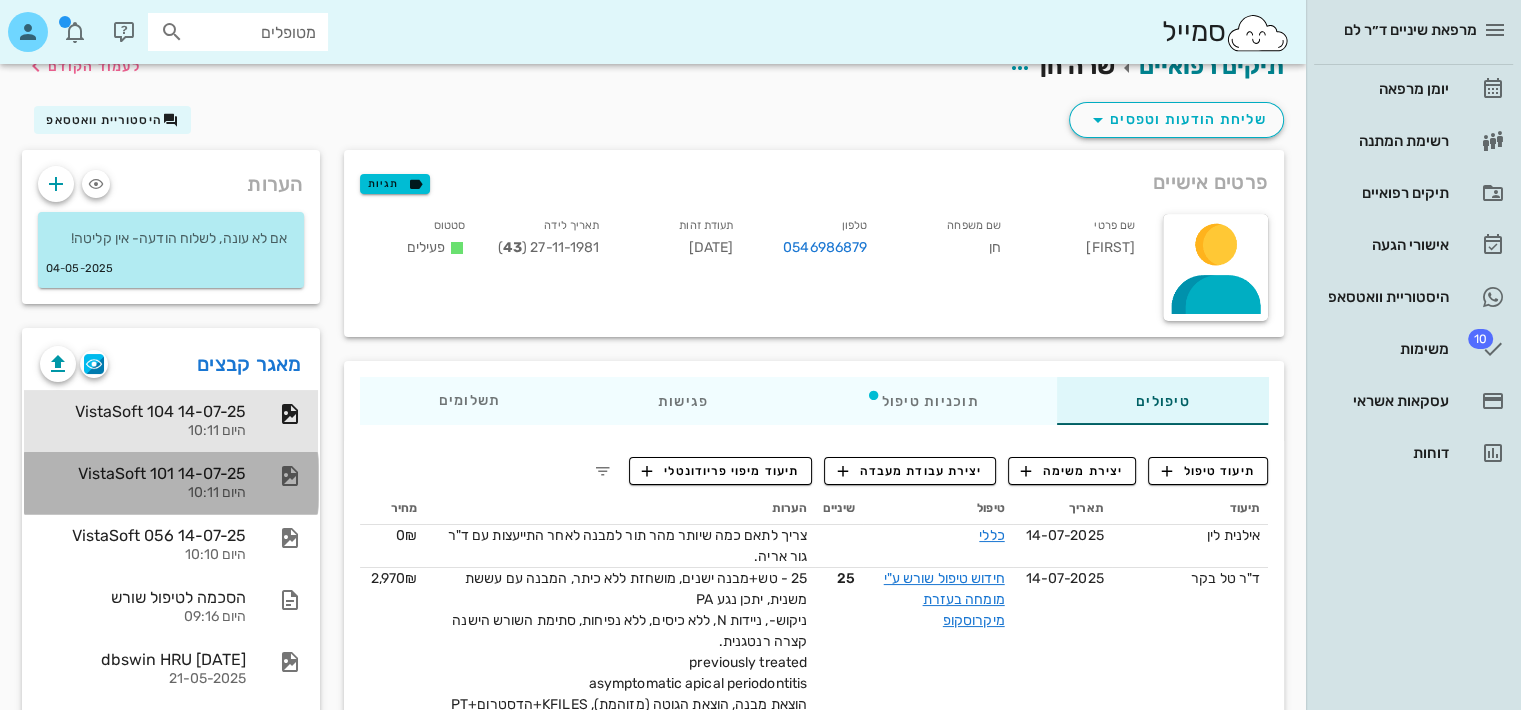 click on "VistaSoft 101 14-07-25" at bounding box center [143, 473] 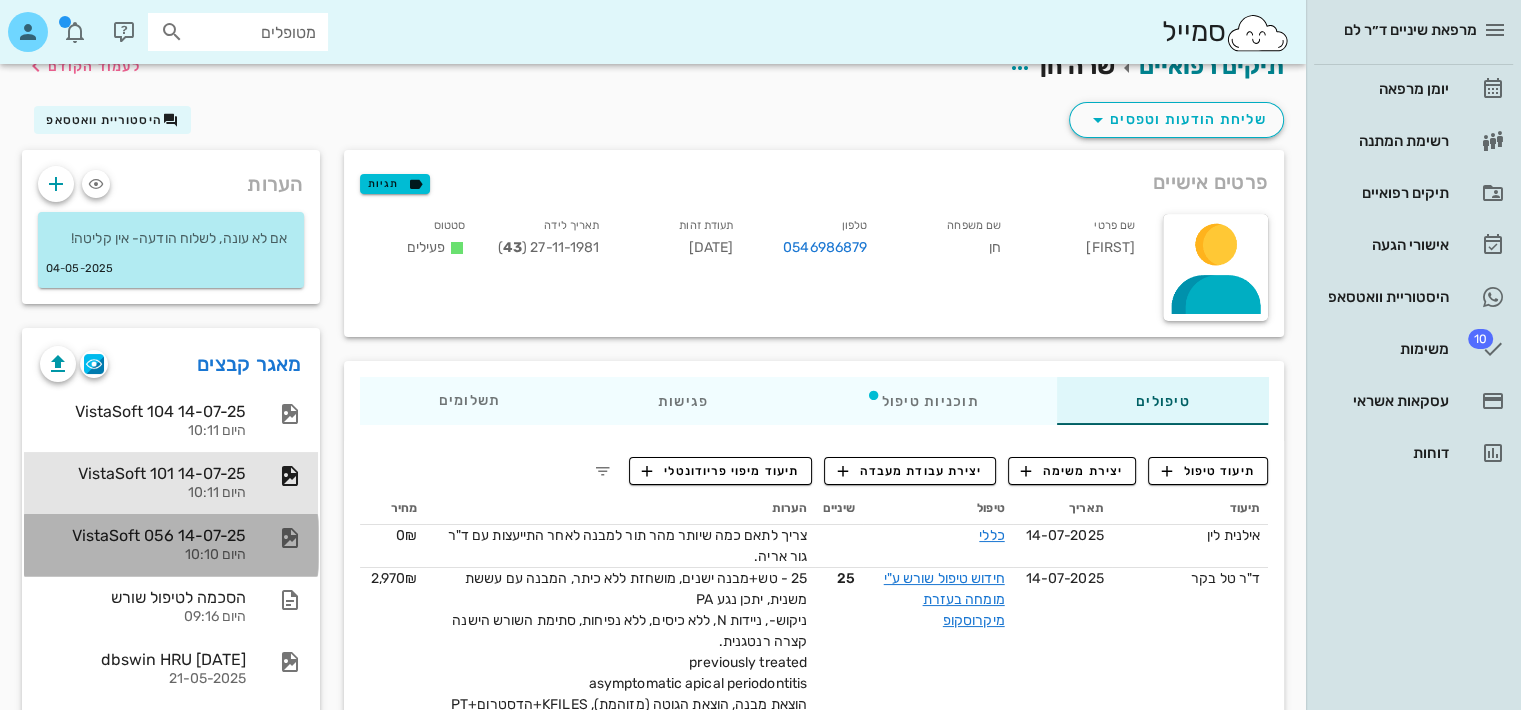 click on "VistaSoft 056 14-07-25" at bounding box center [143, 535] 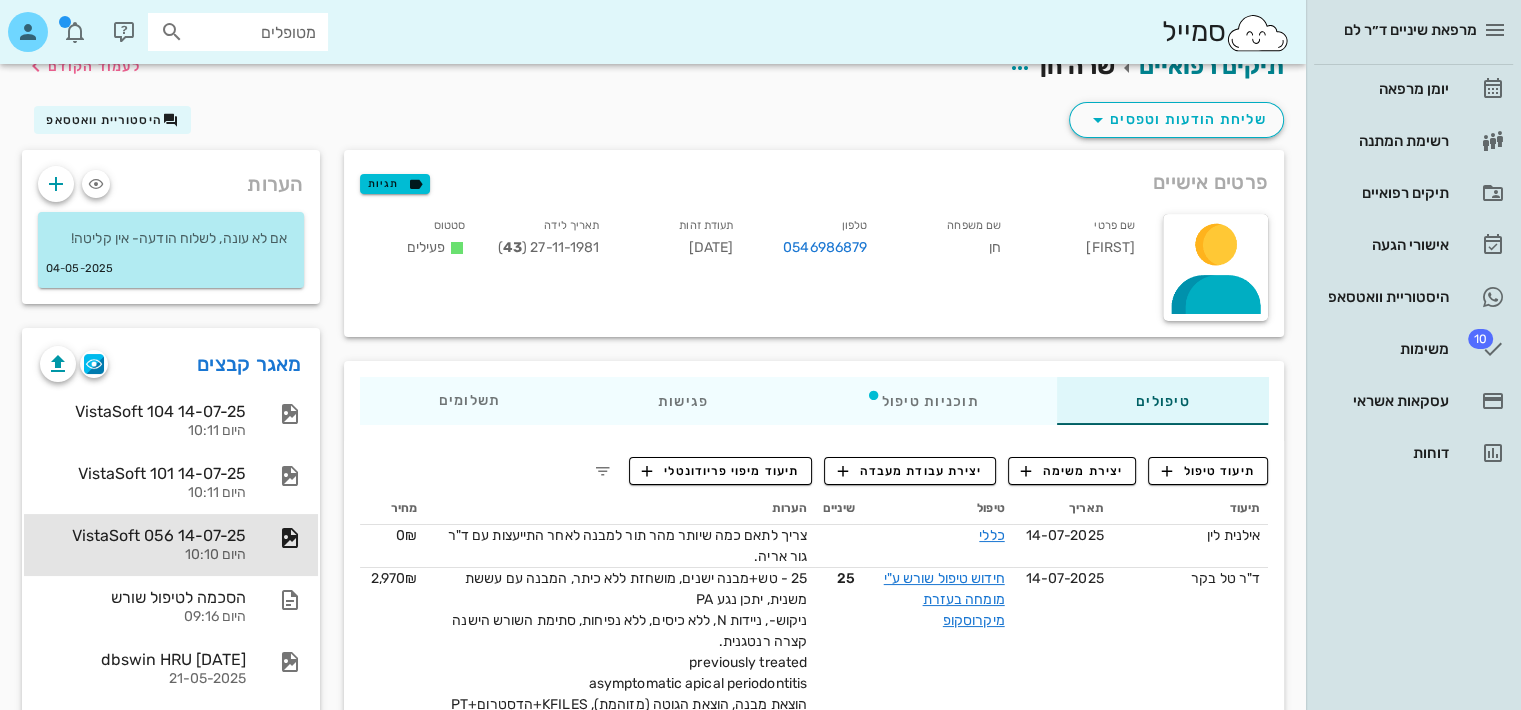 scroll, scrollTop: 0, scrollLeft: 0, axis: both 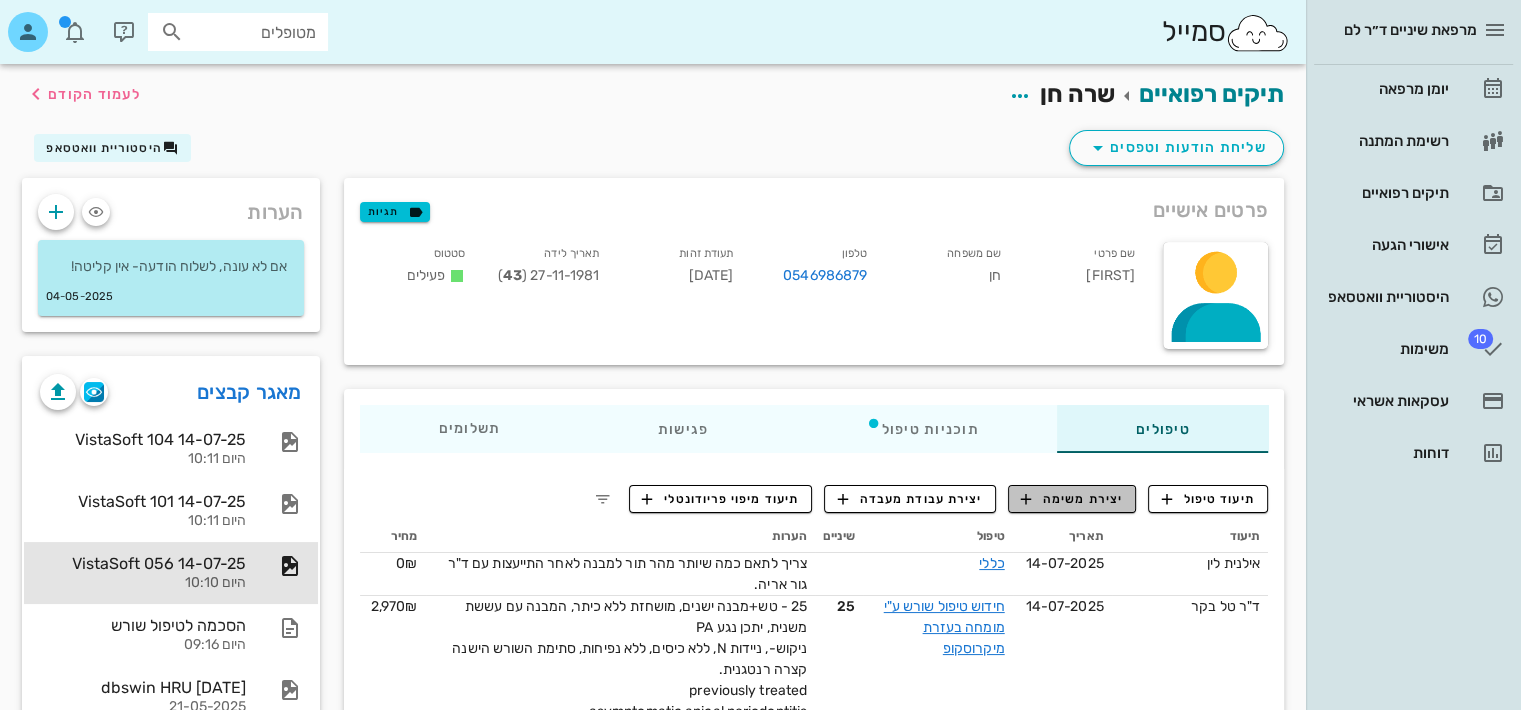 click on "יצירת משימה" at bounding box center (1072, 499) 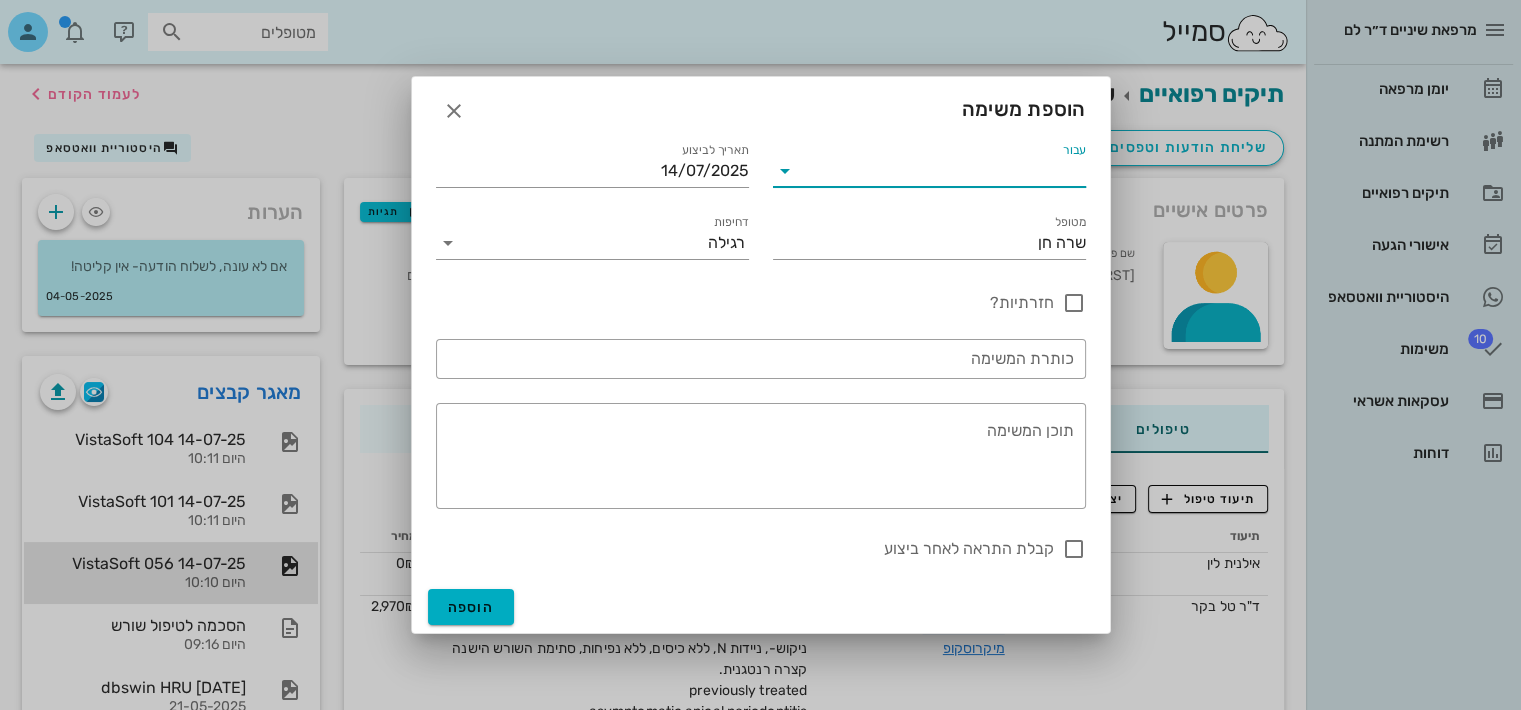 click on "עבור" at bounding box center [943, 171] 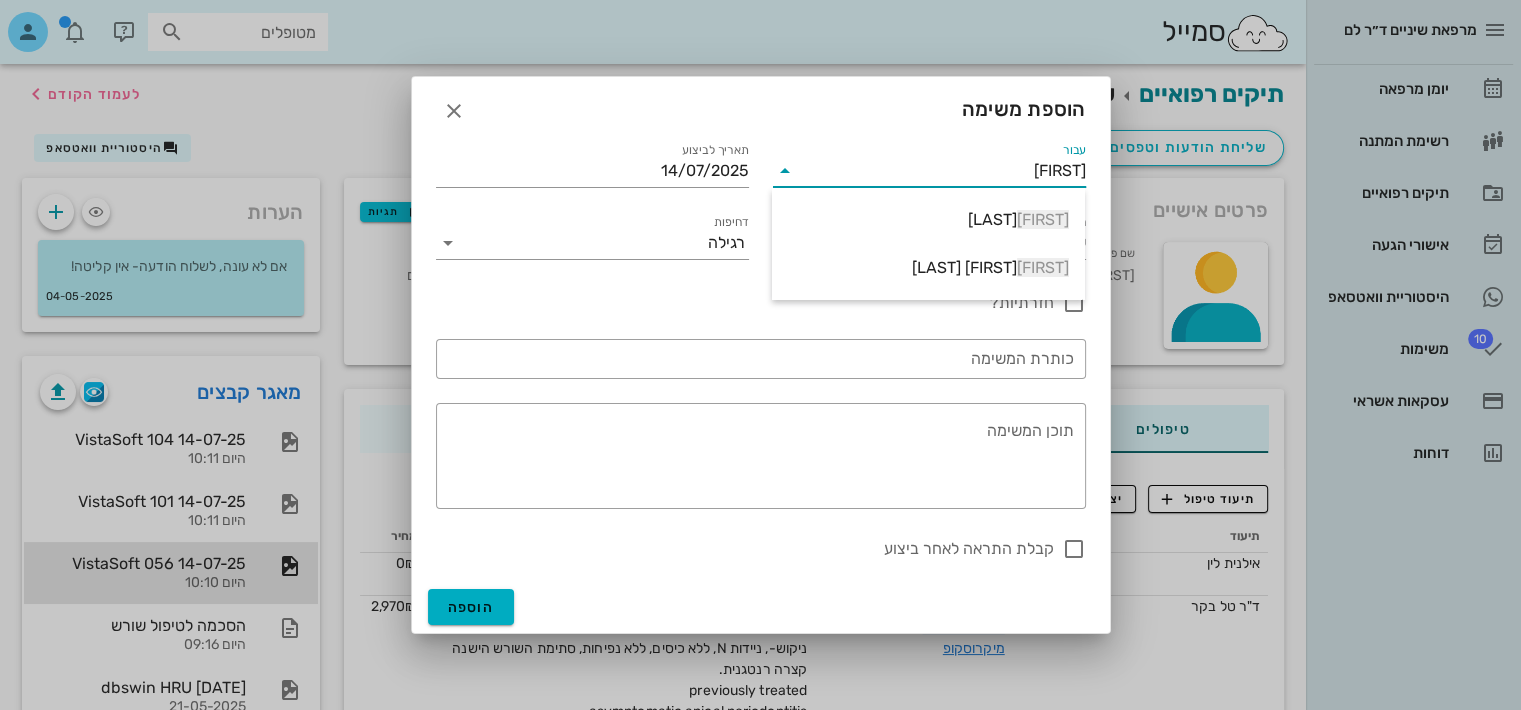 click on "[FIRST] [LAST]" at bounding box center (928, 219) 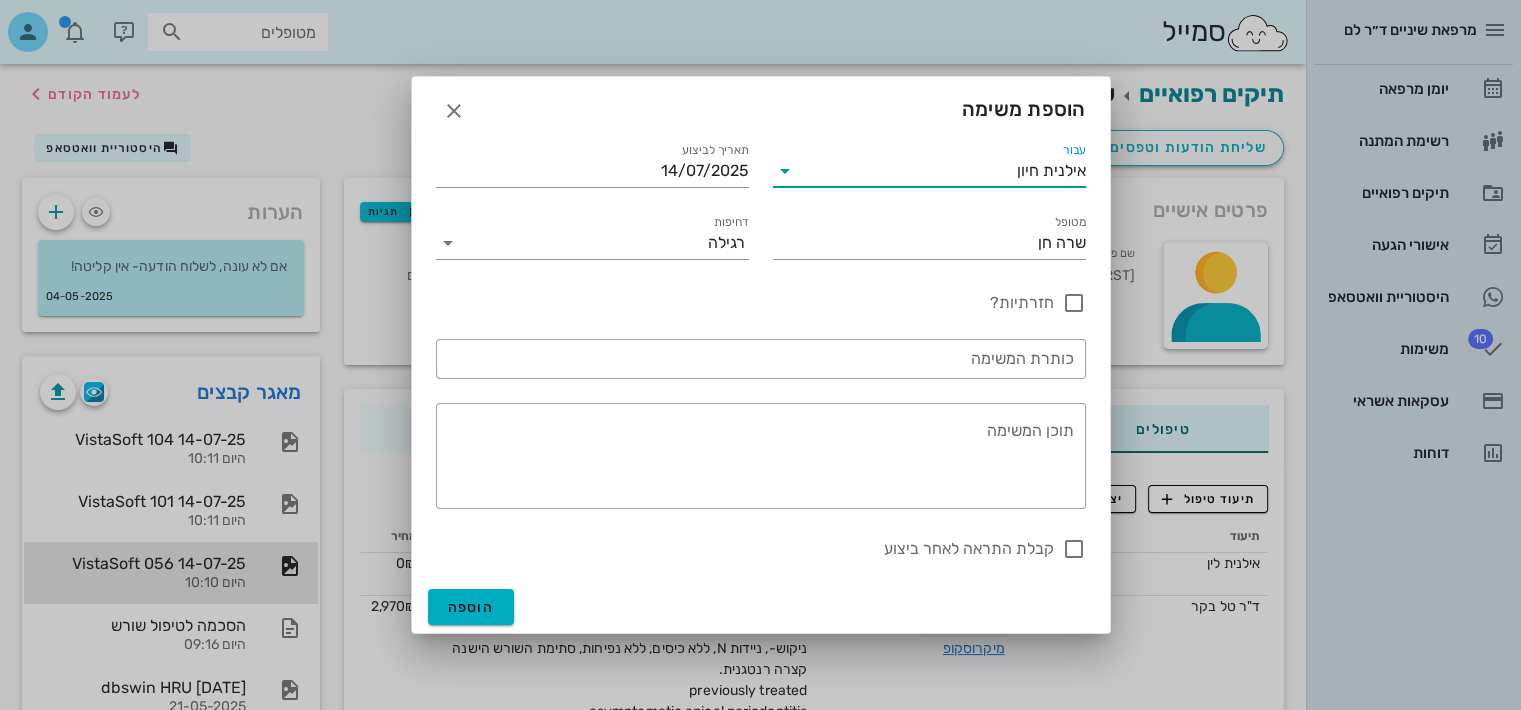 type on "אילנית חיון" 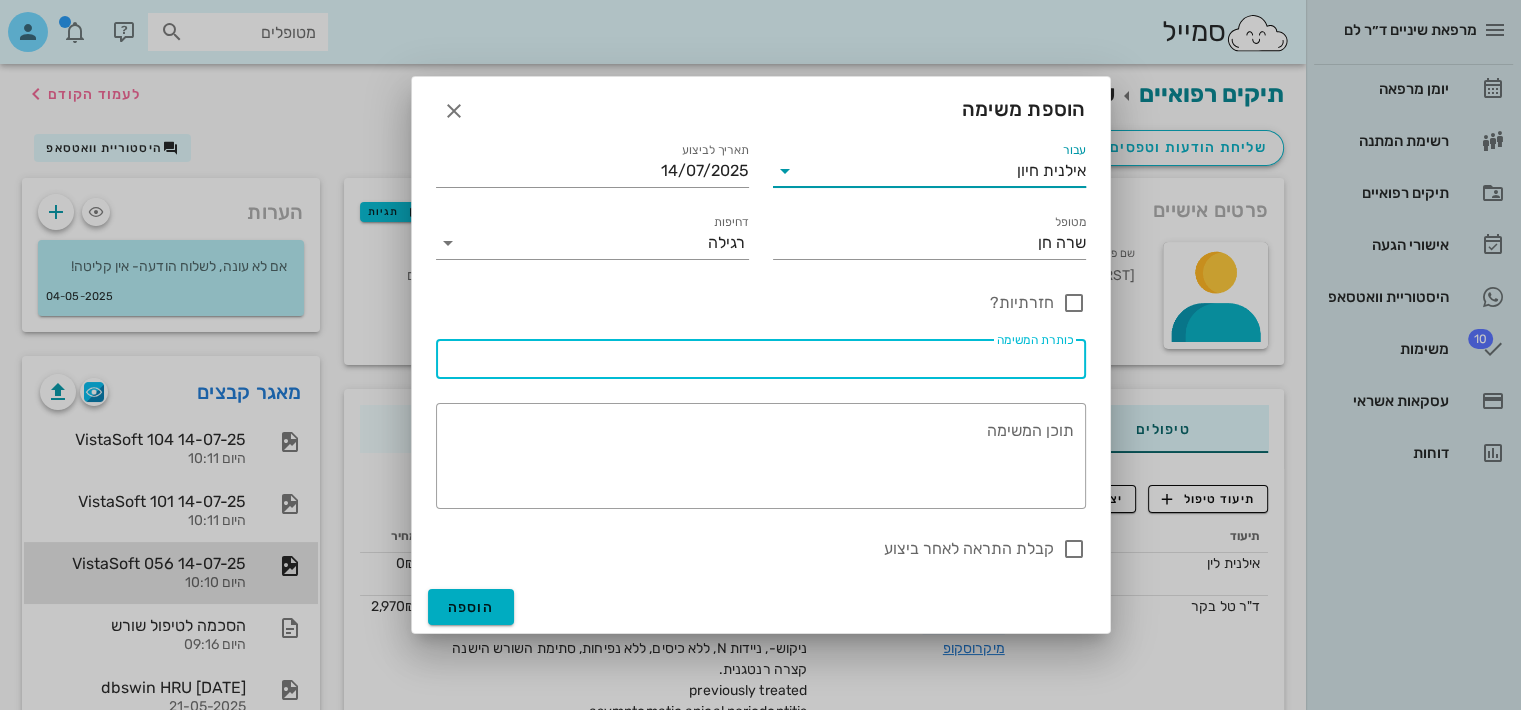 click on "כותרת המשימה" at bounding box center (761, 359) 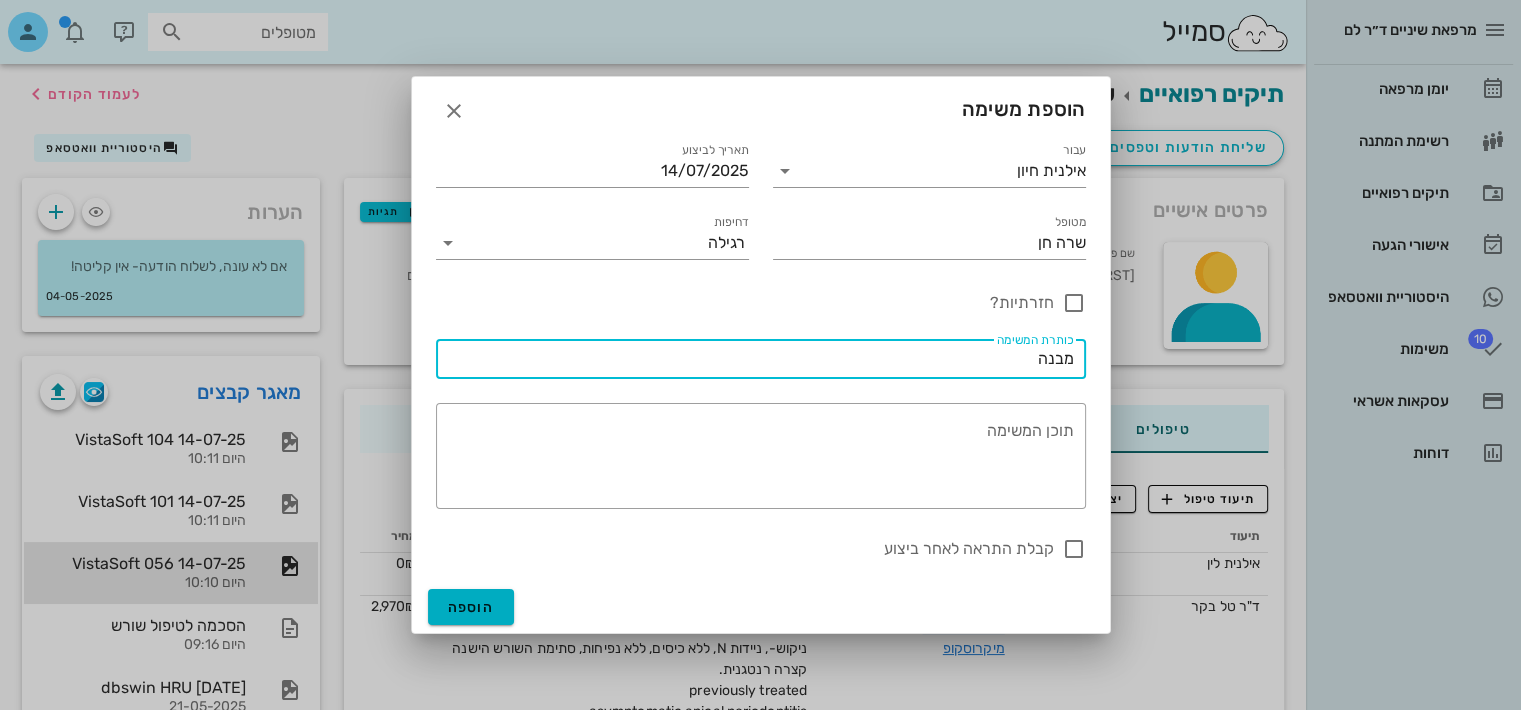 type on "מבנה" 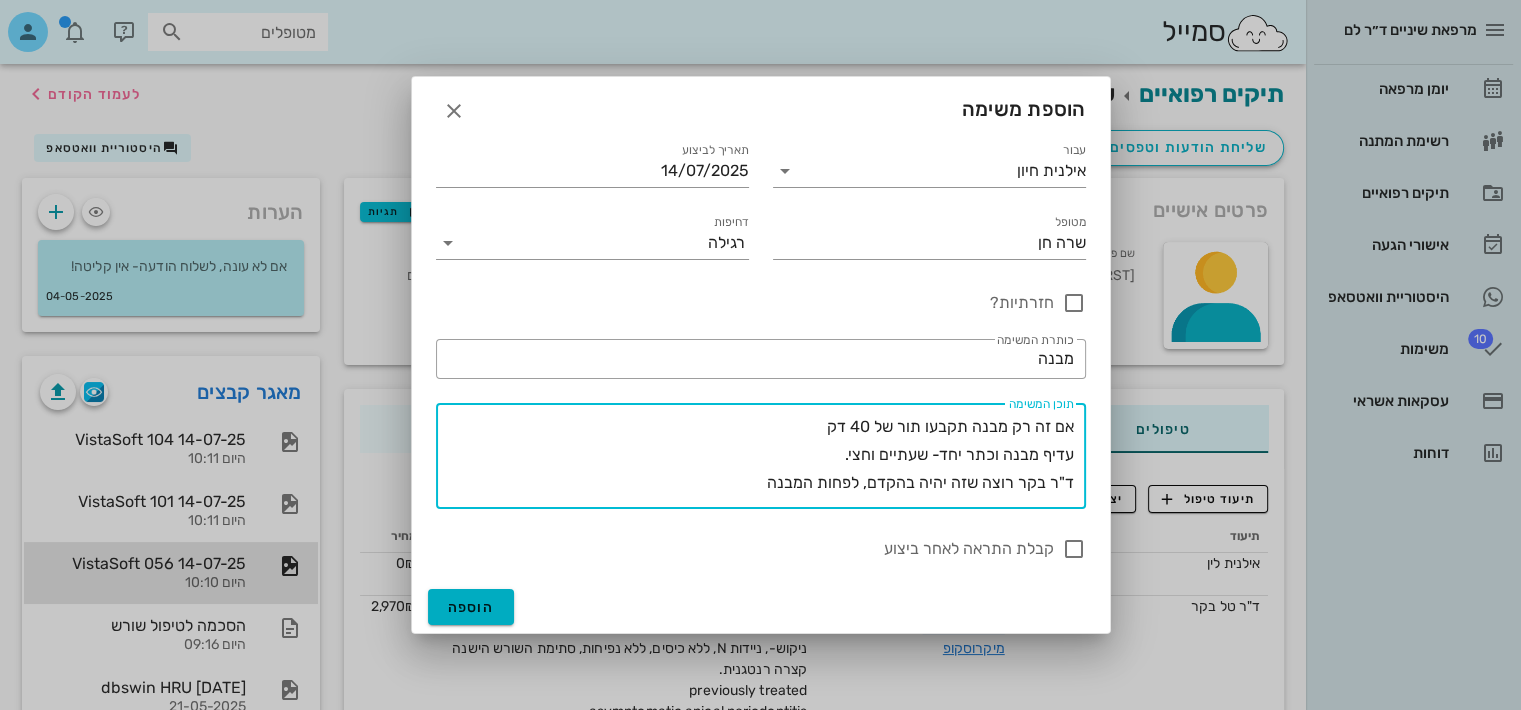 type on "אם זה רק מבנה תקבעו תור של 40 דק
עדיף מבנה וכתר יחד- שעתיים וחצי.
ד"ר בקר רוצה שזה יהיה בהקדם, לפחות המבנה" 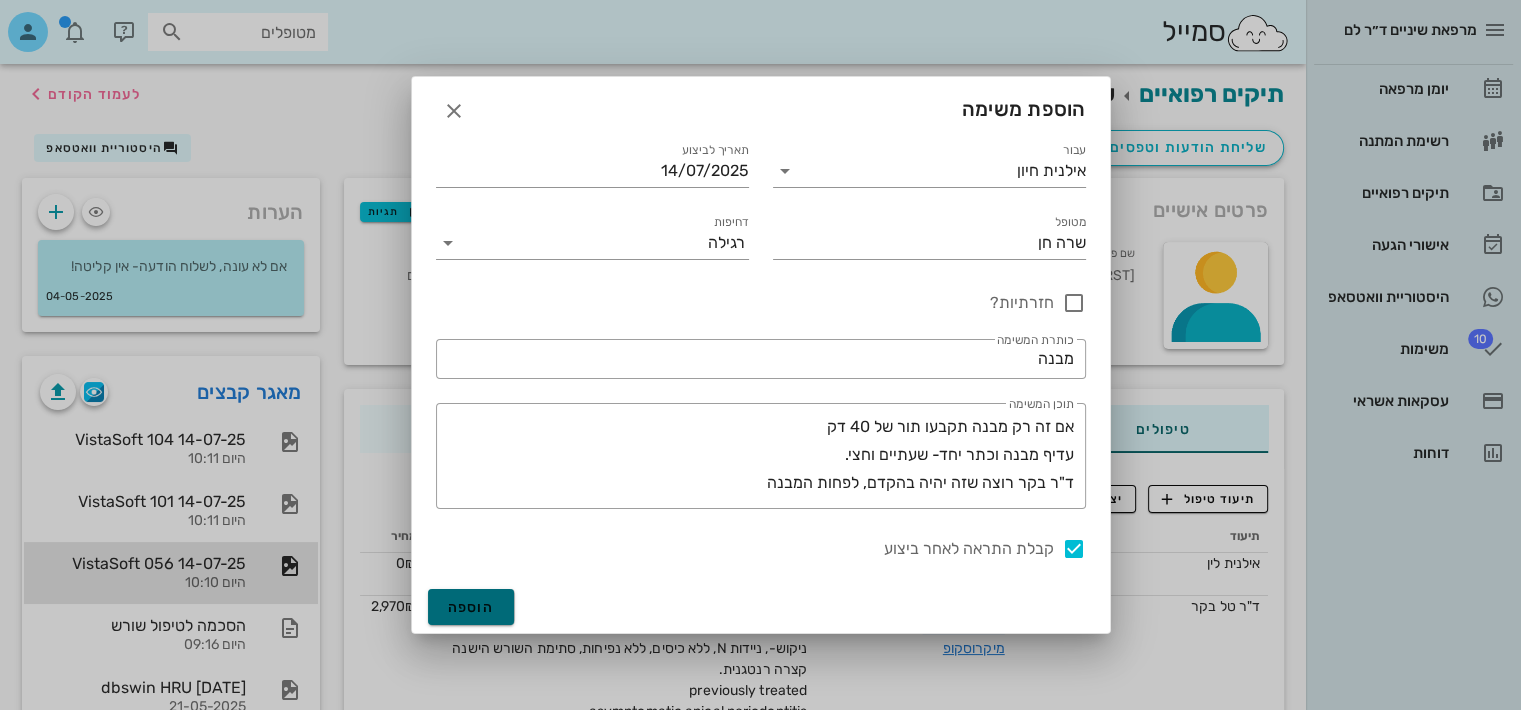click on "הוספה" at bounding box center [471, 607] 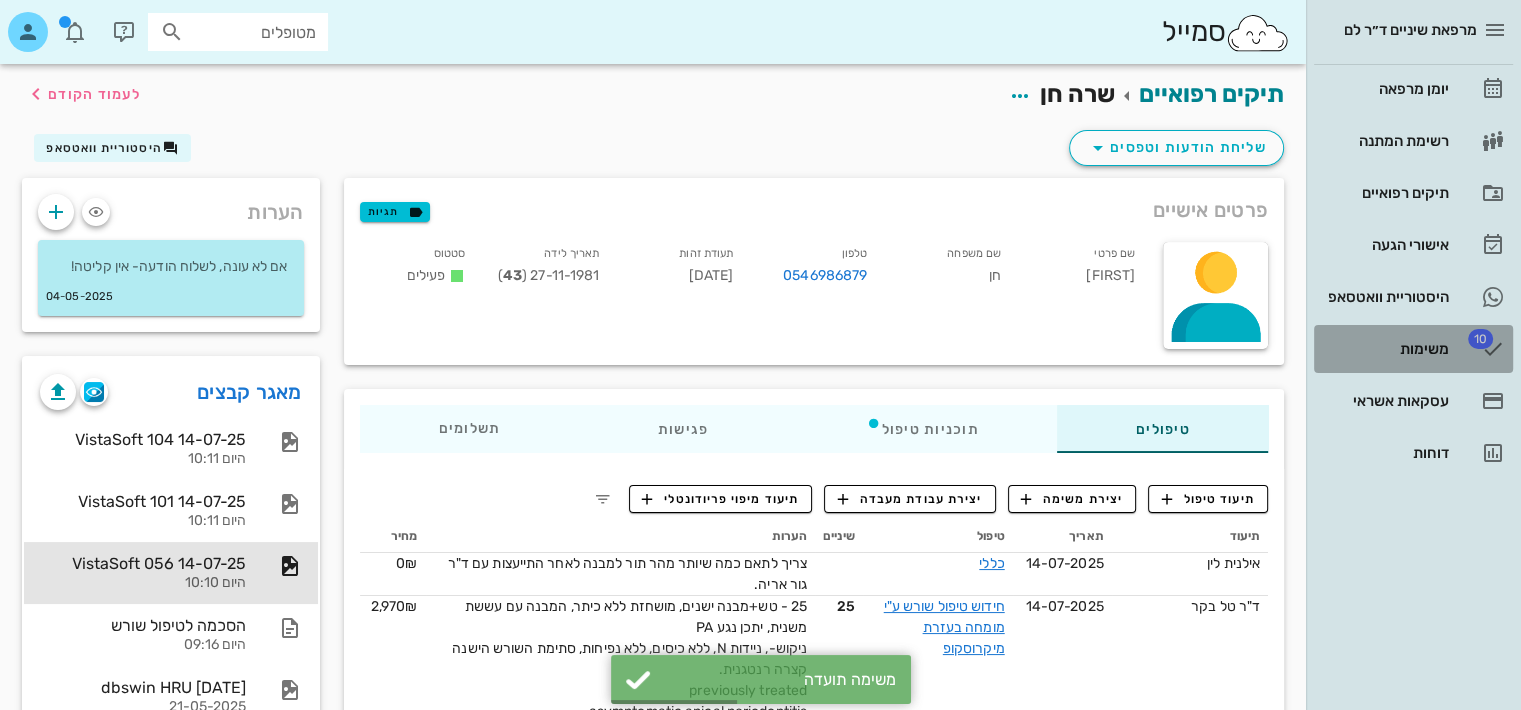 click on "משימות" at bounding box center [1385, 349] 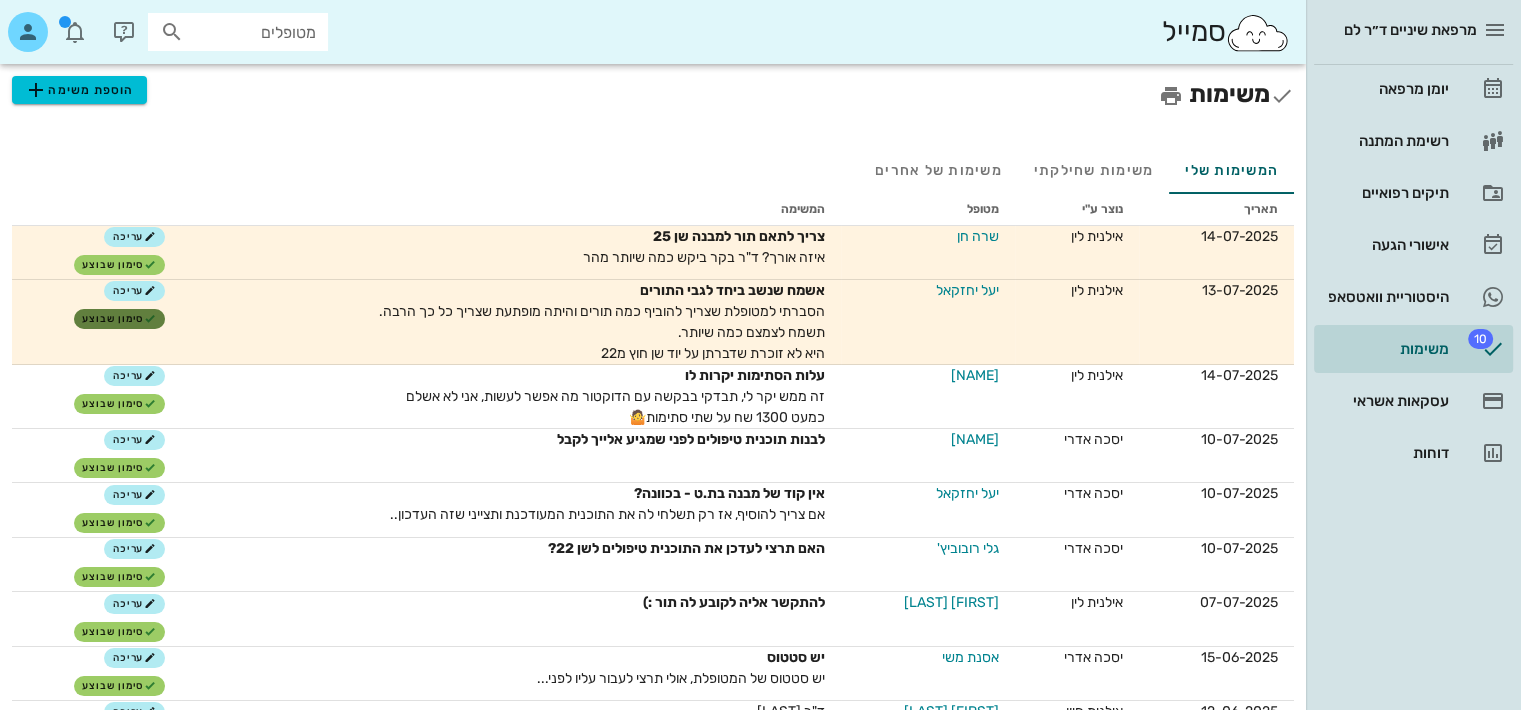 click at bounding box center [150, 319] 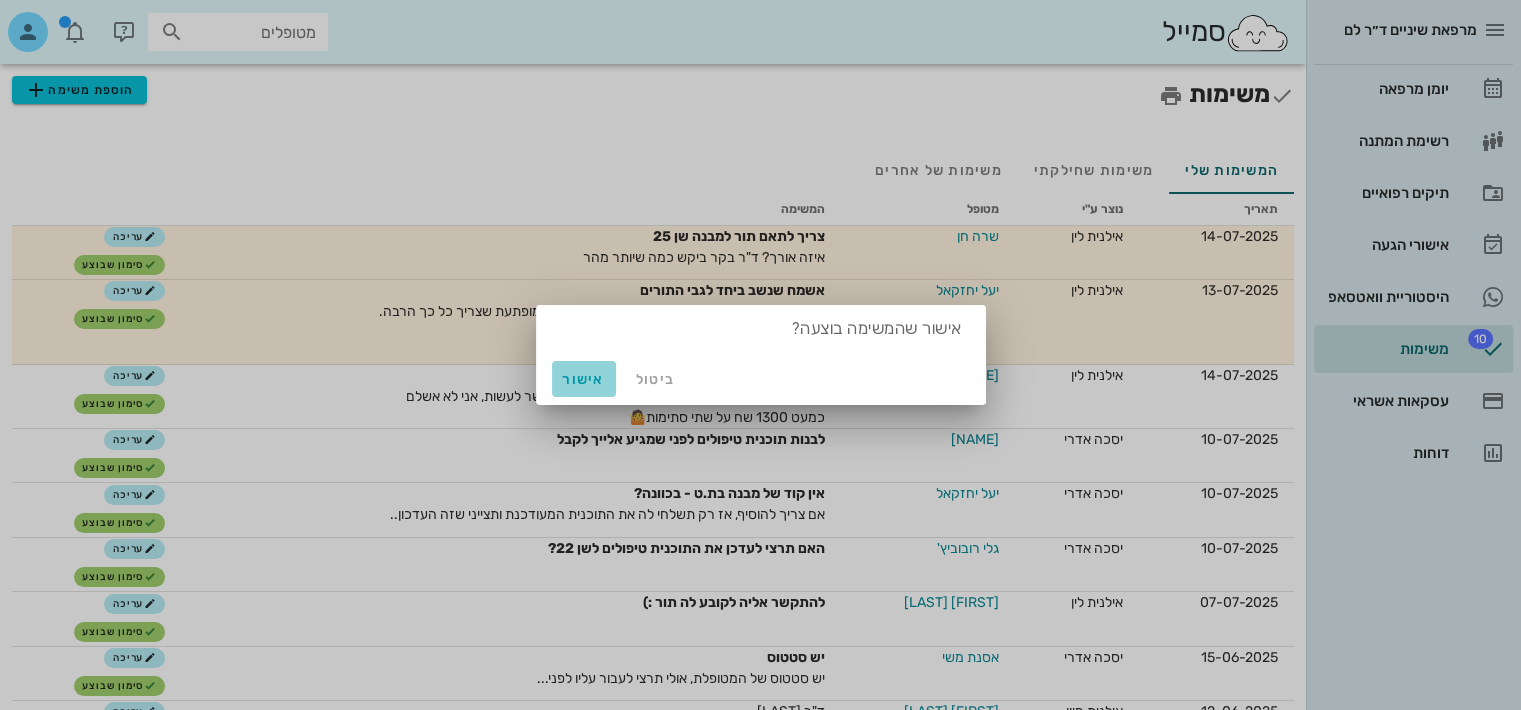 click on "אישור" at bounding box center (584, 379) 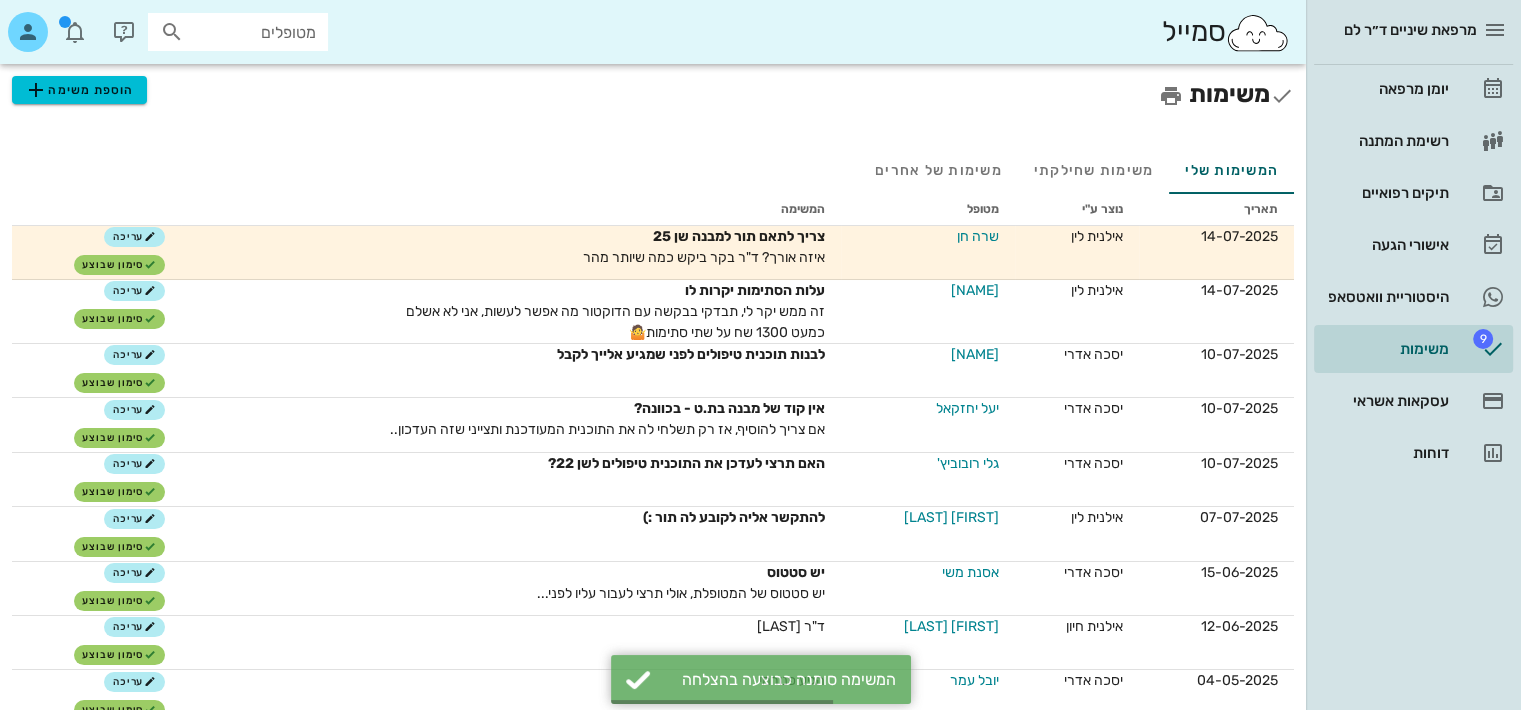 click on "[NAME]" at bounding box center (969, 290) 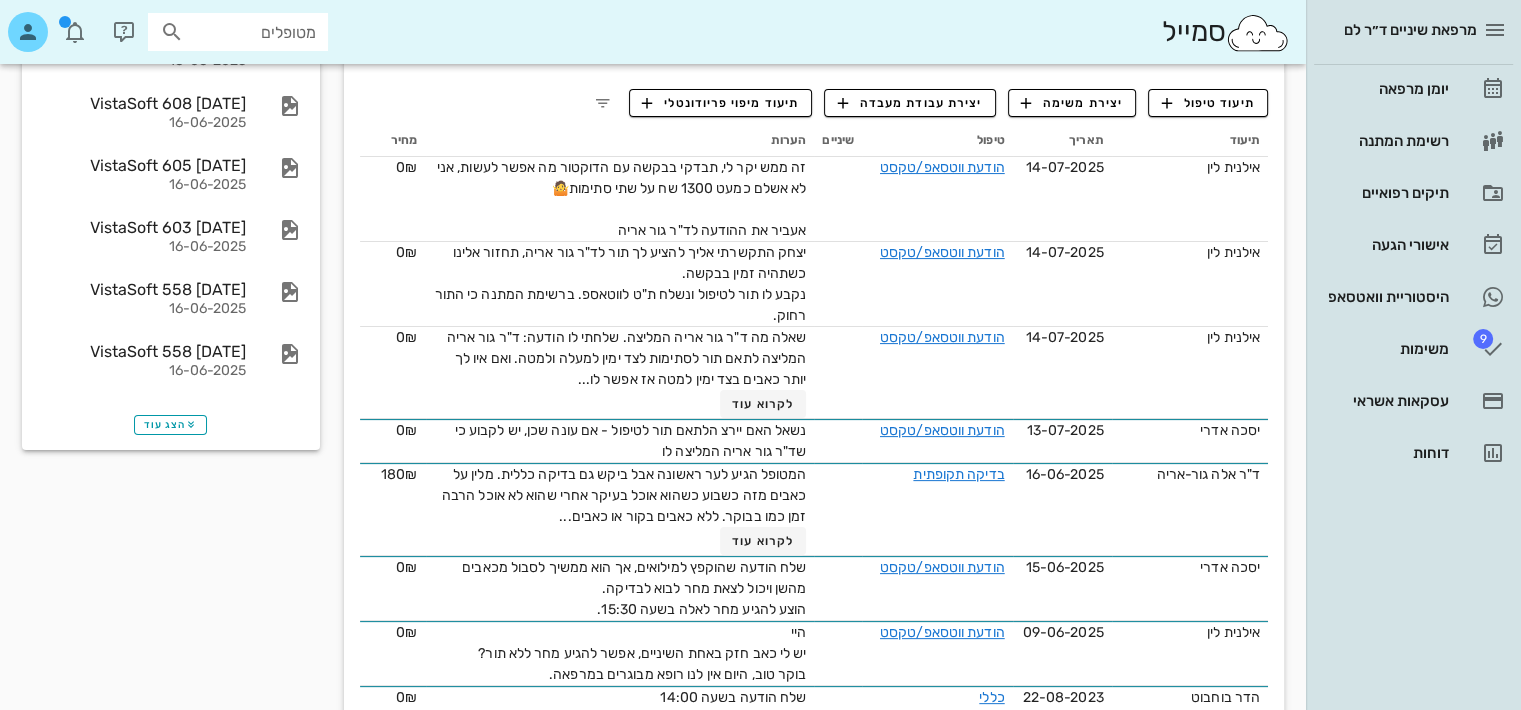 scroll, scrollTop: 400, scrollLeft: 0, axis: vertical 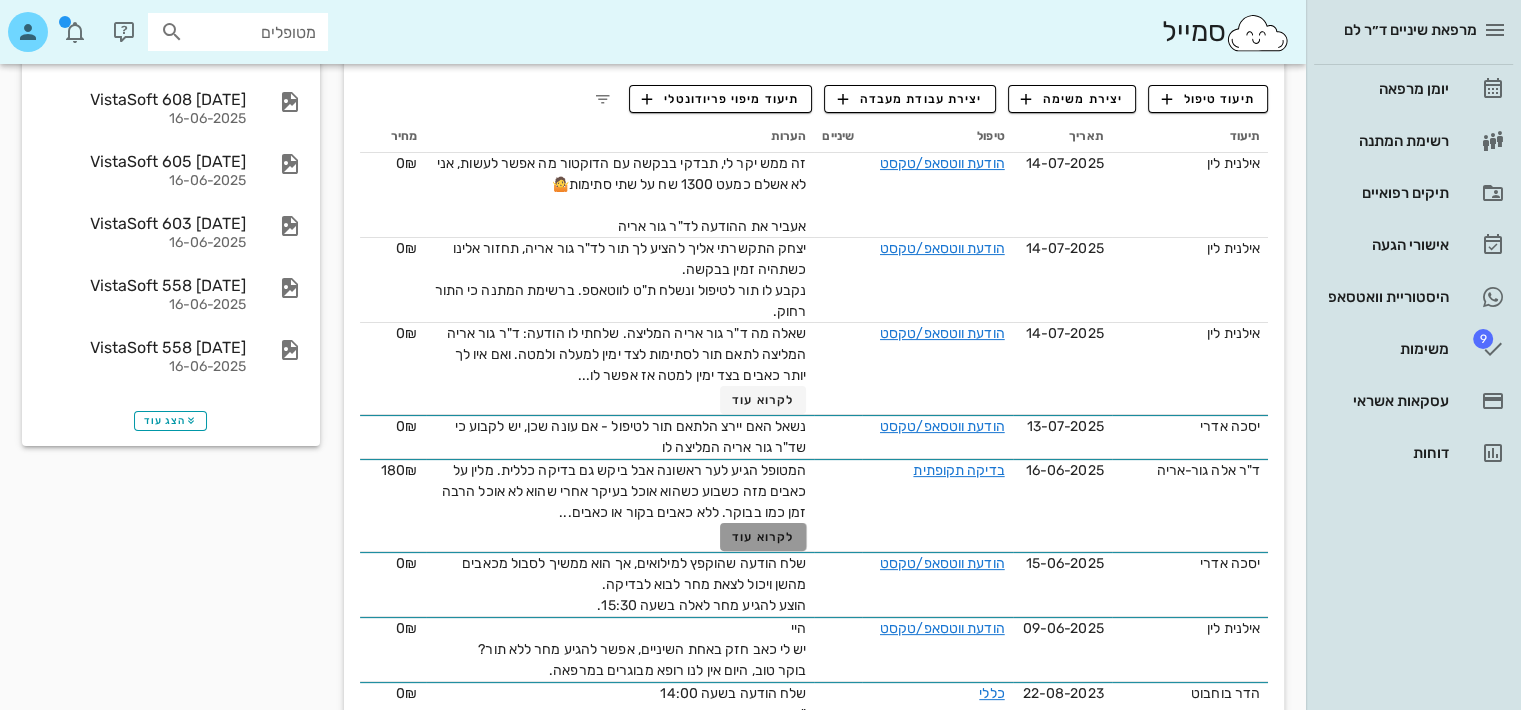 click on "לקרוא עוד" at bounding box center [763, 537] 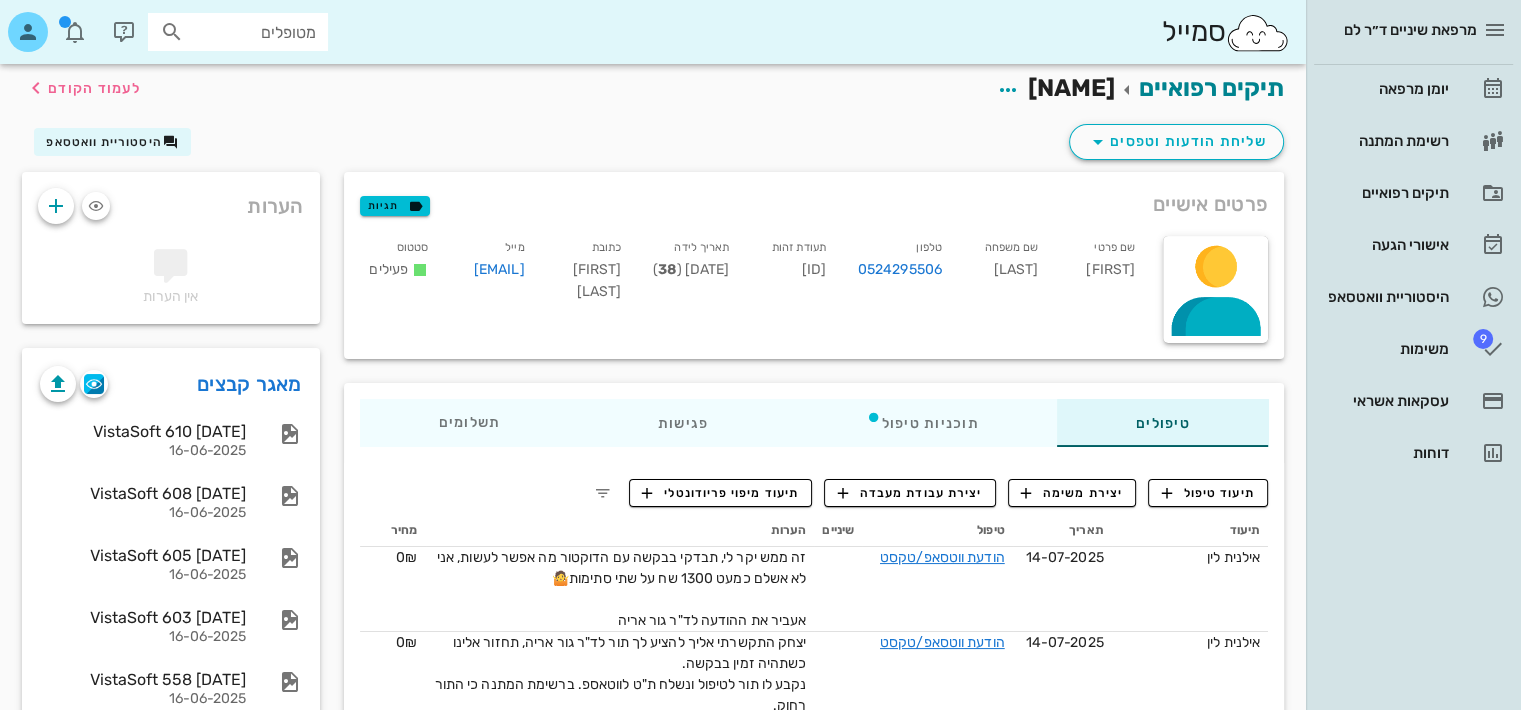 scroll, scrollTop: 0, scrollLeft: 0, axis: both 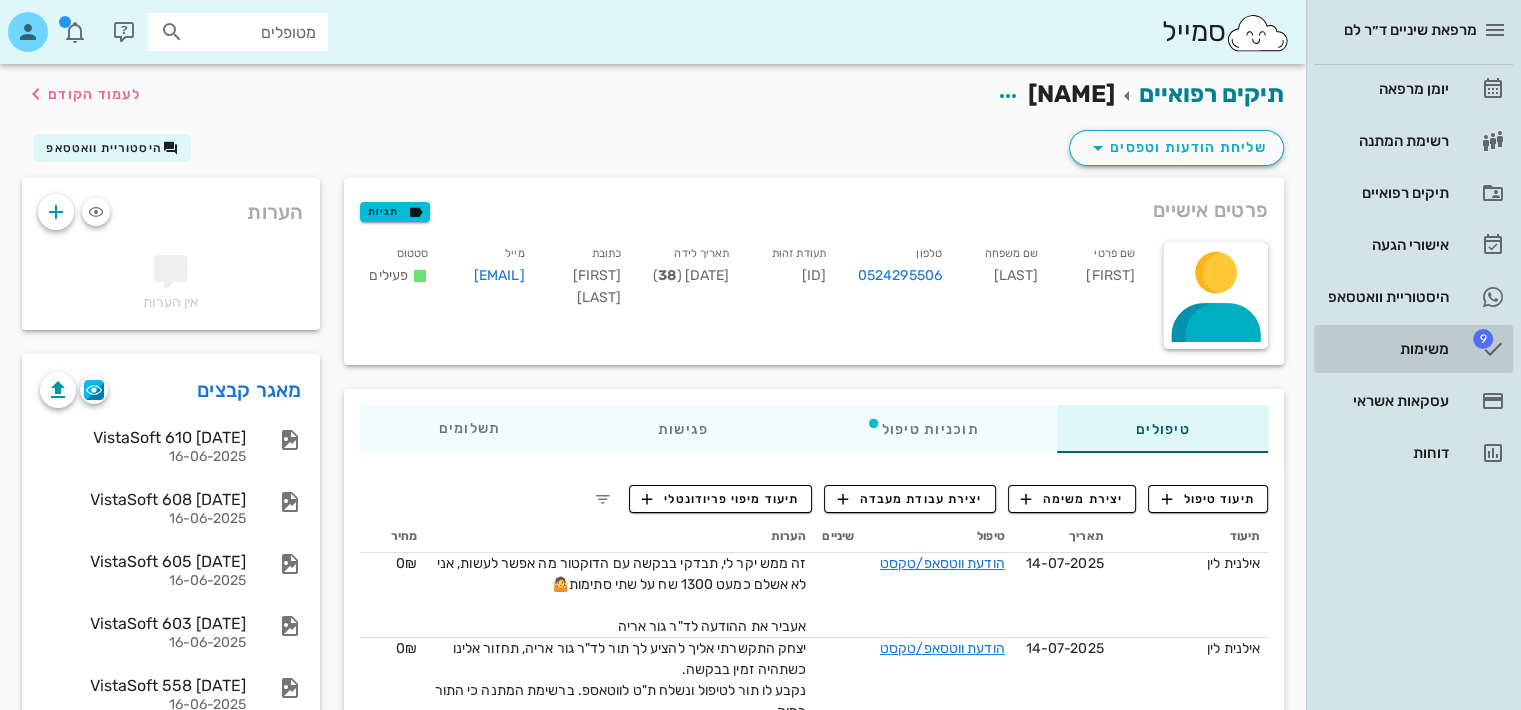 click on "משימות" at bounding box center [1385, 349] 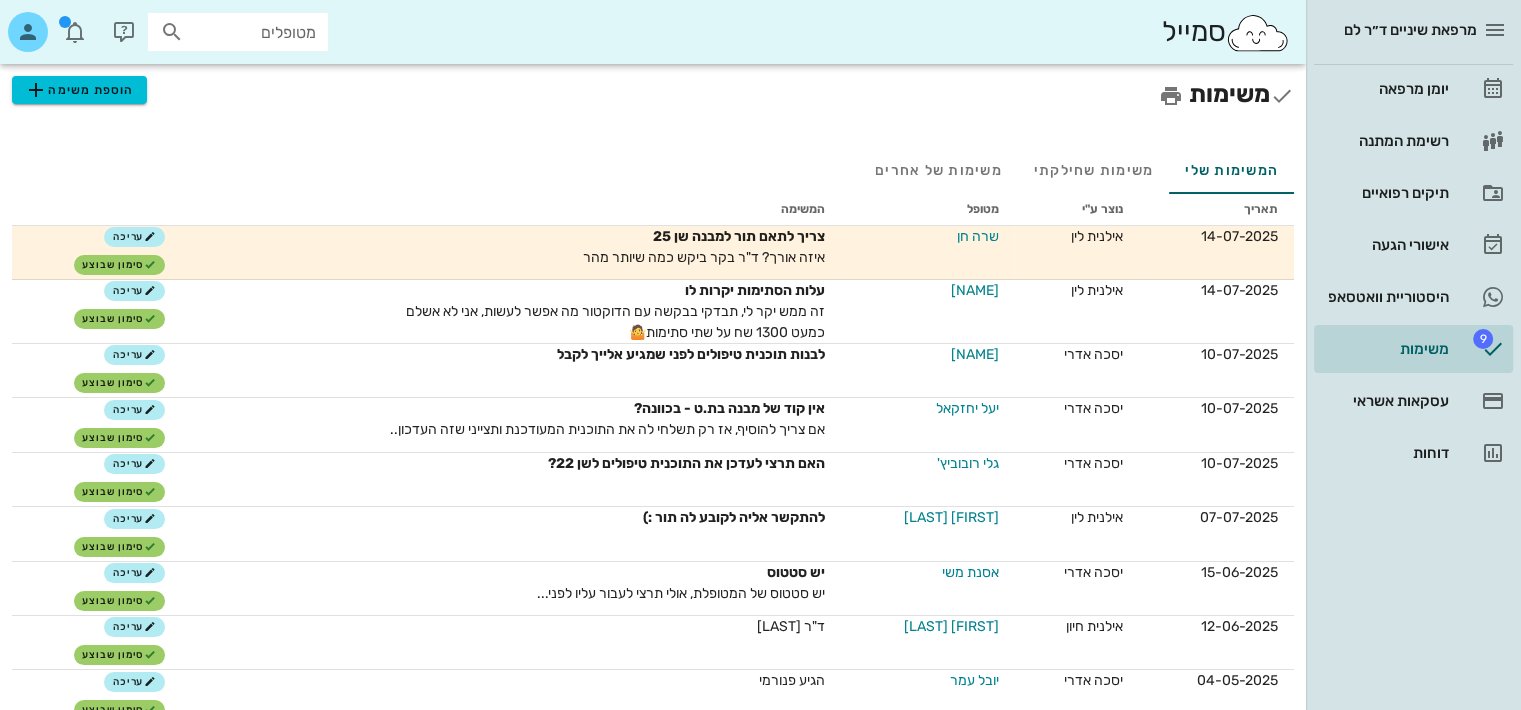 click on "יעל יחזקאל" at bounding box center (967, 408) 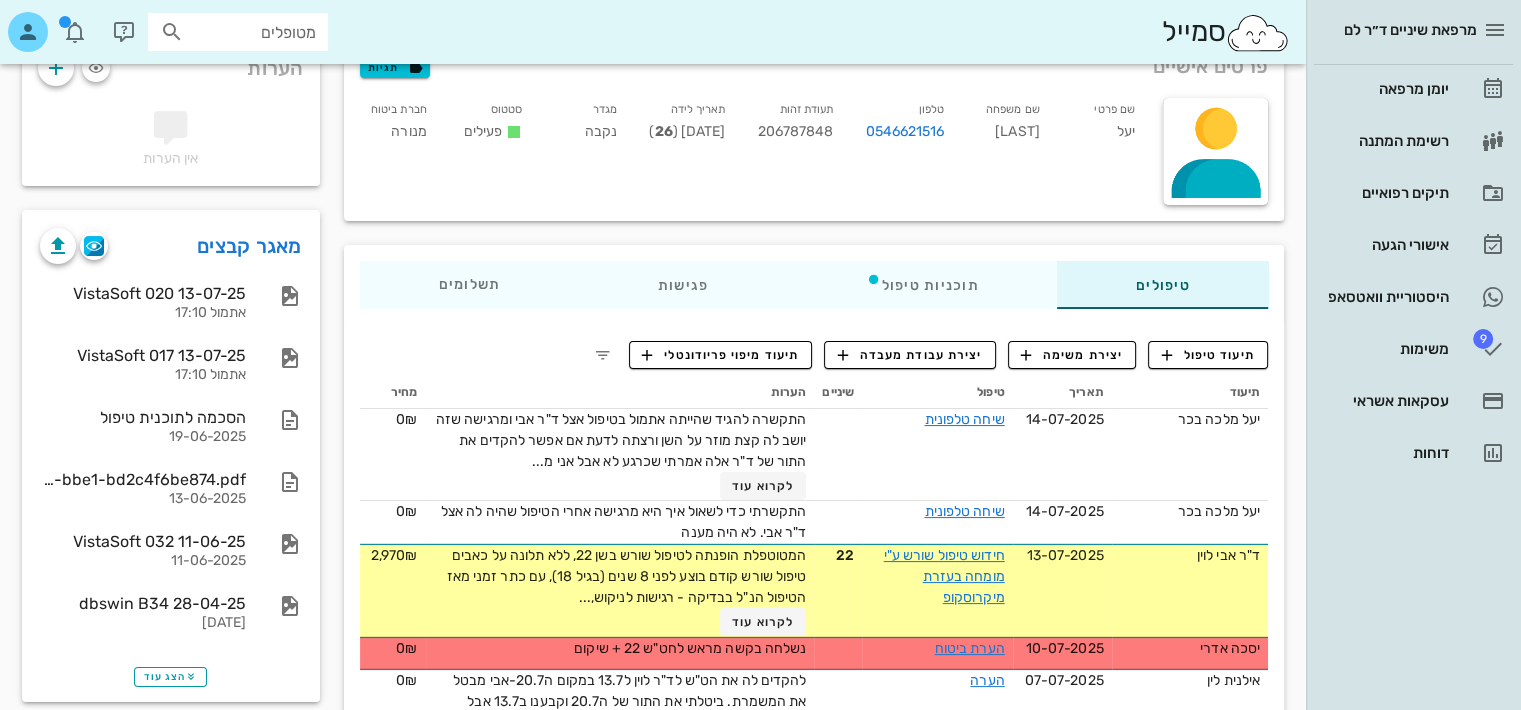 scroll, scrollTop: 146, scrollLeft: 0, axis: vertical 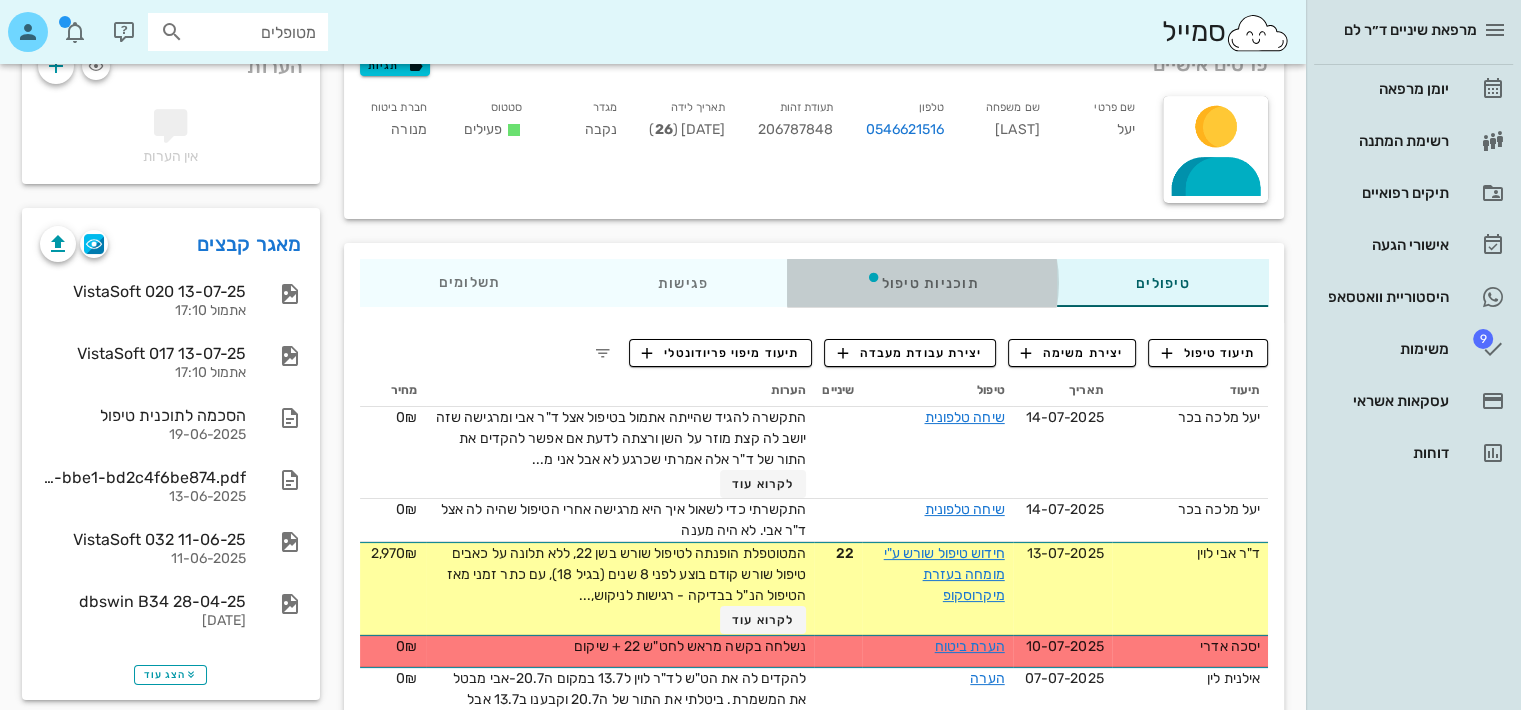 click on "תוכניות טיפול" at bounding box center [921, 283] 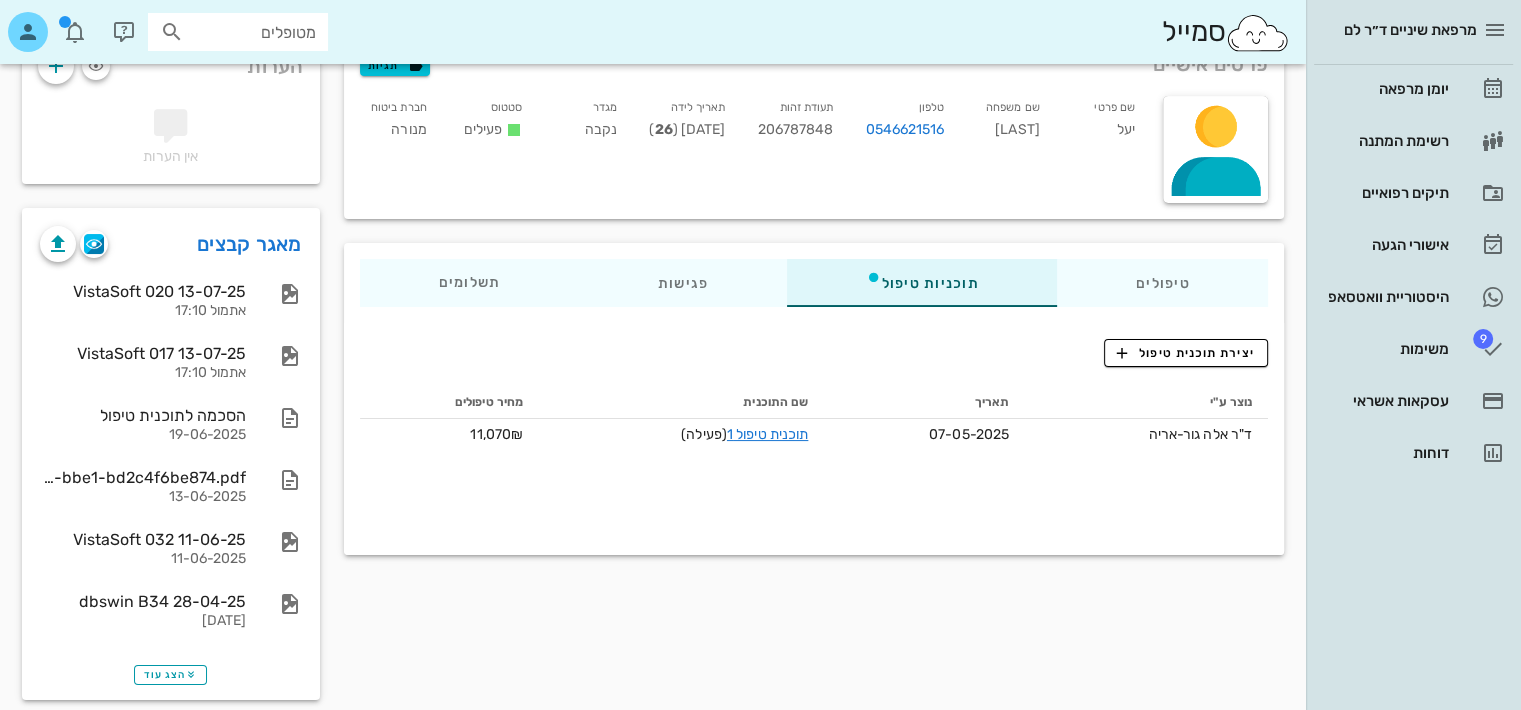 click on "תוכנית טיפול 1" at bounding box center (767, 434) 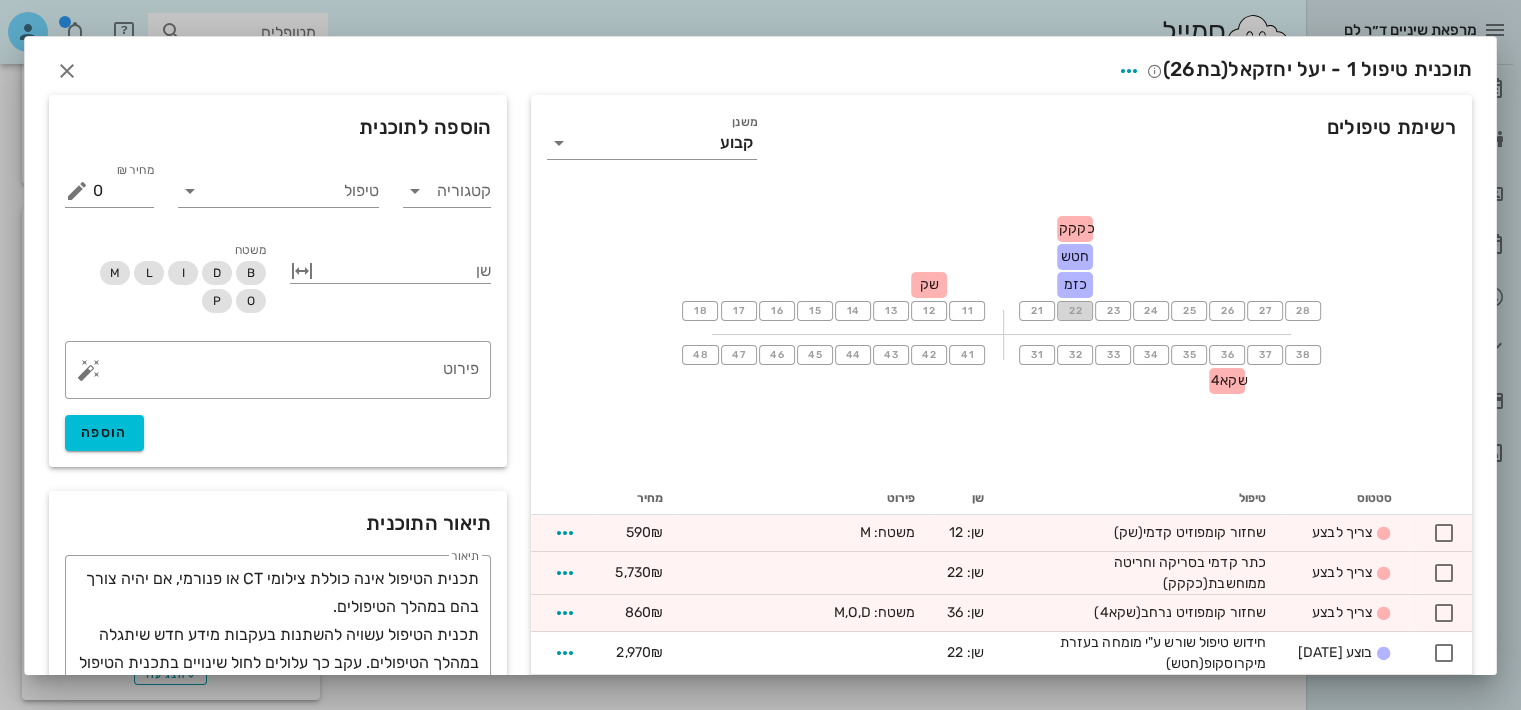 click on "22" at bounding box center [1075, 311] 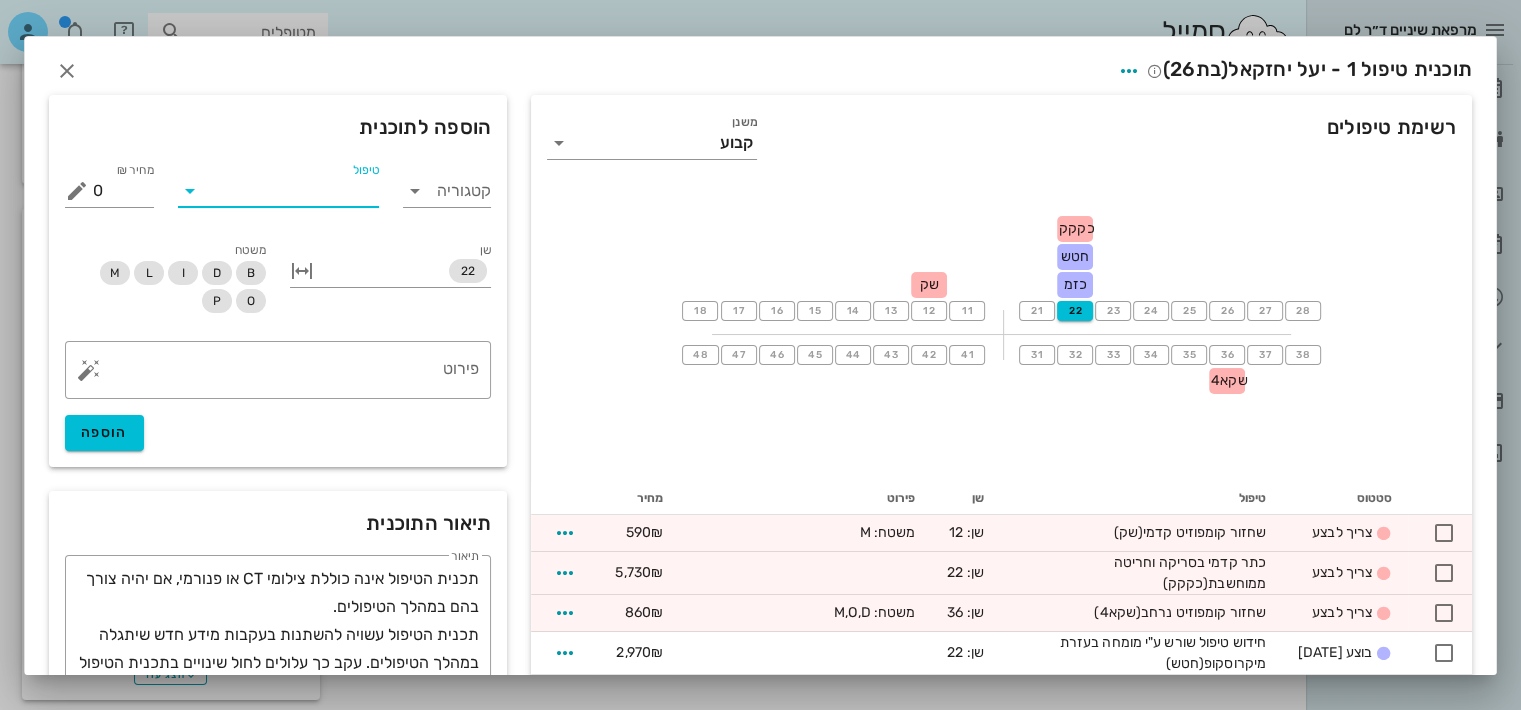 click on "טיפול" at bounding box center [292, 191] 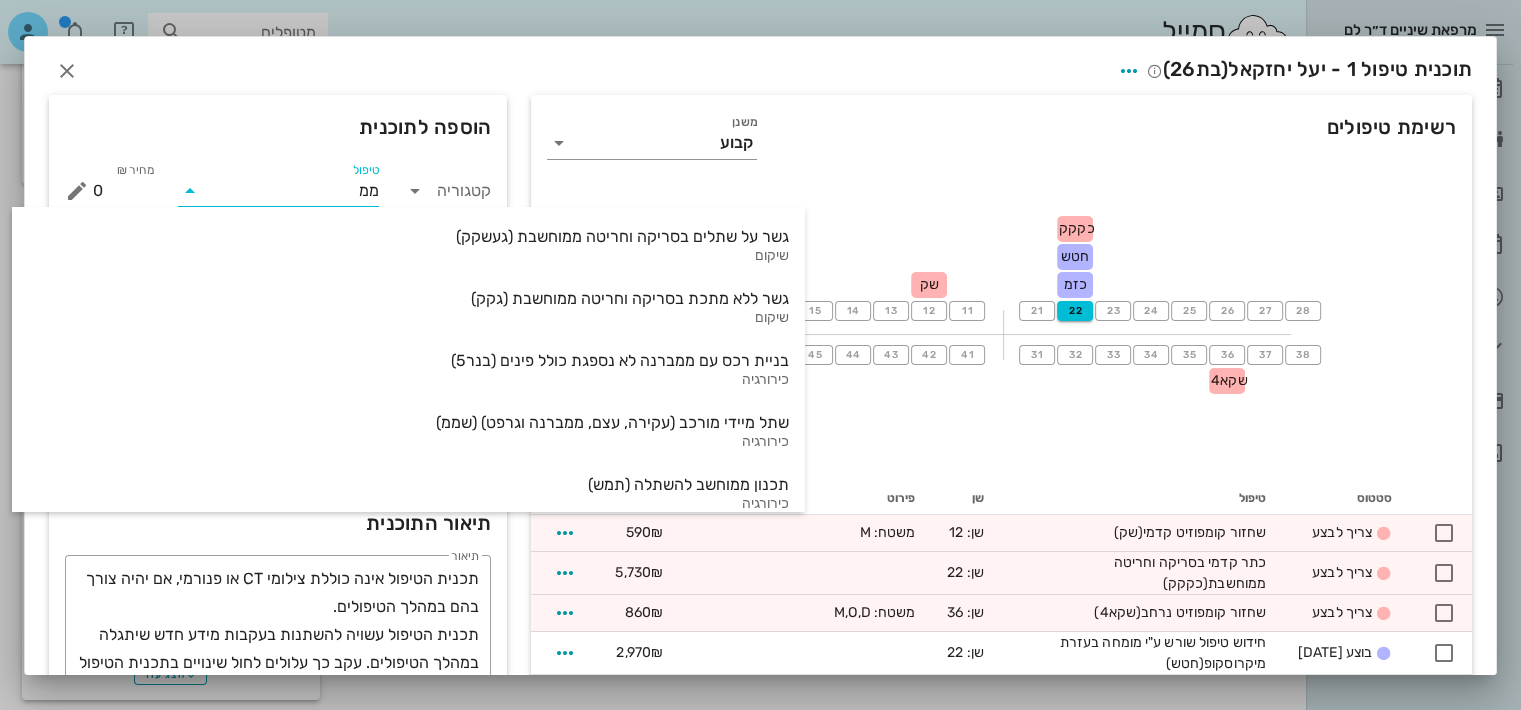 type on "מממ" 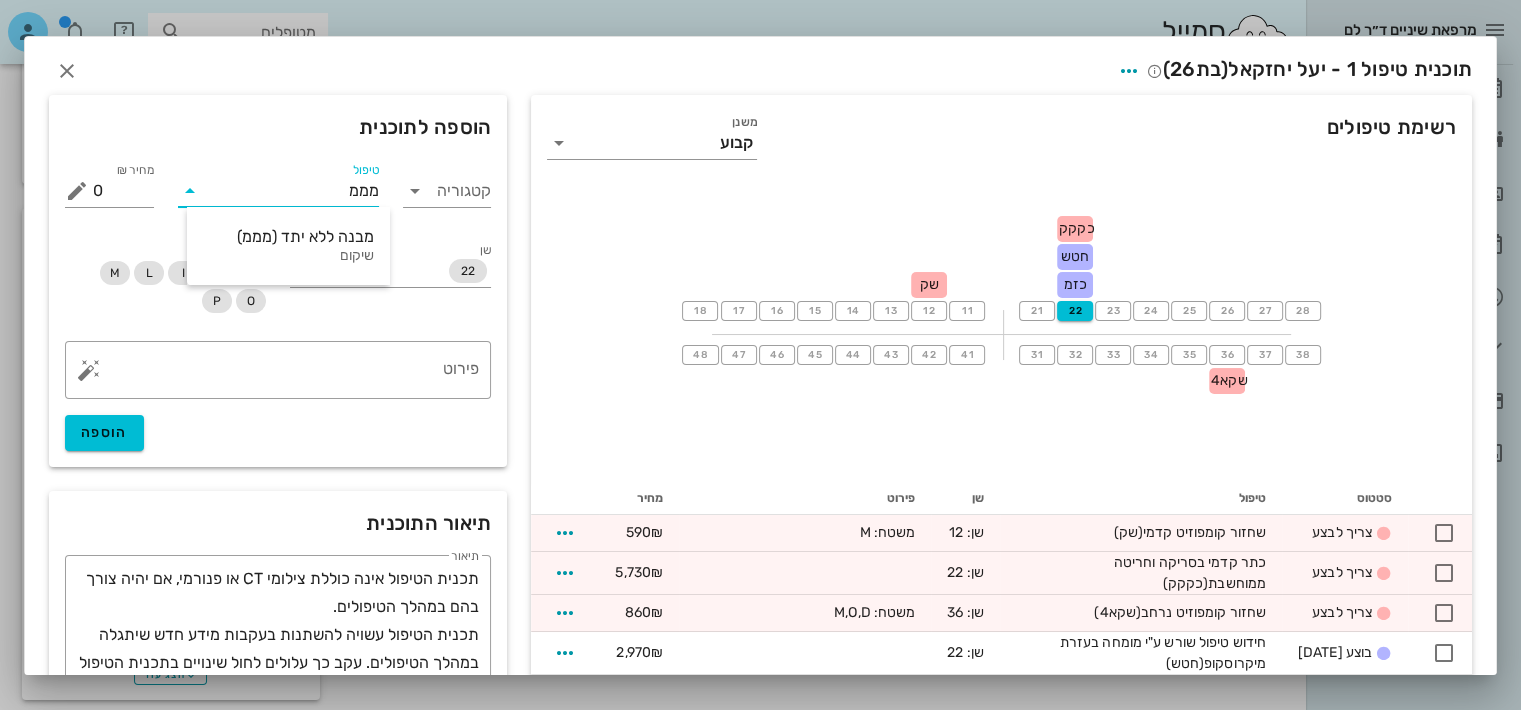 click on "מבנה ללא יתד
(מממ)" at bounding box center (288, 236) 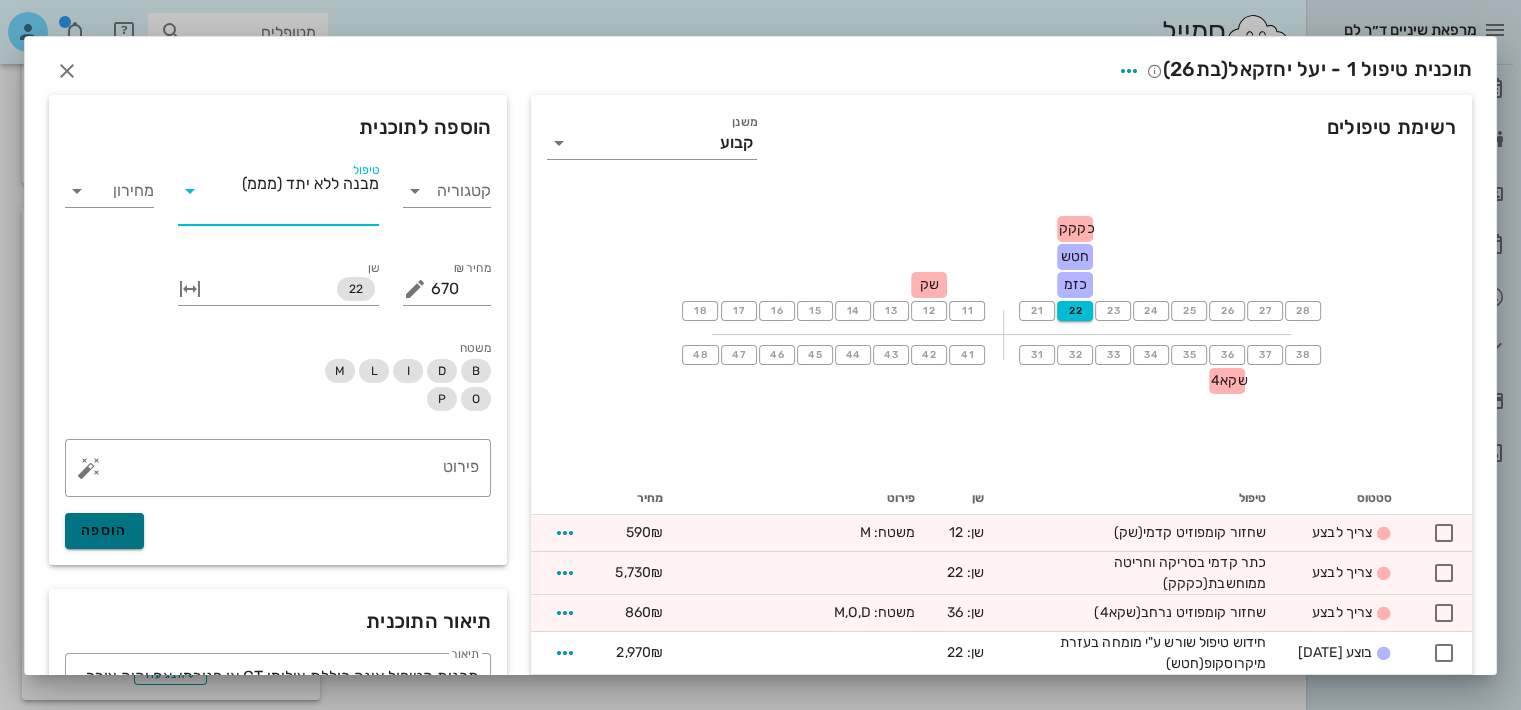 click on "הוספה" at bounding box center [104, 530] 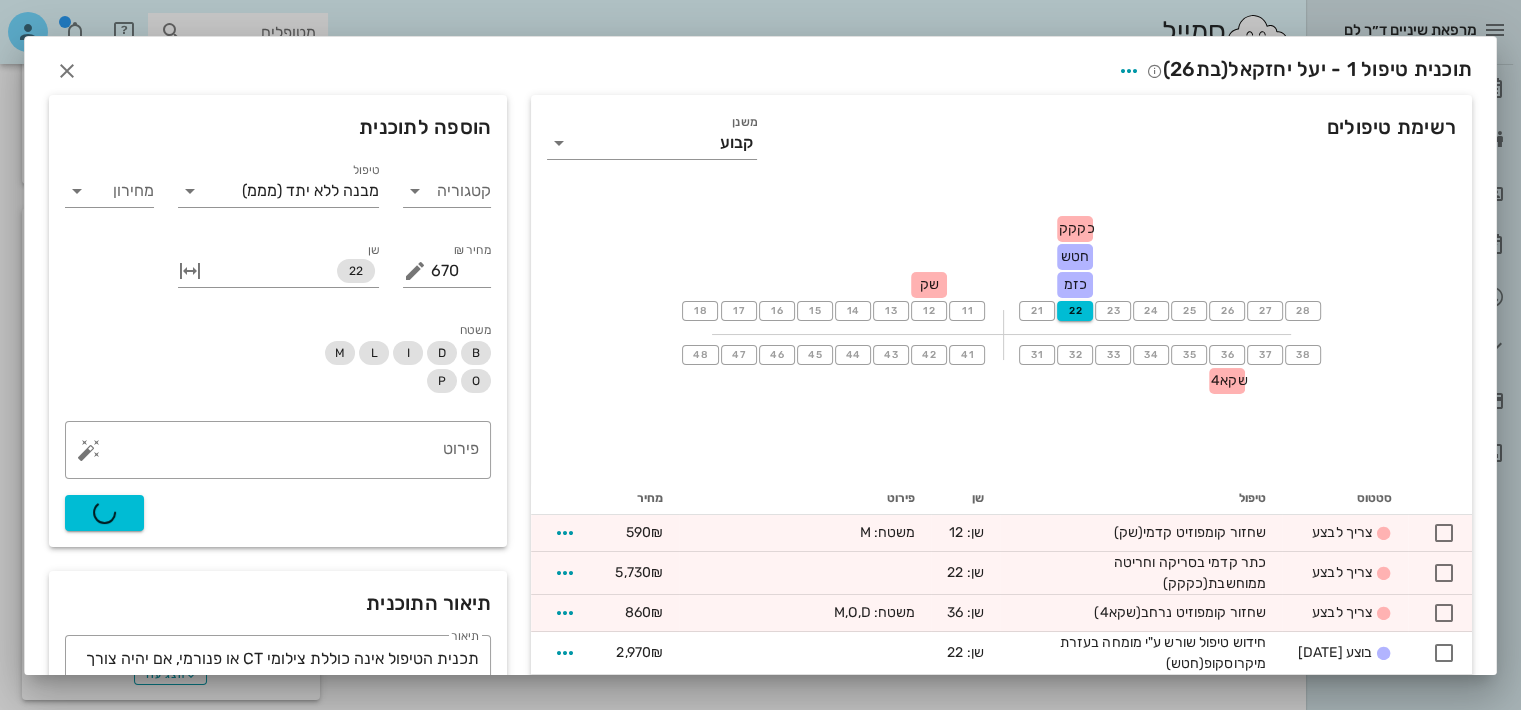 type on "0" 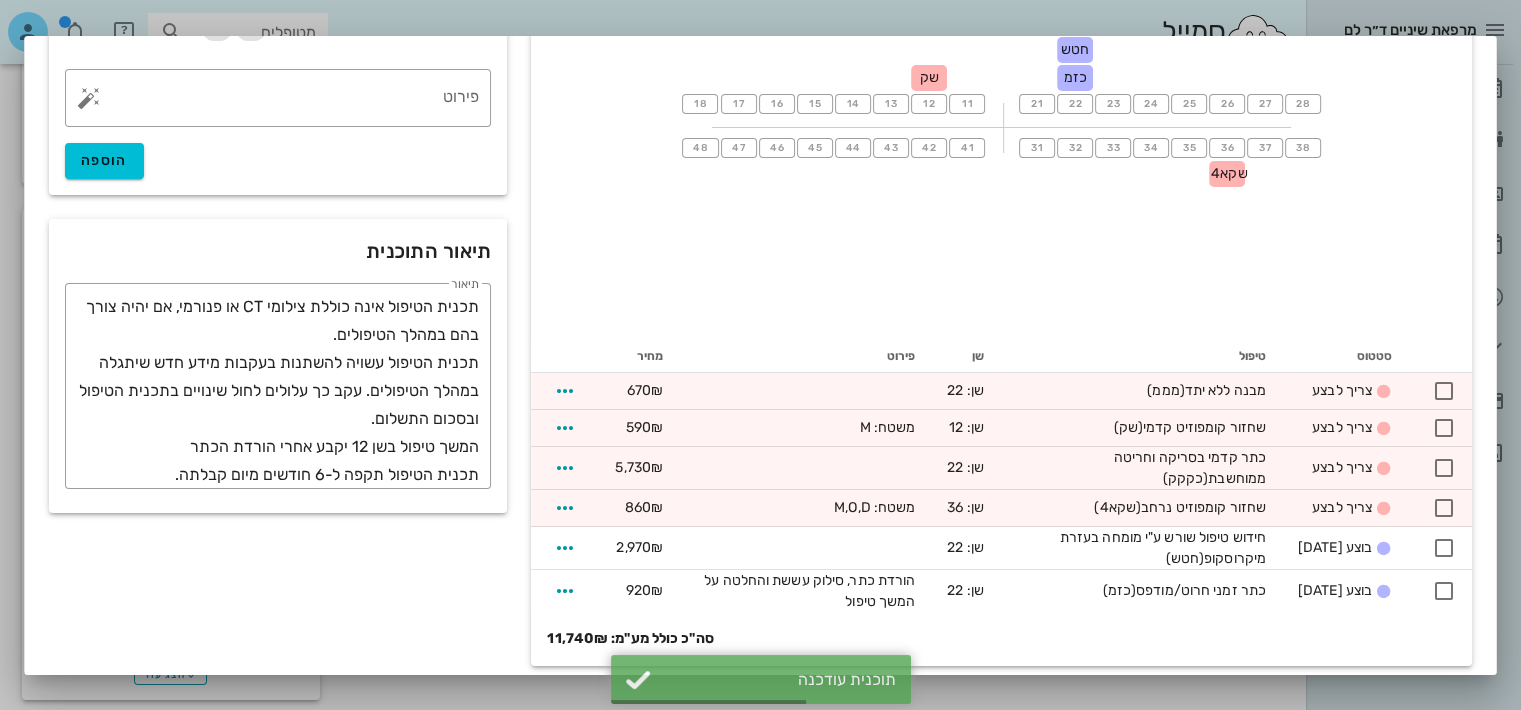 scroll, scrollTop: 282, scrollLeft: 0, axis: vertical 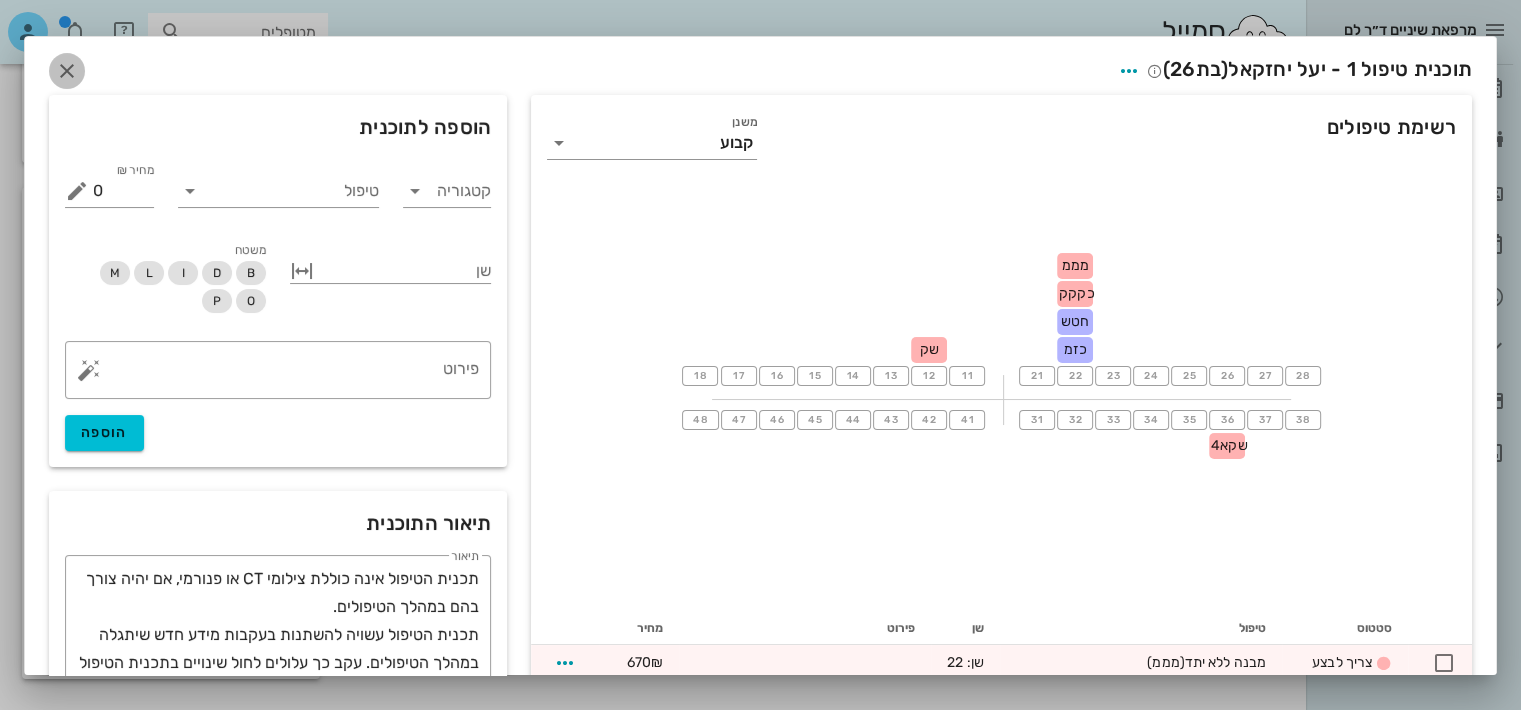 click at bounding box center [67, 71] 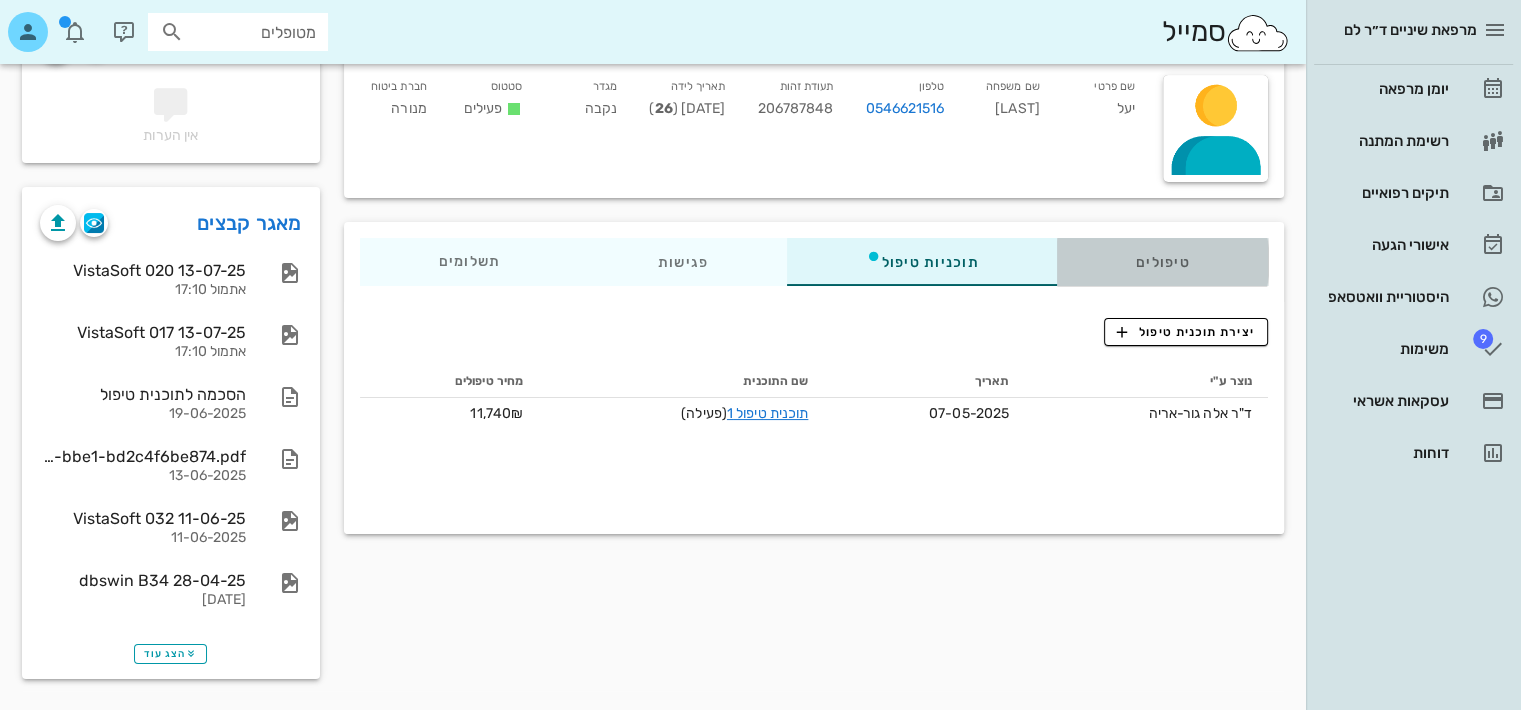 click on "טיפולים" at bounding box center [1162, 262] 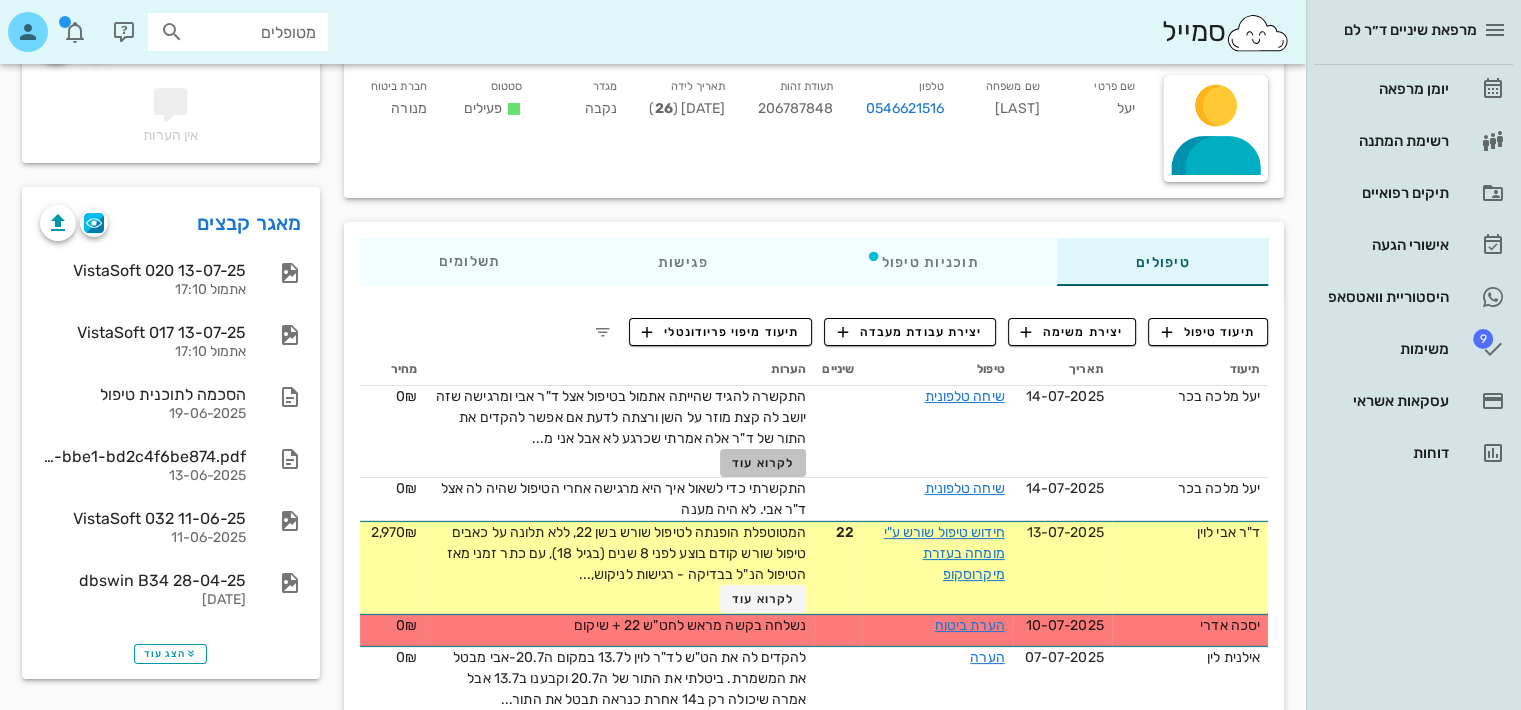 click on "לקרוא עוד" at bounding box center (763, 463) 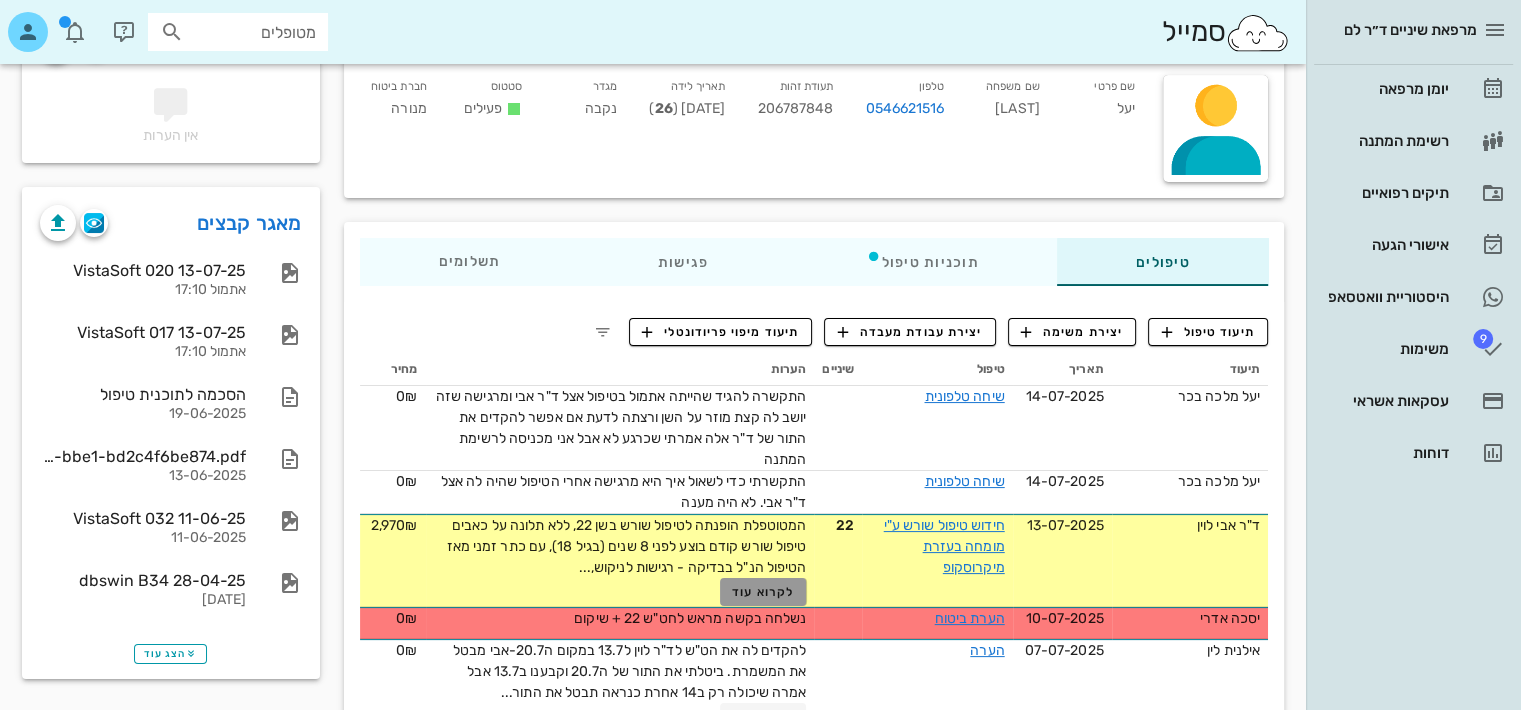 click on "לקרוא עוד" at bounding box center (763, 592) 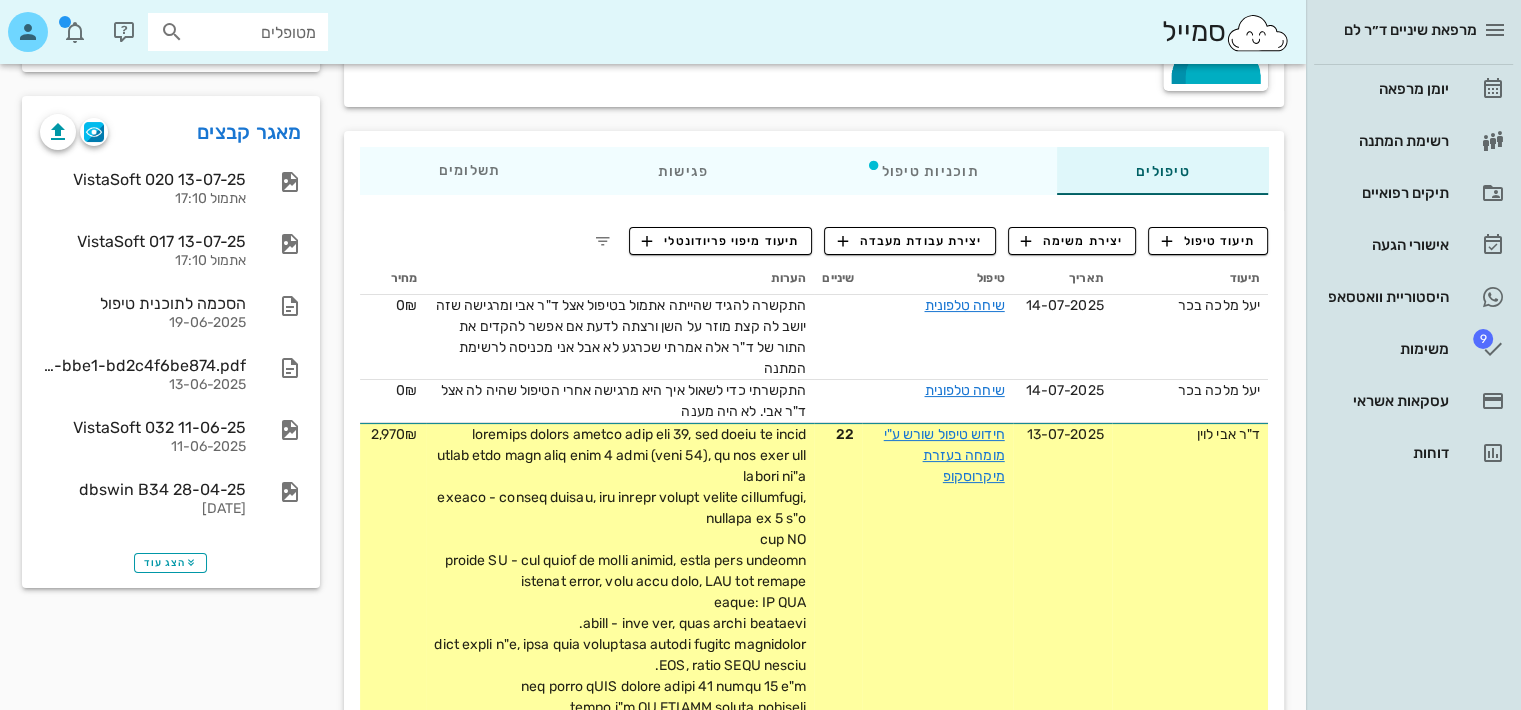 scroll, scrollTop: 257, scrollLeft: 0, axis: vertical 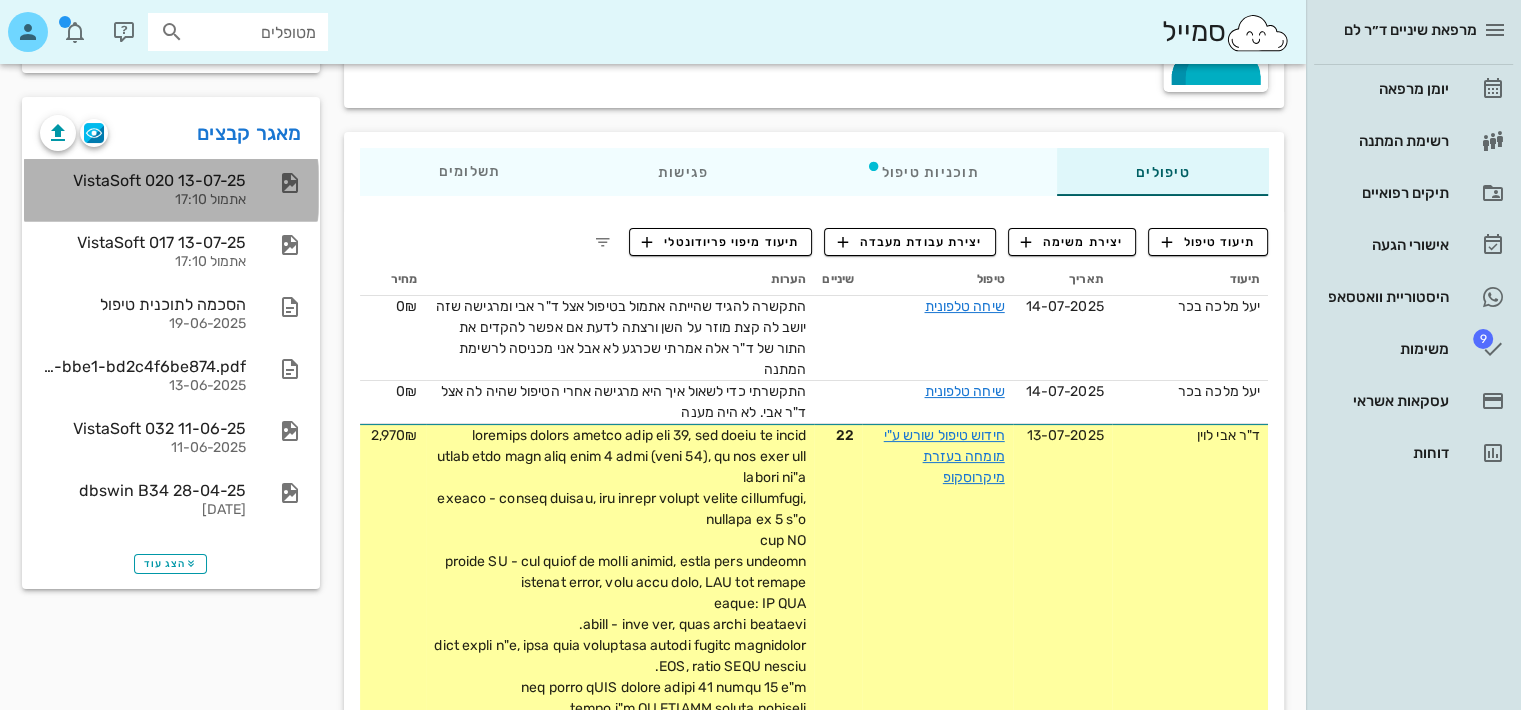 click on "אתמול 17:10" at bounding box center (143, 200) 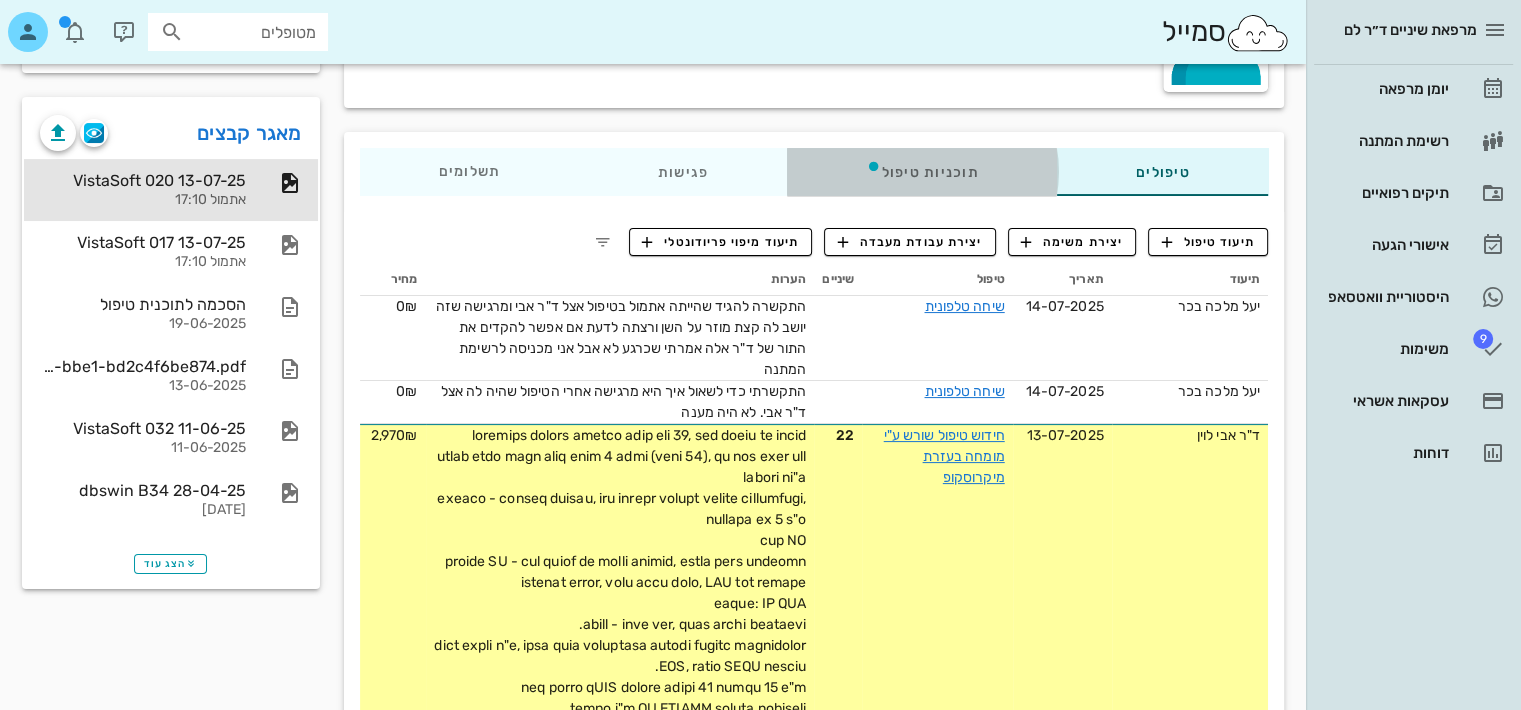 click on "תוכניות טיפול" at bounding box center [921, 172] 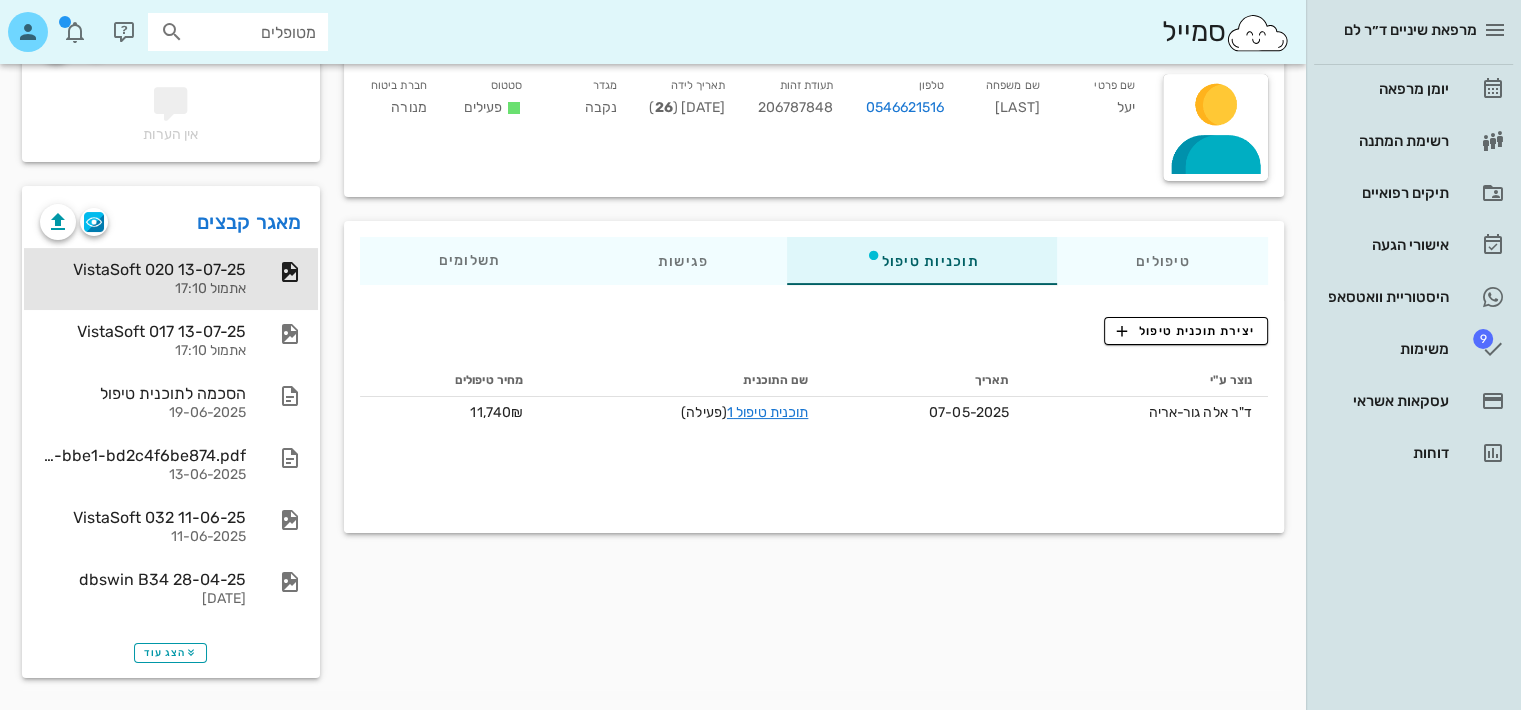 scroll, scrollTop: 167, scrollLeft: 0, axis: vertical 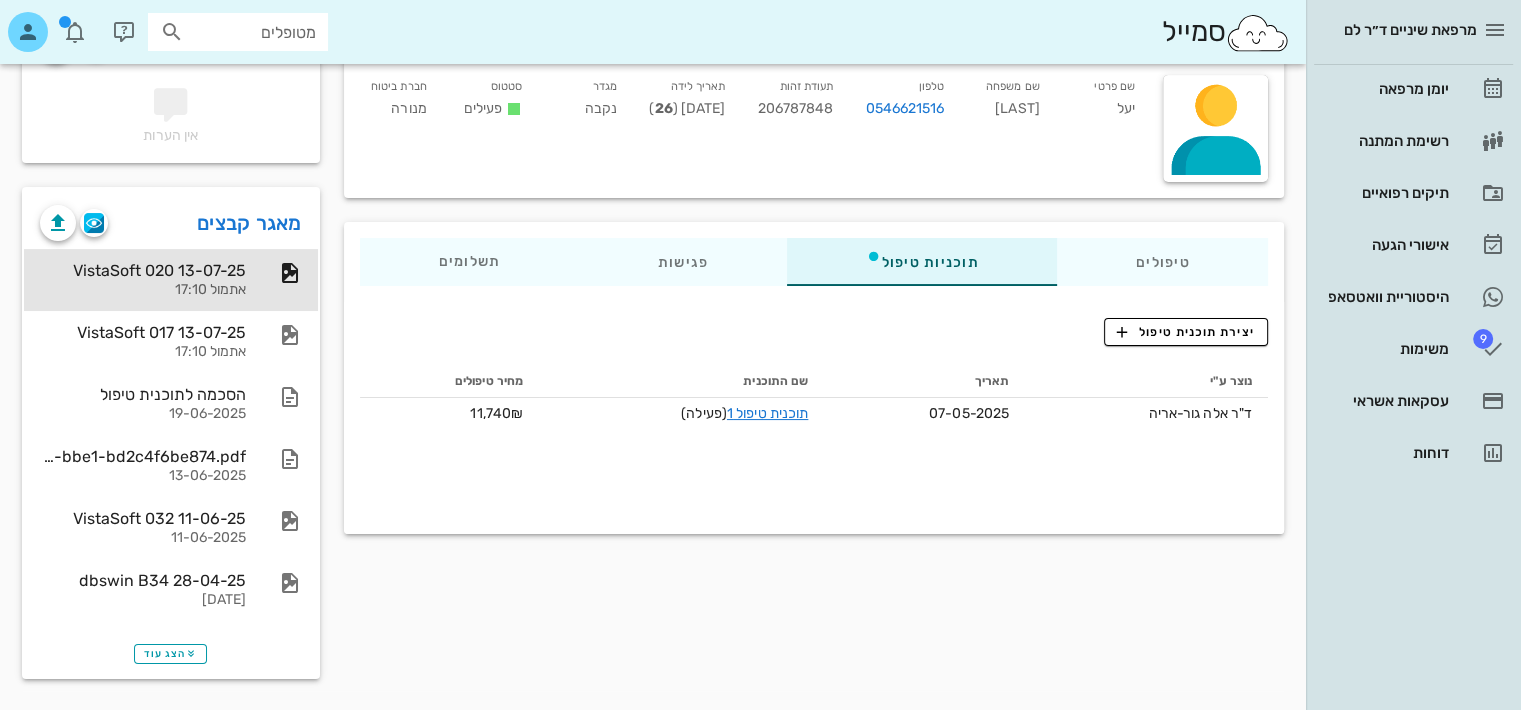click on "תוכנית טיפול 1" at bounding box center (767, 413) 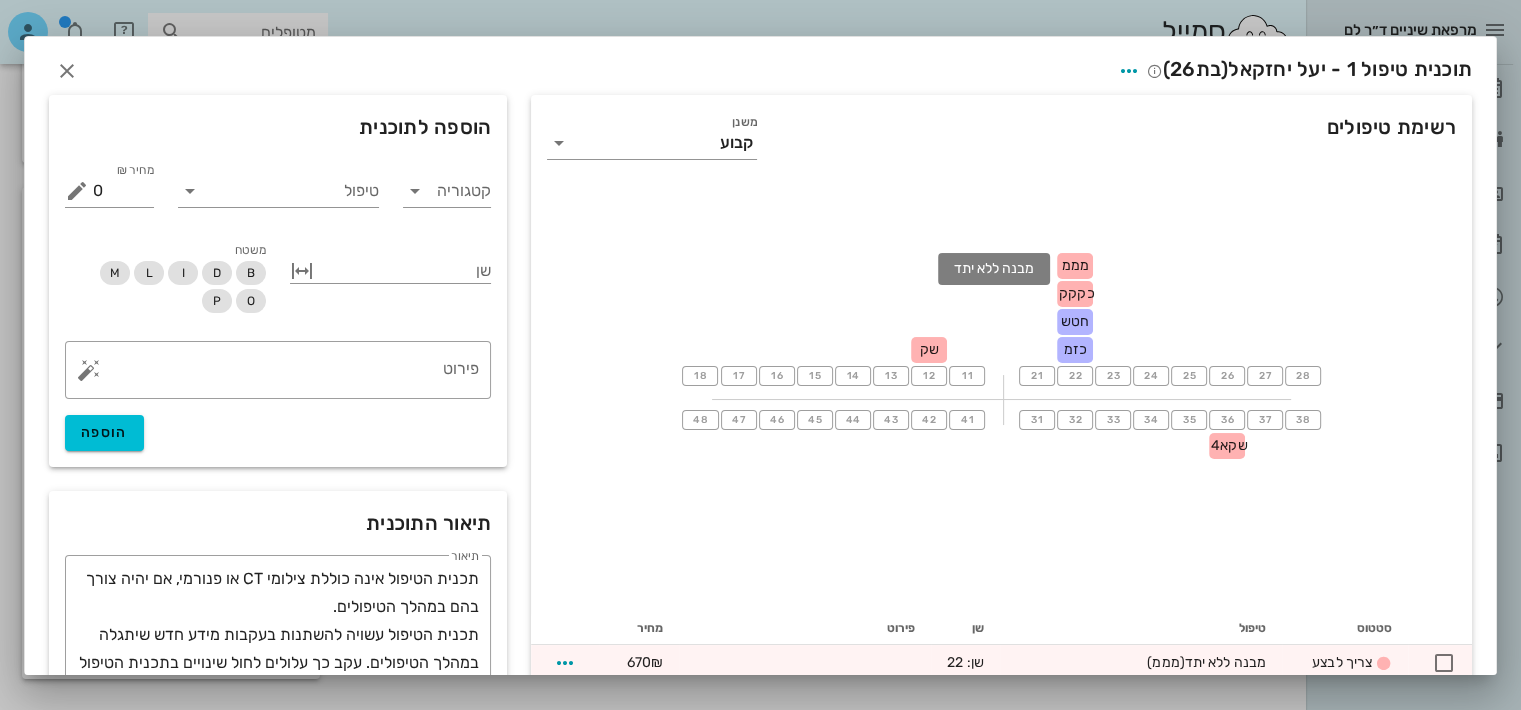 click on "מממ" at bounding box center (1074, 265) 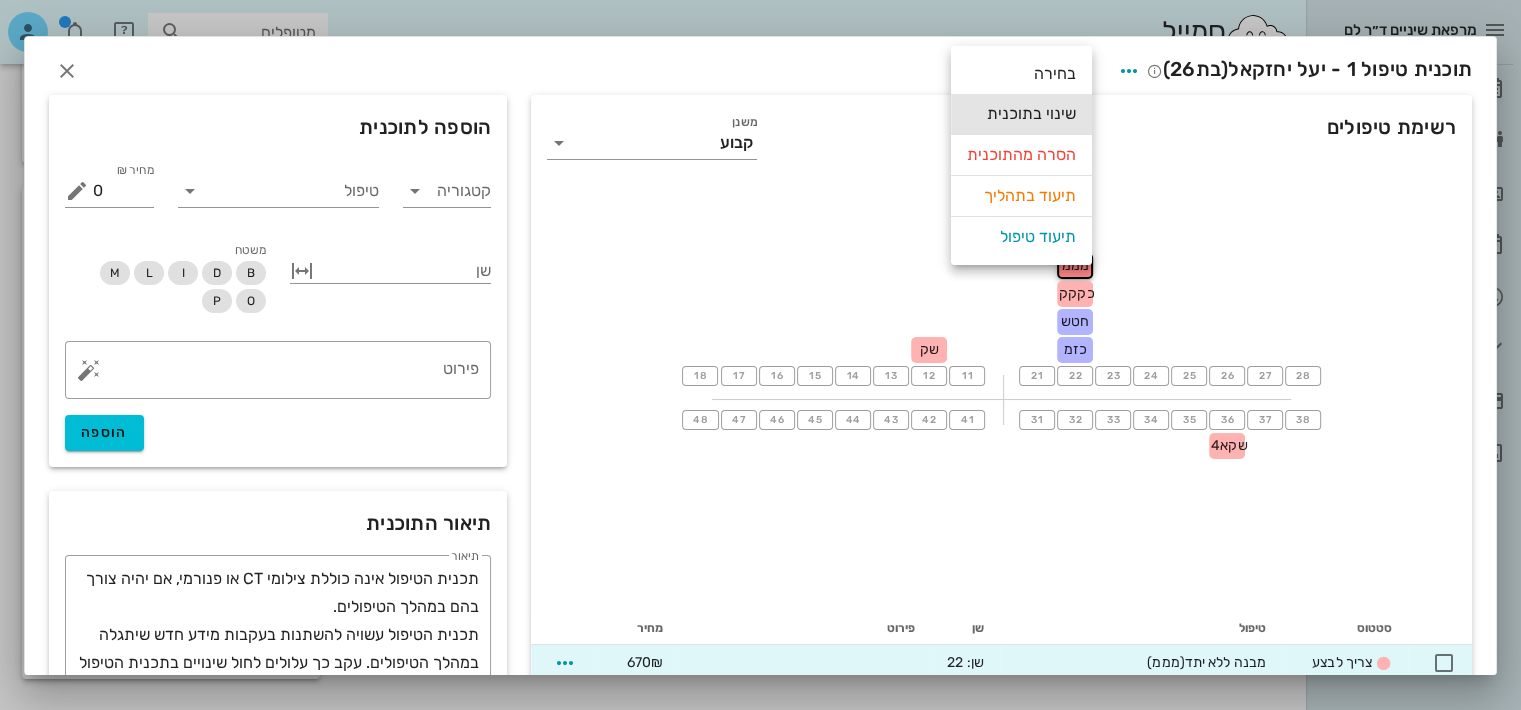 click on "שינוי בתוכנית" at bounding box center [1021, 114] 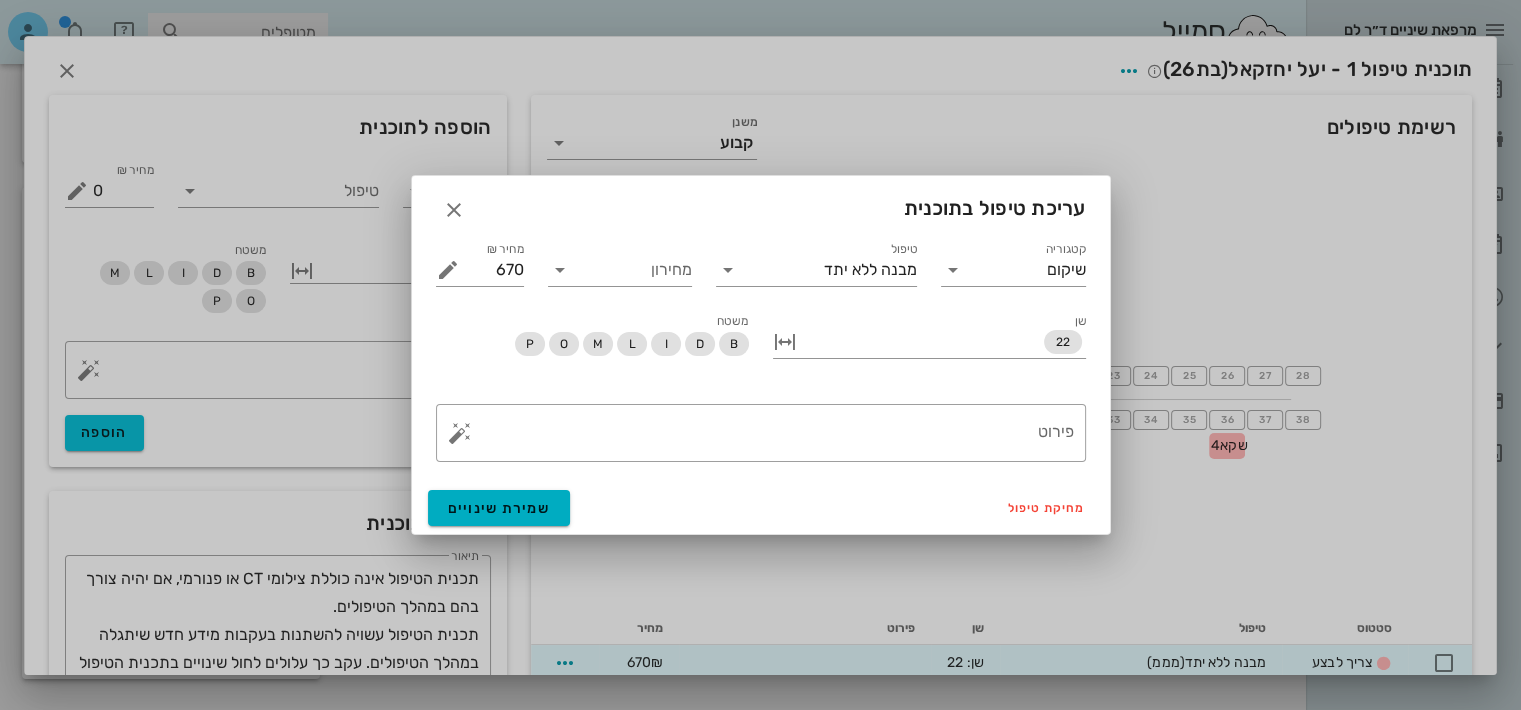 click on "טיפול מבנה ללא יתד" at bounding box center [816, 270] 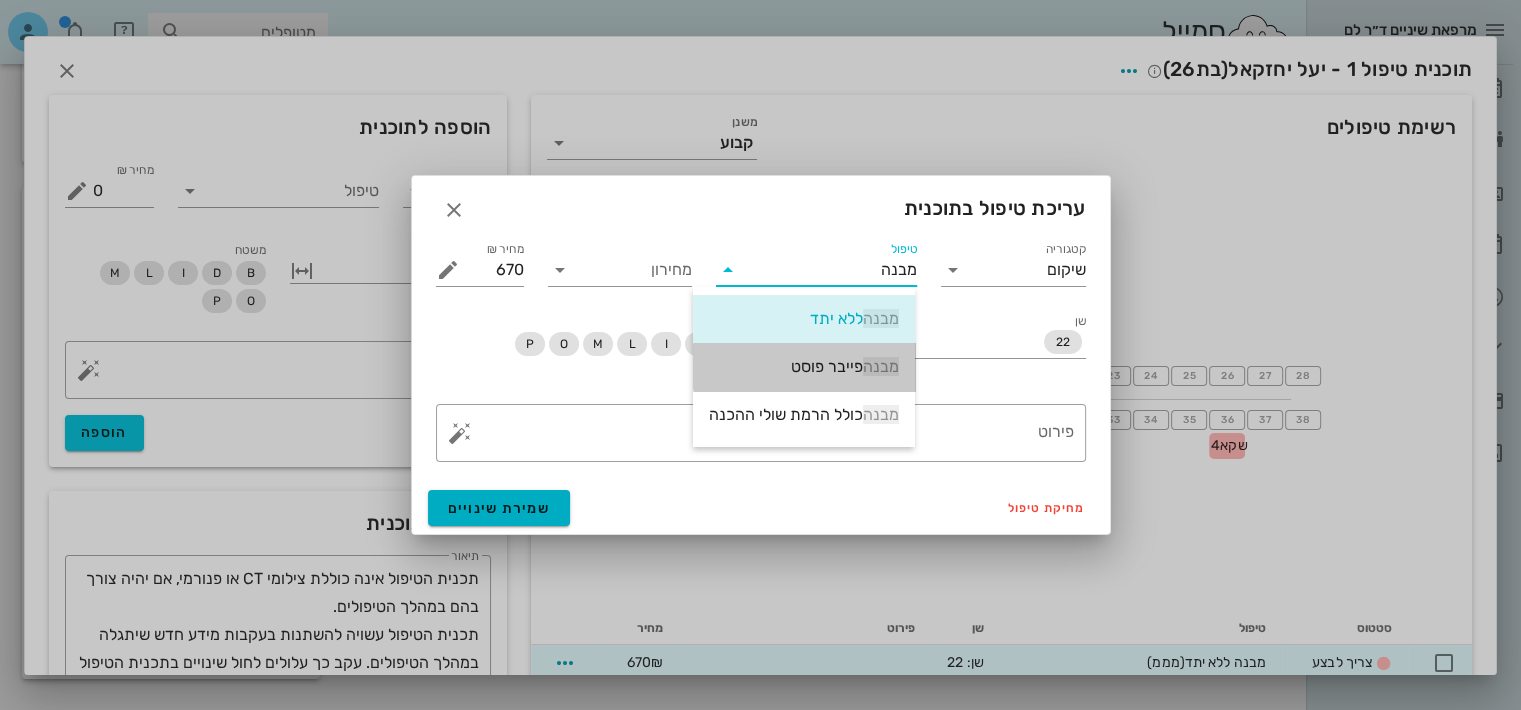 click on "מבנה  פייבר פוסט" at bounding box center [804, 366] 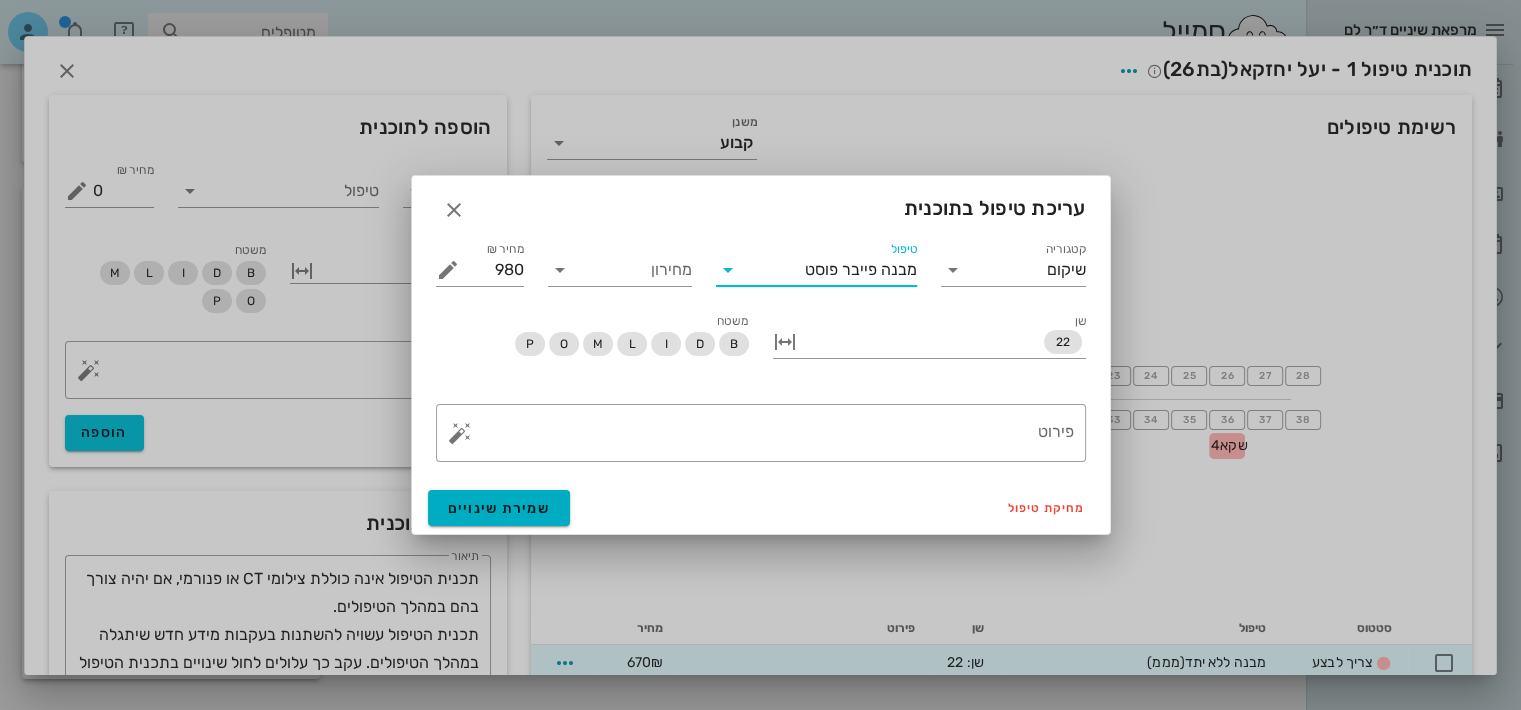 type on "מבנה פייבר פוסט" 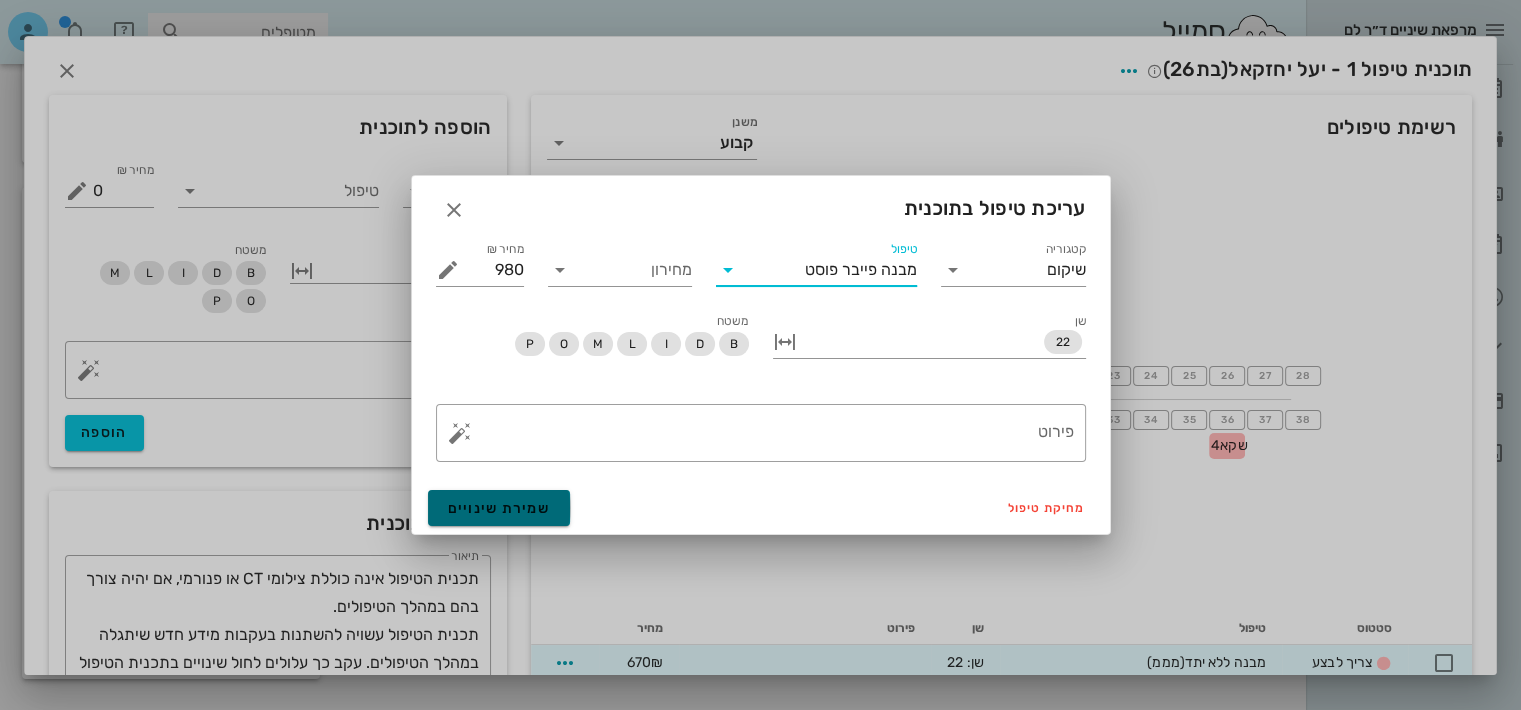 click on "שמירת שינויים" at bounding box center (499, 508) 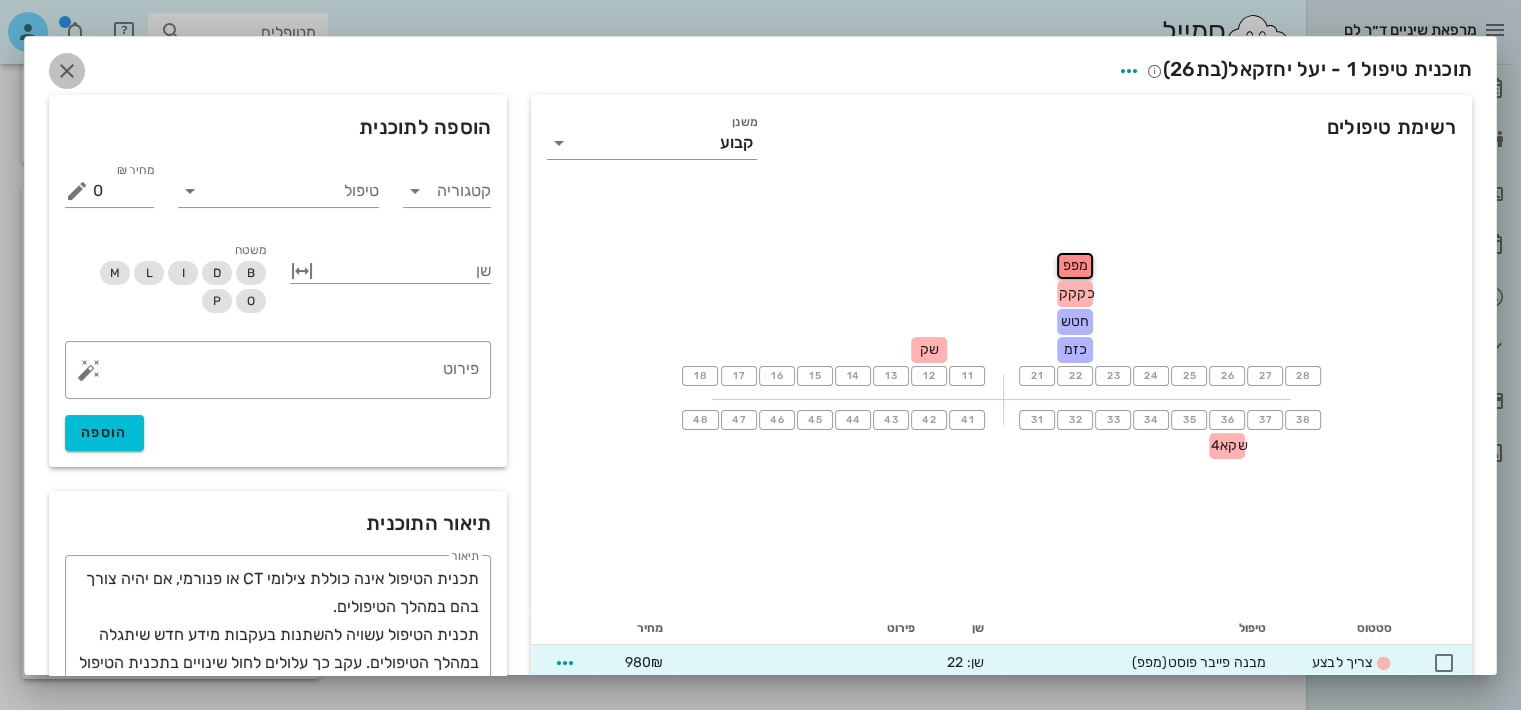 click at bounding box center [67, 71] 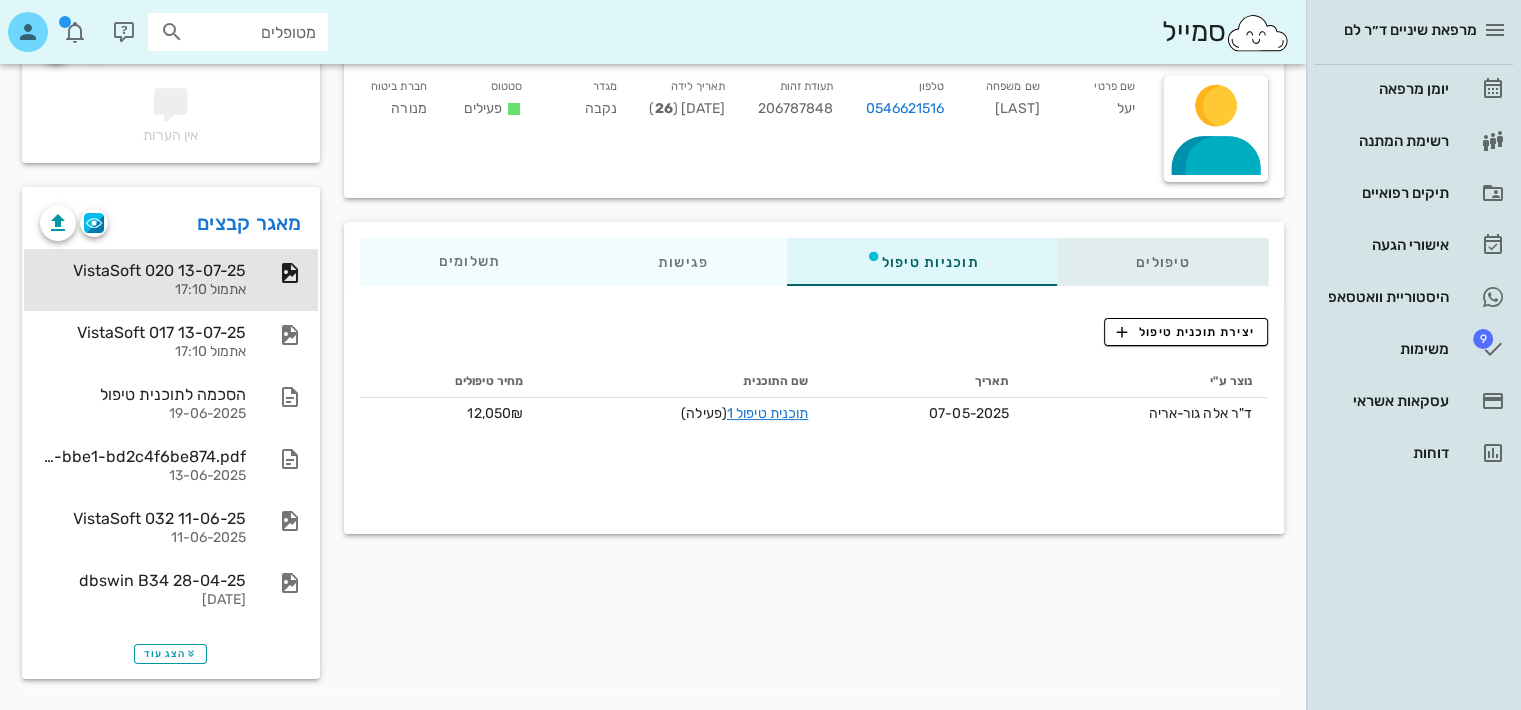 click on "טיפולים" at bounding box center [1162, 262] 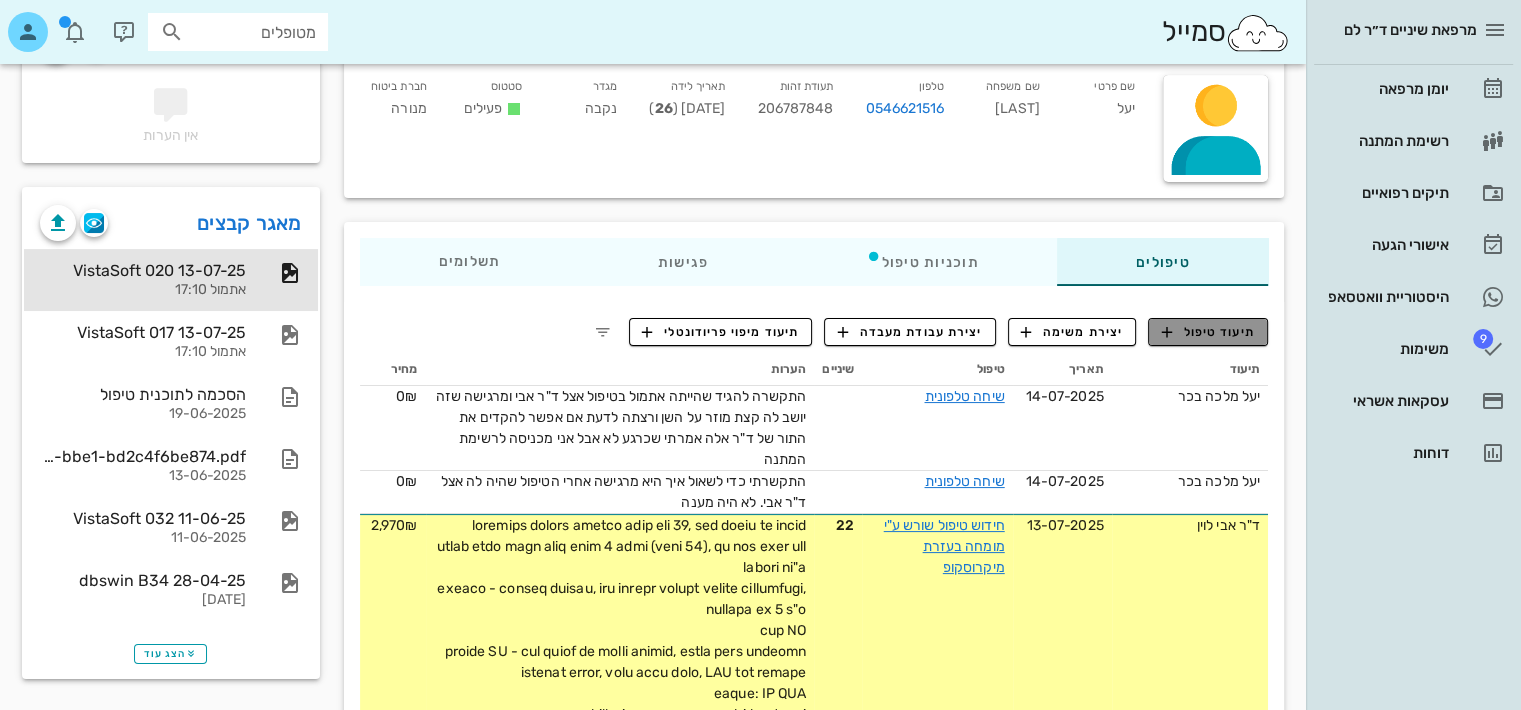 click on "תיעוד טיפול" at bounding box center (1208, 332) 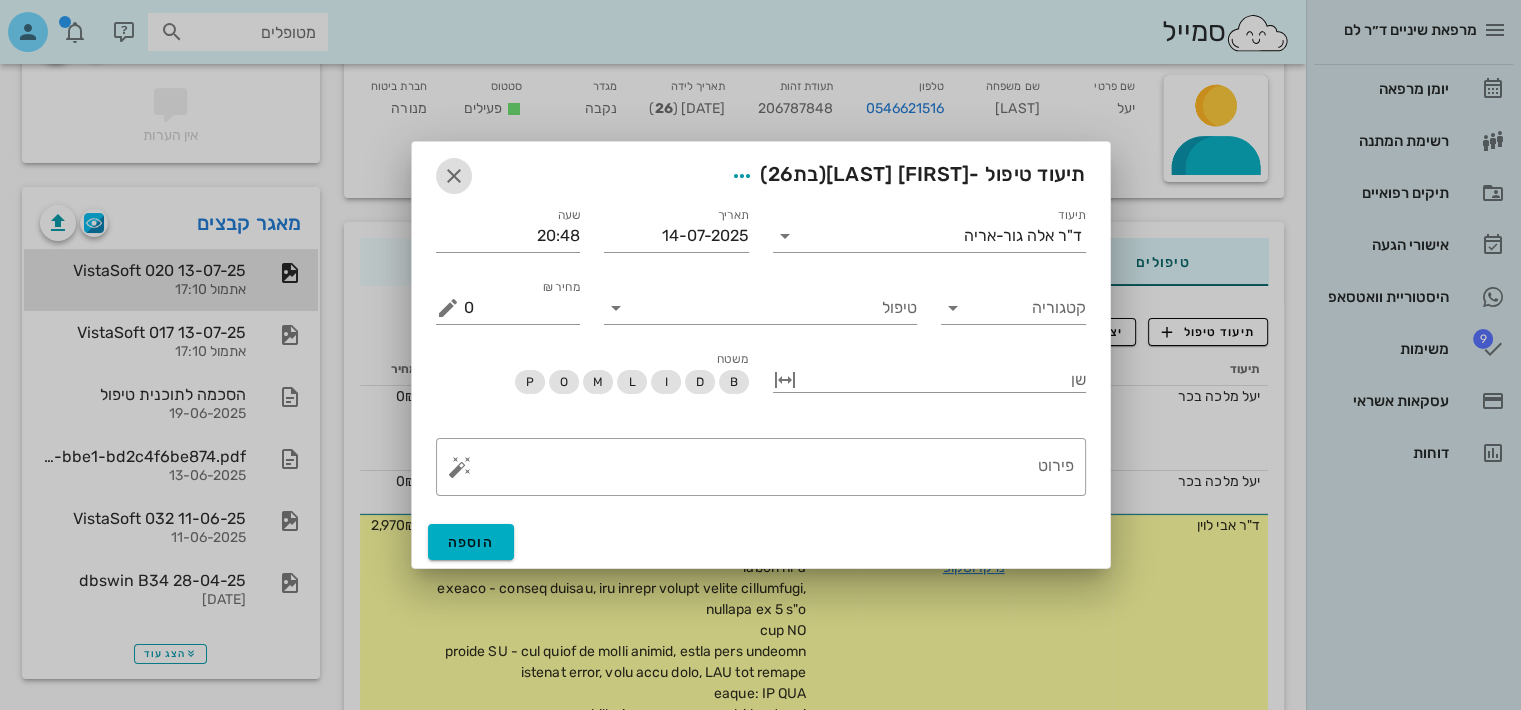 click at bounding box center (454, 176) 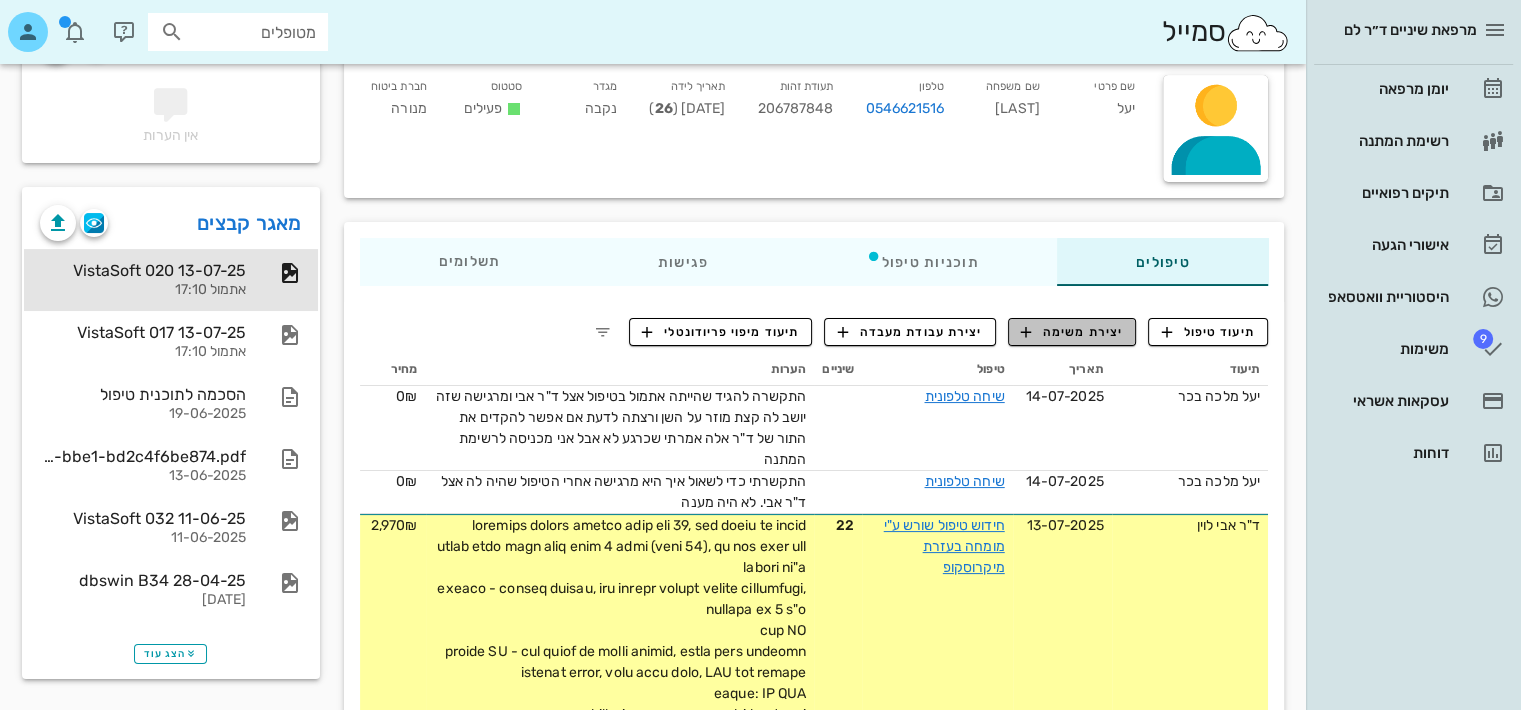 click on "יצירת משימה" at bounding box center [1072, 332] 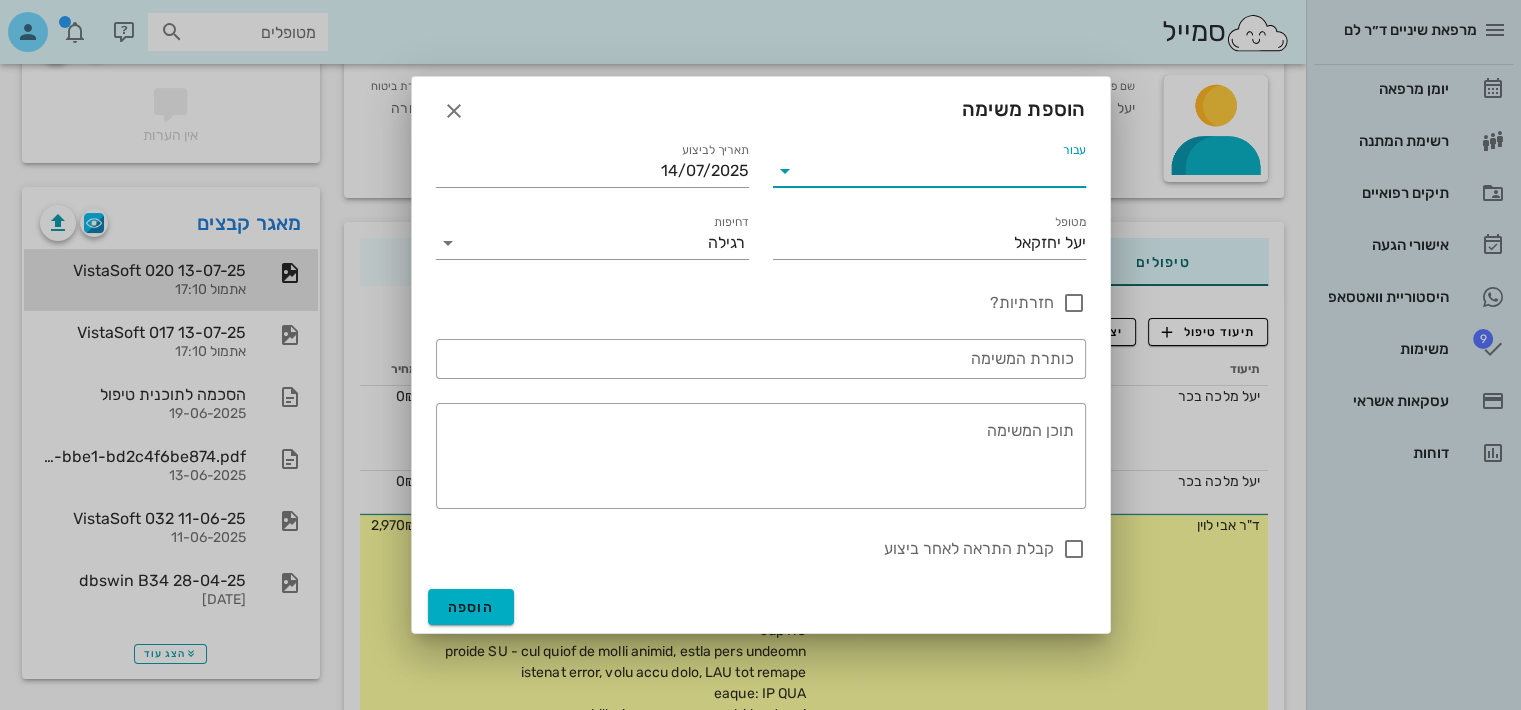 click on "עבור" at bounding box center [943, 171] 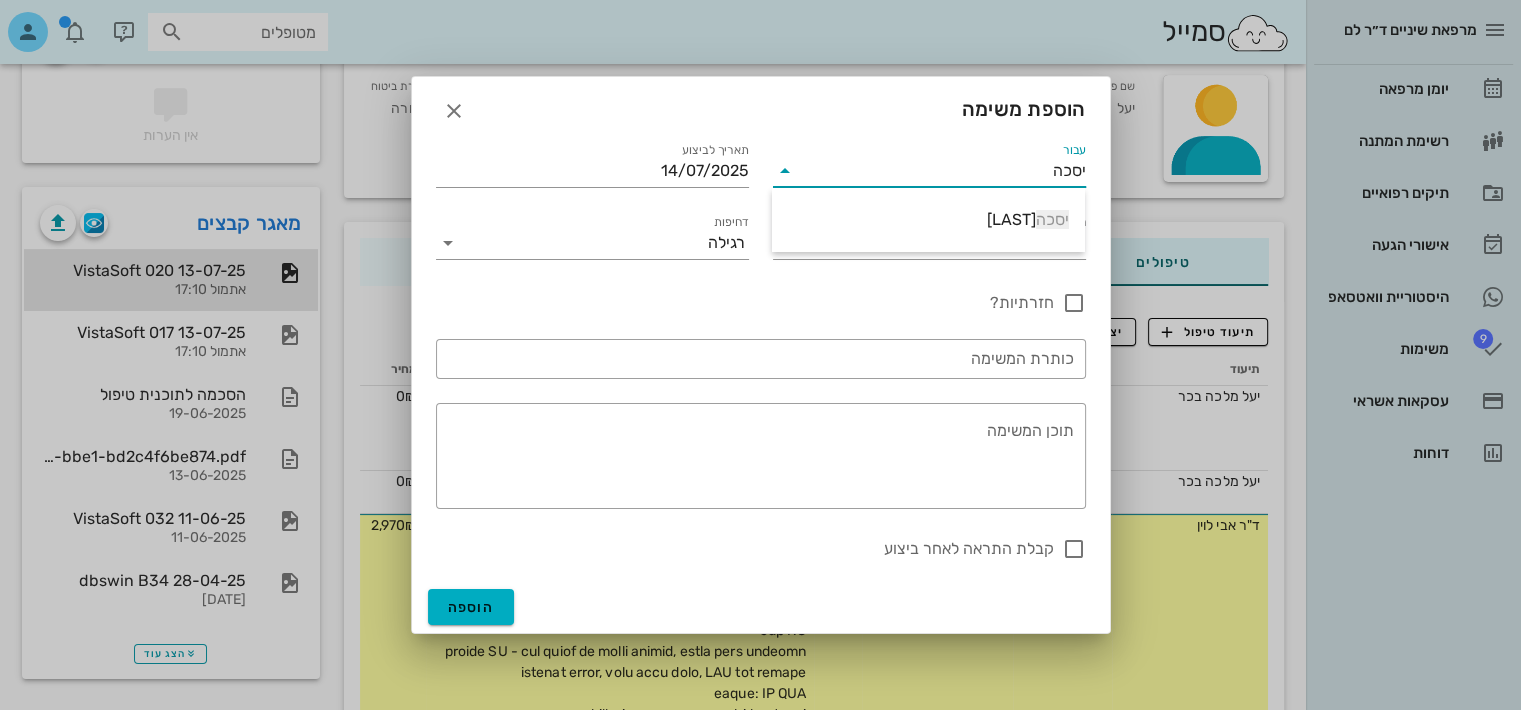 click on "[FIRST] [LAST]" at bounding box center (928, 219) 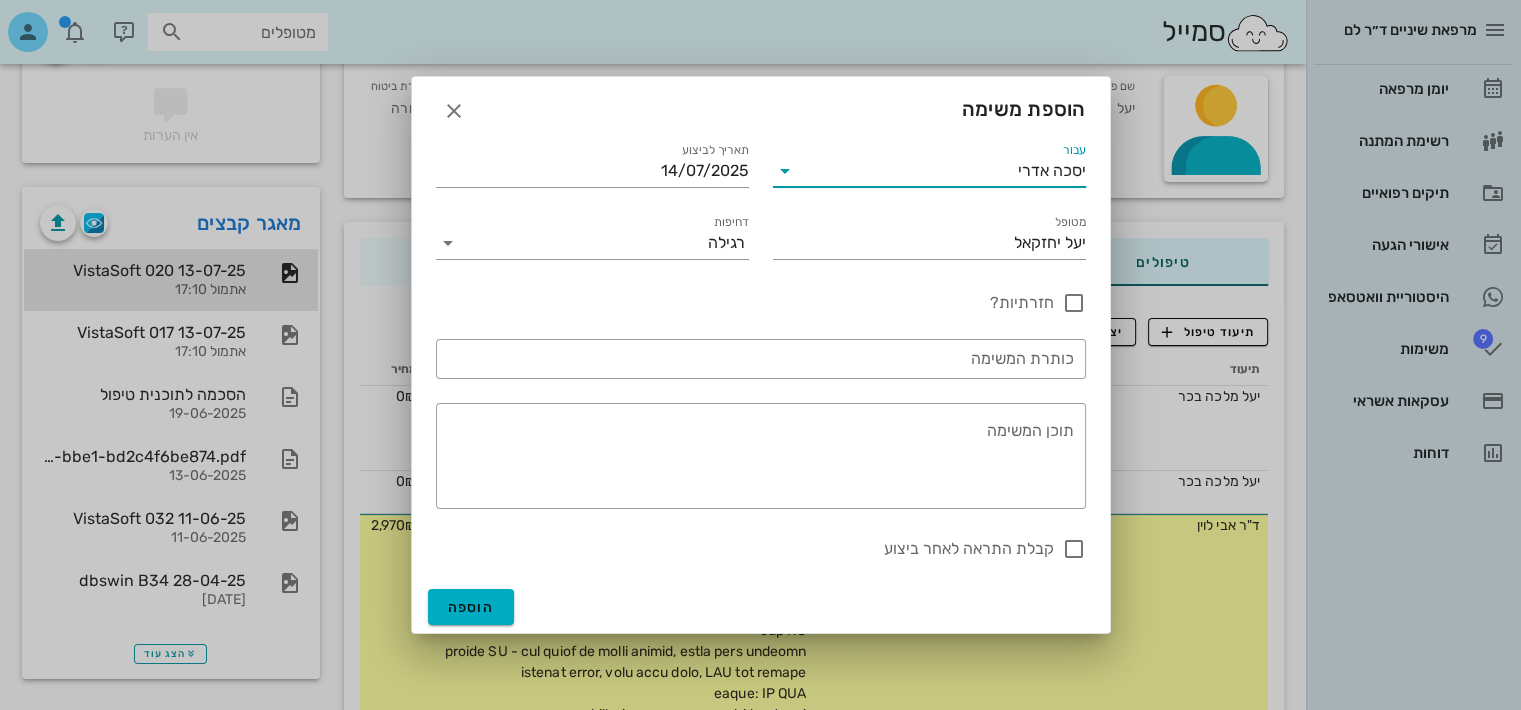 type on "יסכה אדרי" 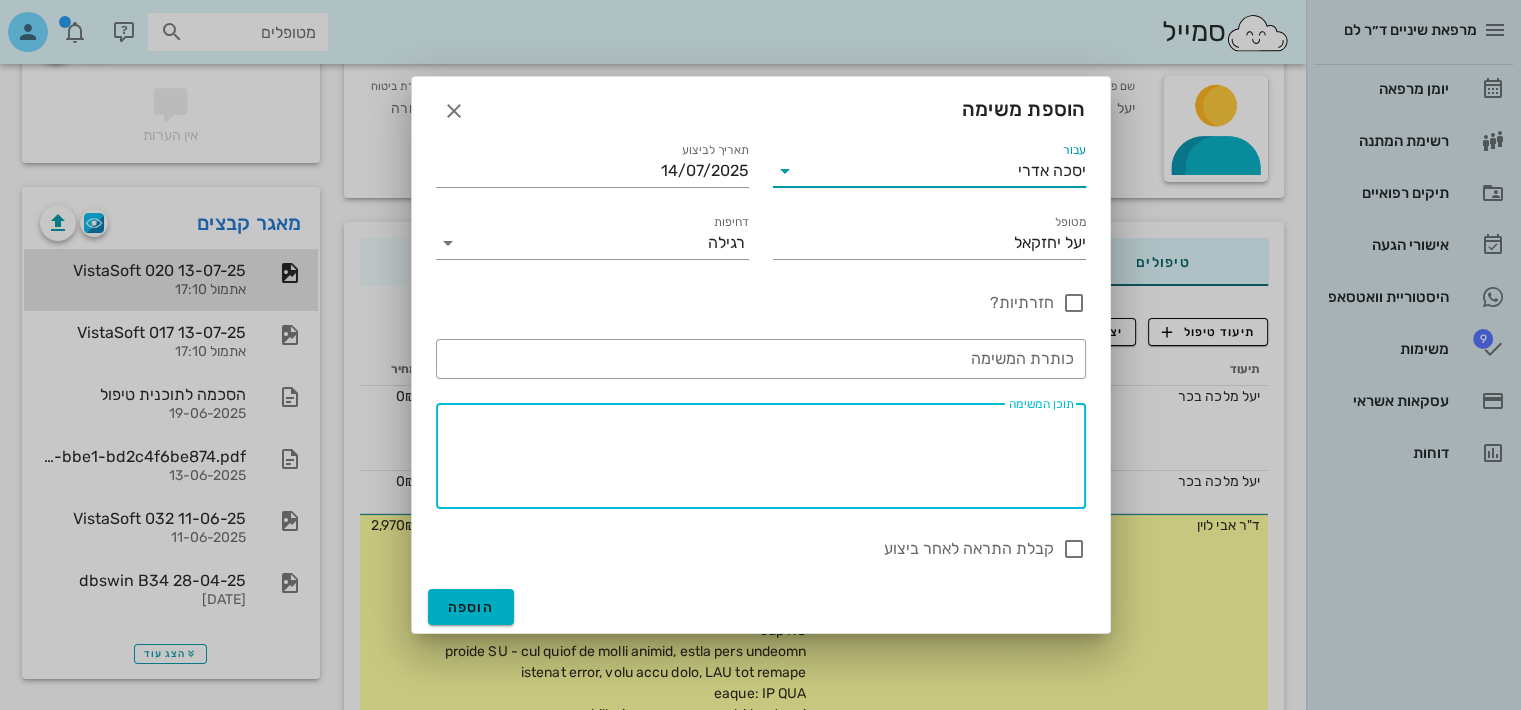 click on "תוכן המשימה" at bounding box center [755, 461] 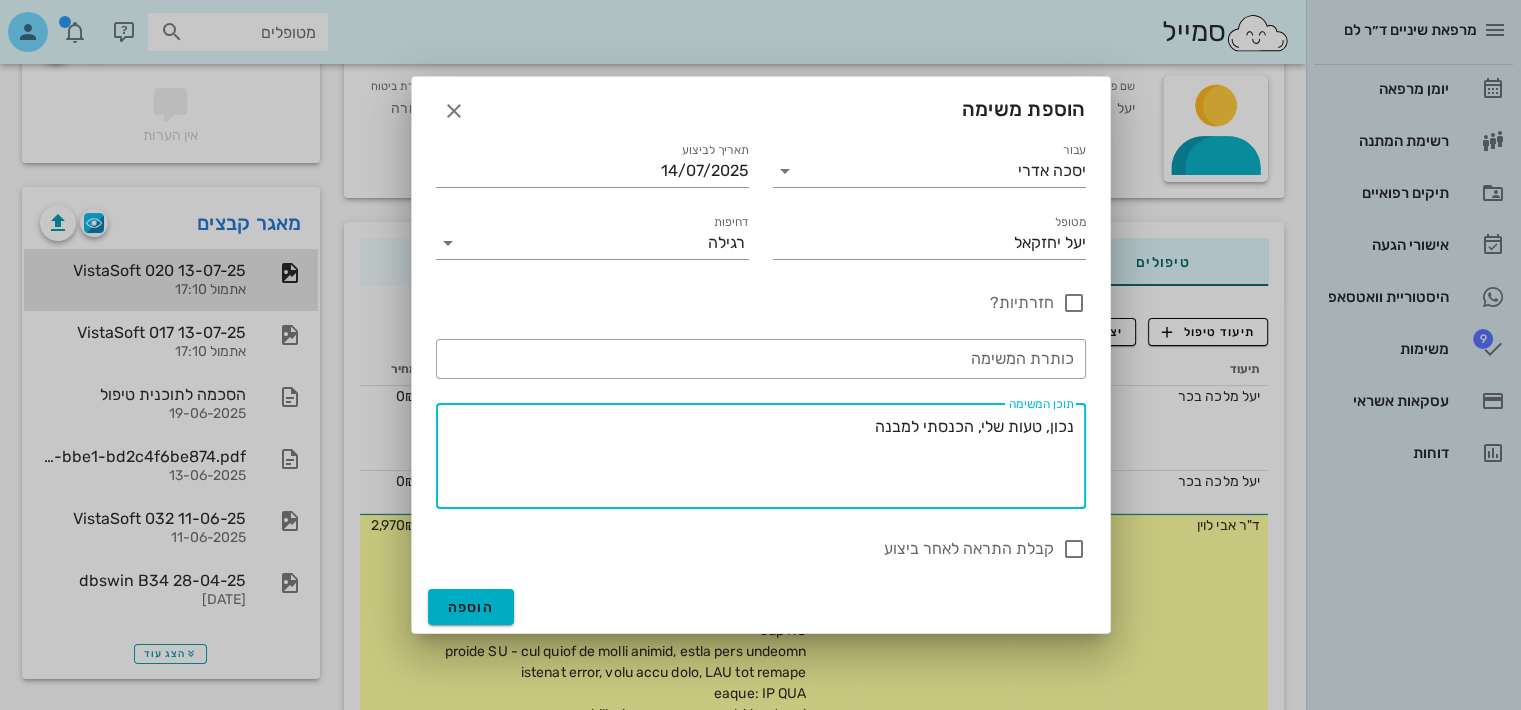 drag, startPoint x: 1012, startPoint y: 396, endPoint x: 1021, endPoint y: 408, distance: 15 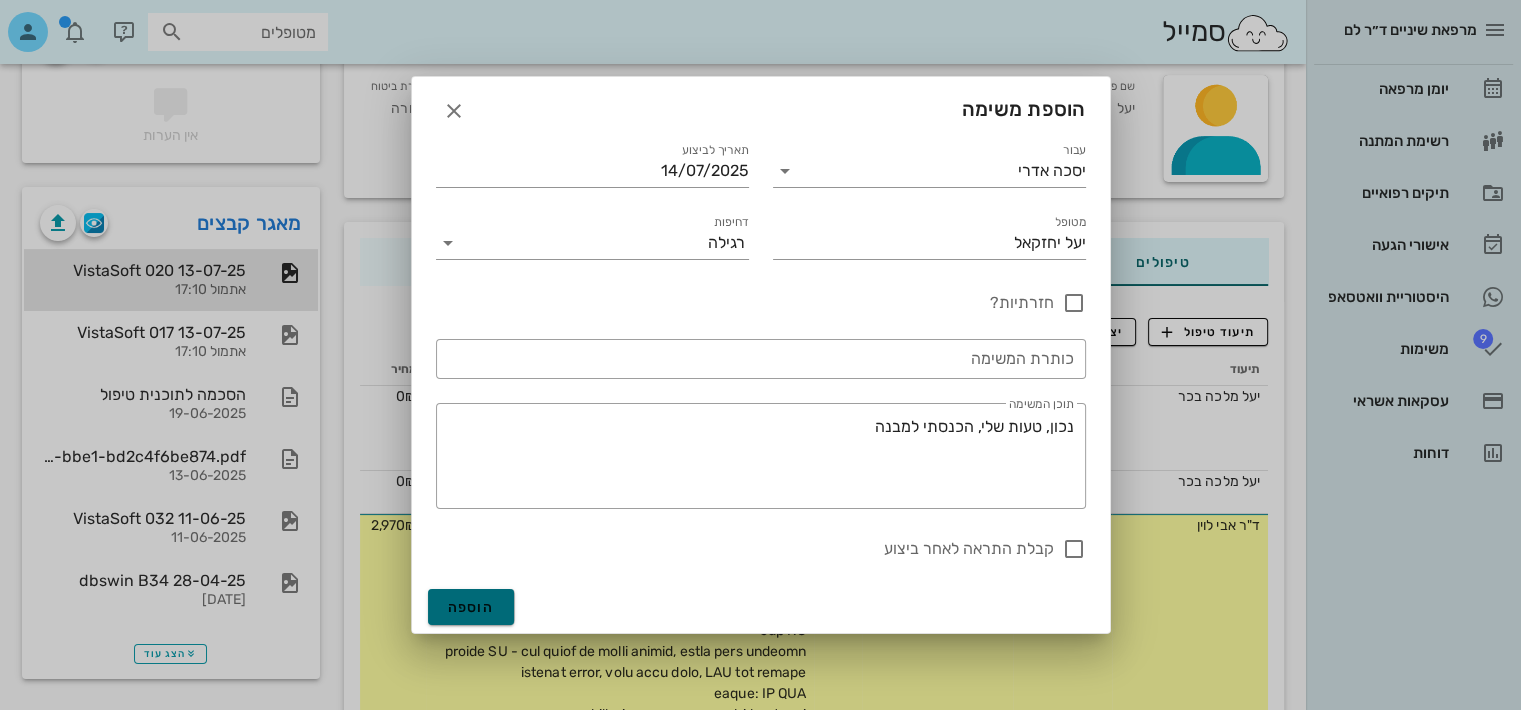 click on "הוספה" at bounding box center (471, 607) 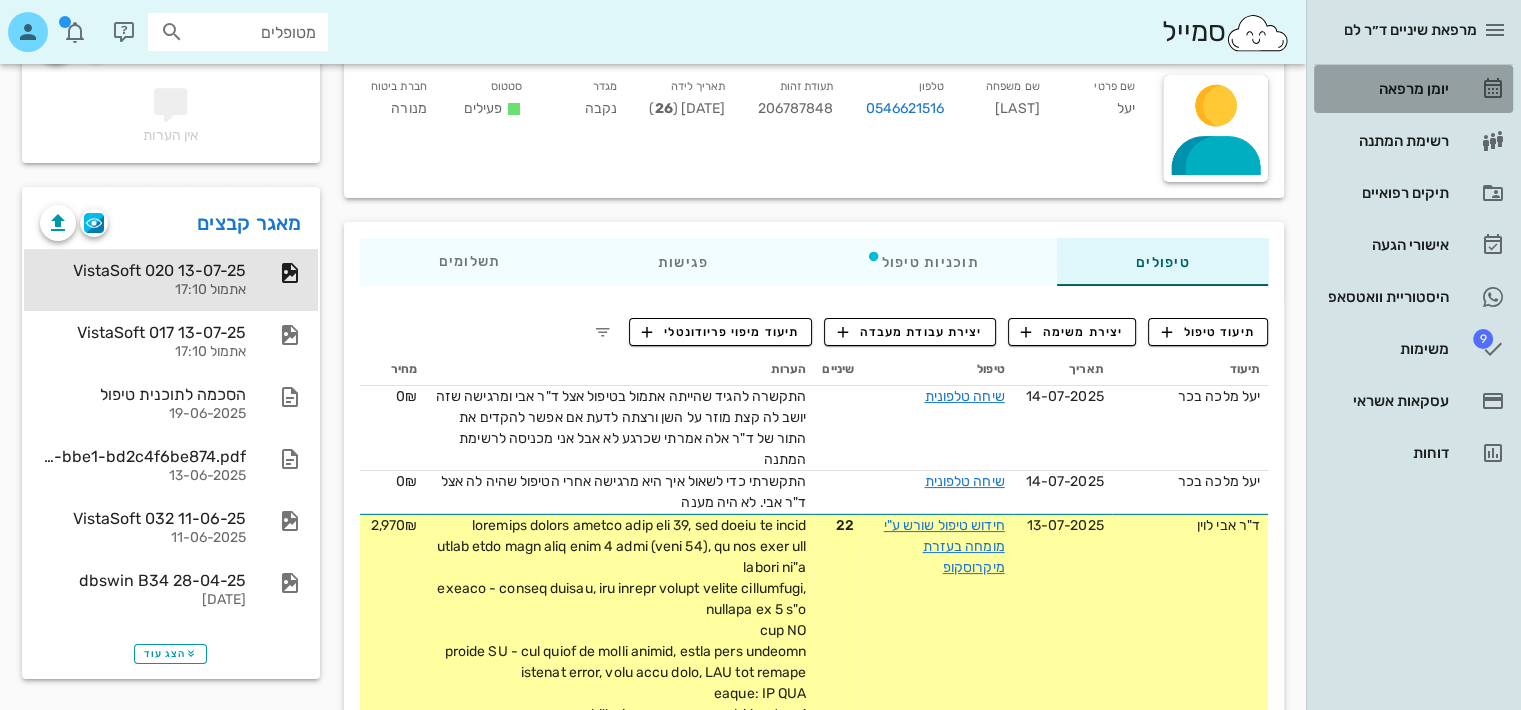 click on "יומן מרפאה" at bounding box center (1385, 89) 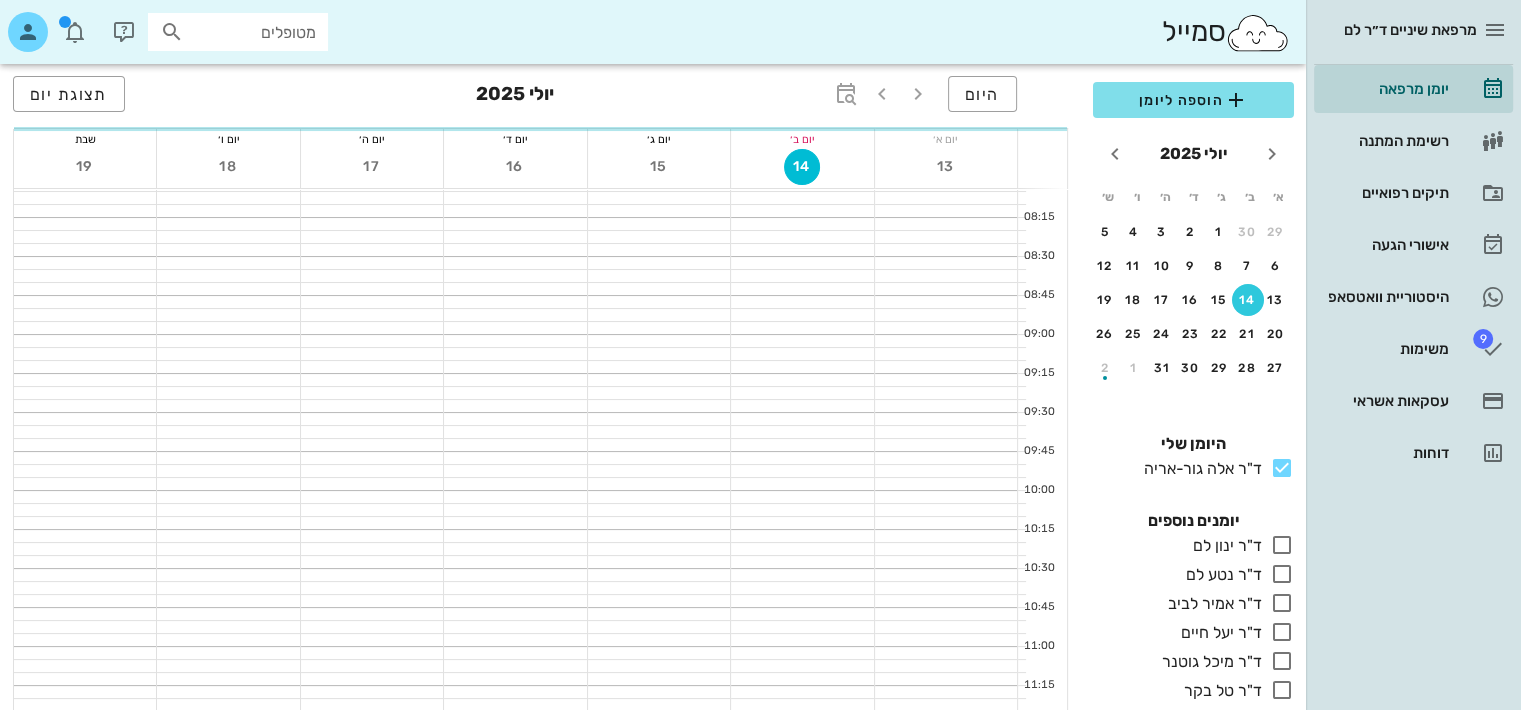 scroll, scrollTop: 0, scrollLeft: 0, axis: both 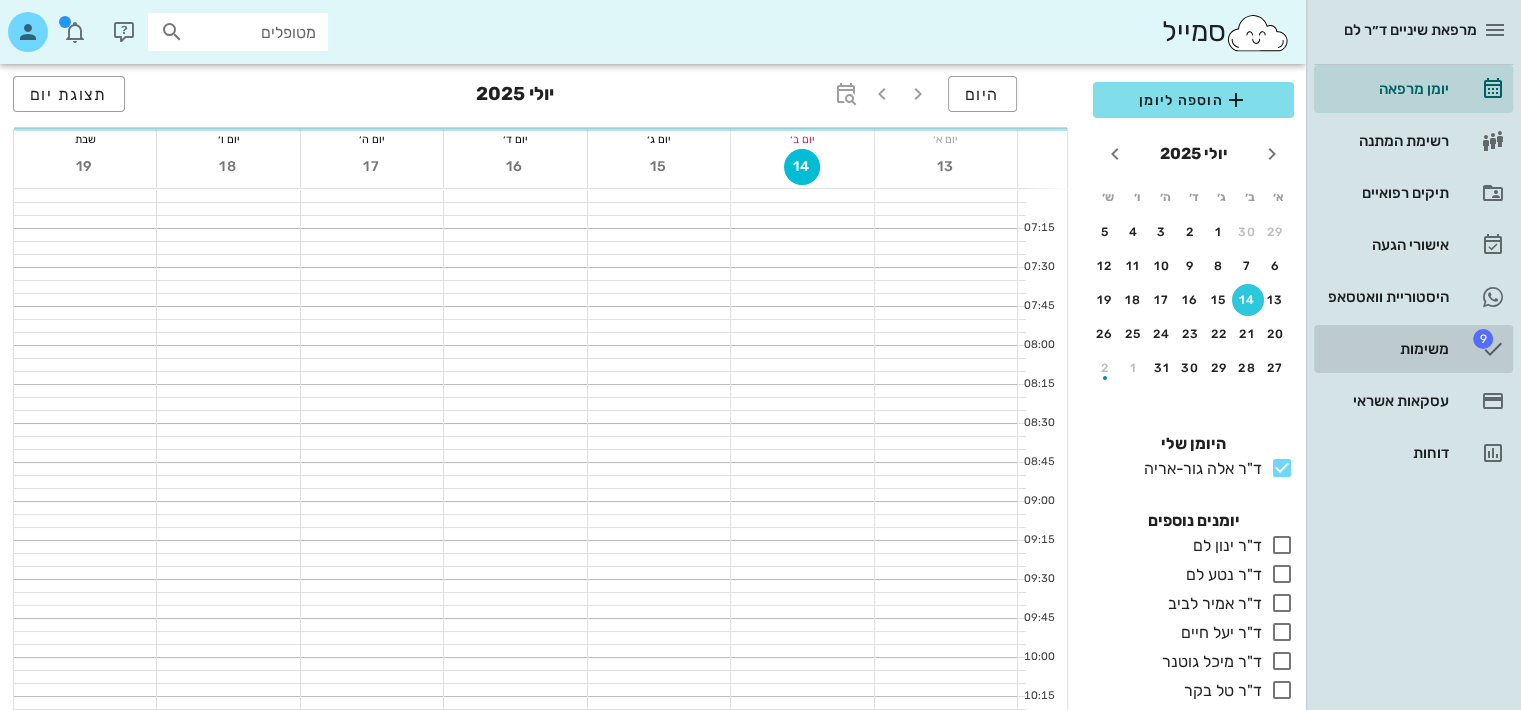 click on "משימות" at bounding box center (1385, 349) 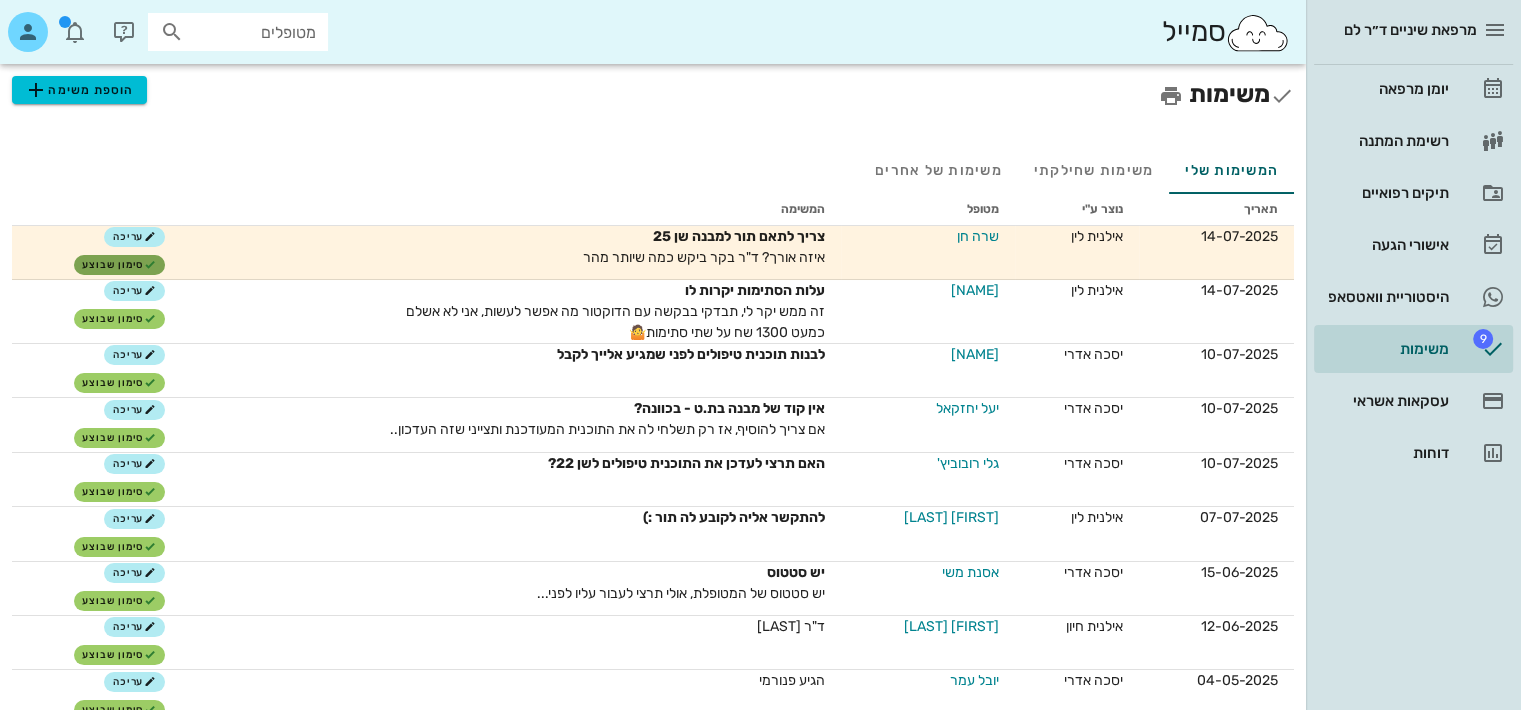 click on "סימון שבוצע" at bounding box center [119, 265] 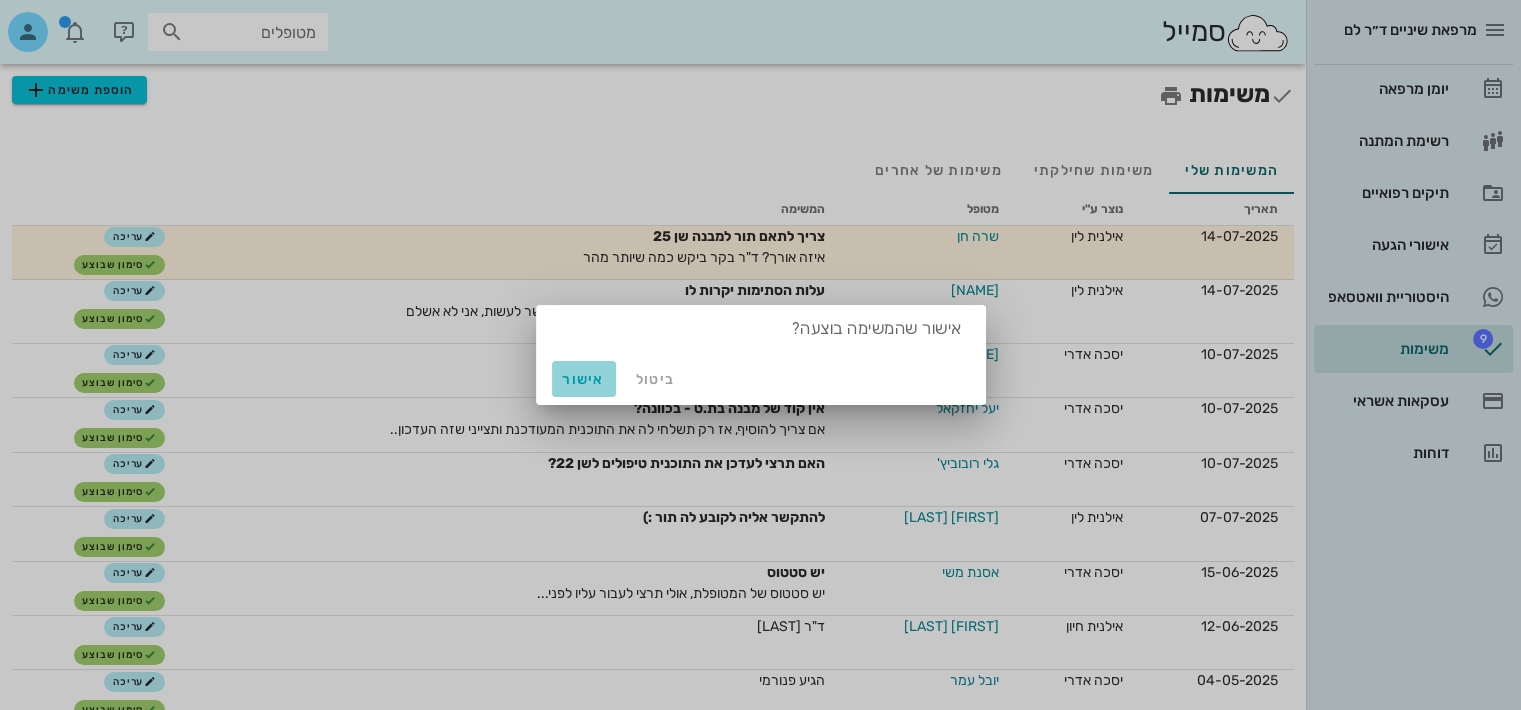 click on "אישור" at bounding box center (584, 379) 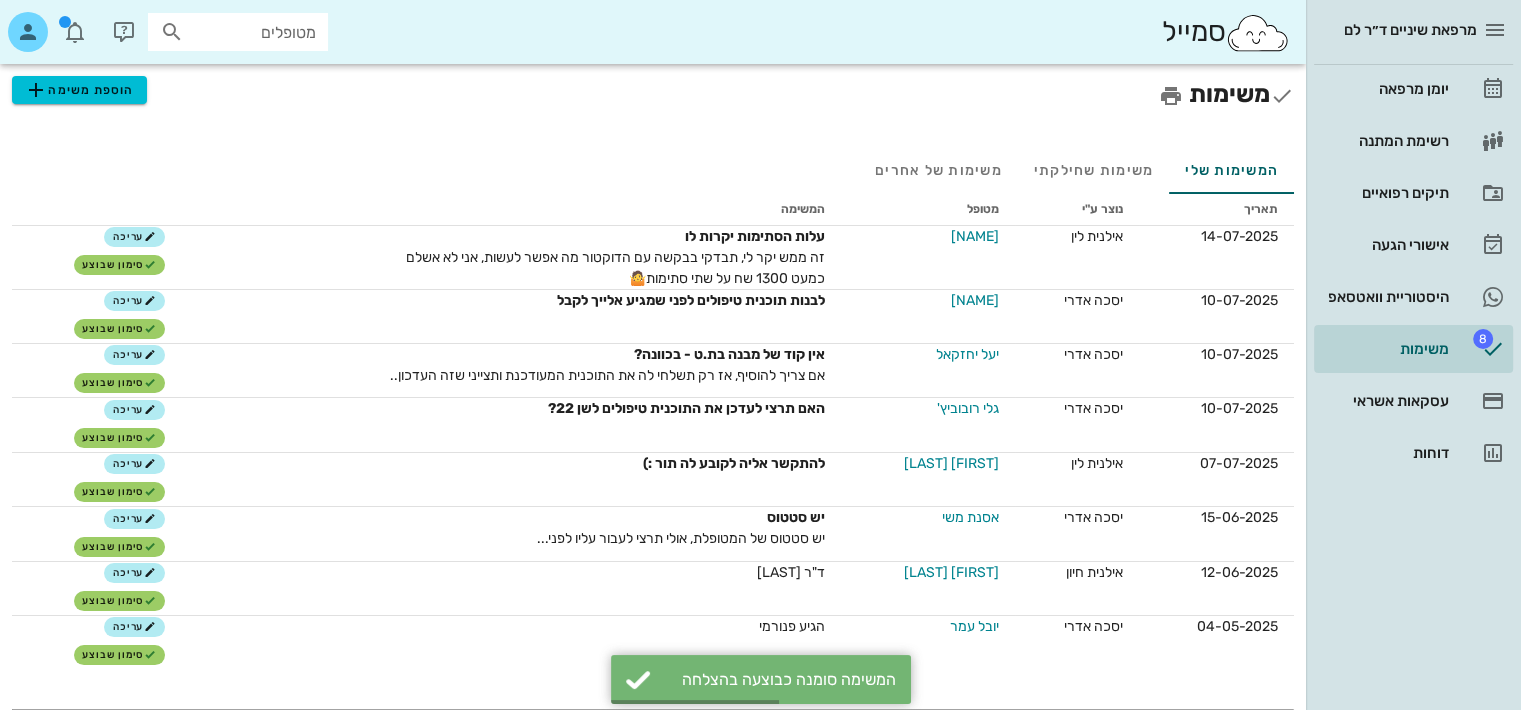 click on "לבנות תוכנית טיפולים לפני שמגיע אלייך לקבל" at bounding box center (600, 300) 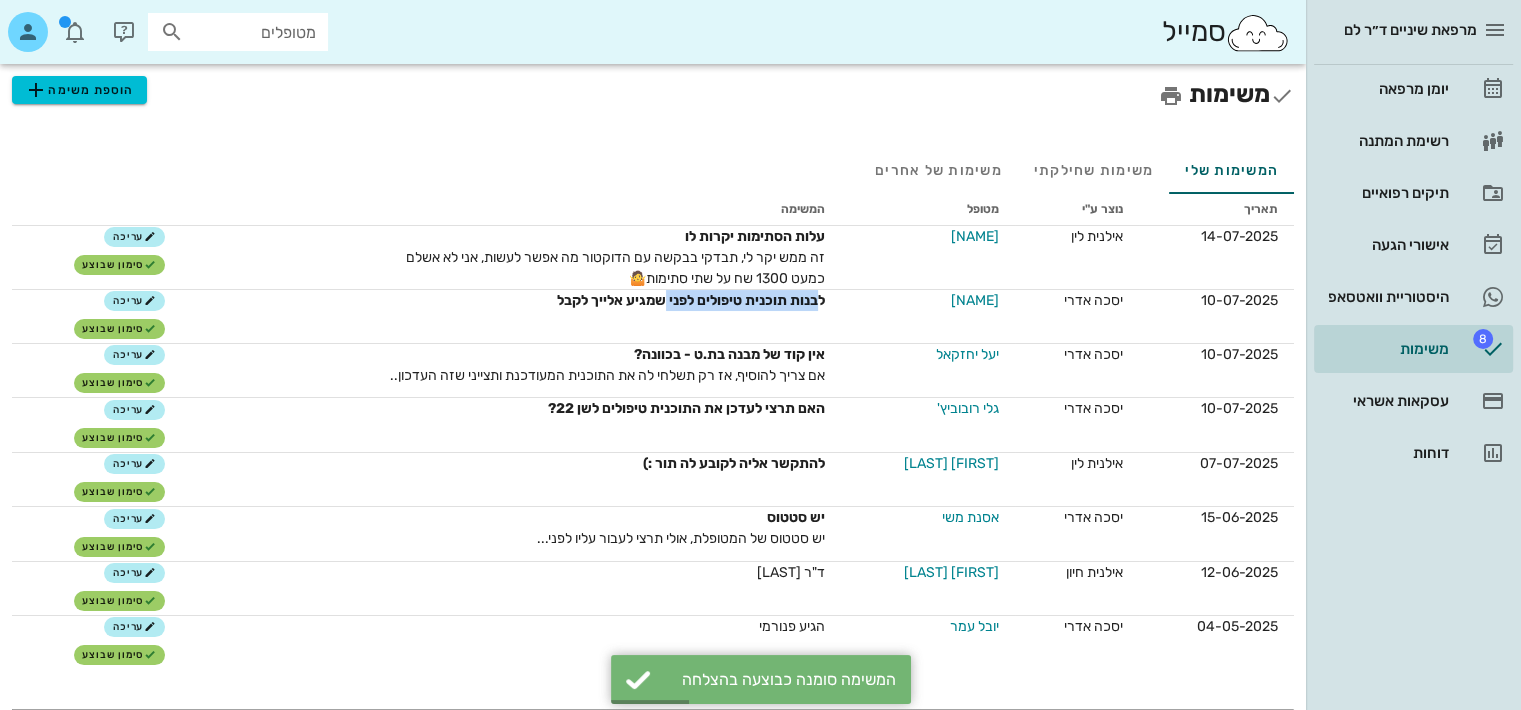 drag, startPoint x: 684, startPoint y: 296, endPoint x: 802, endPoint y: 289, distance: 118.20744 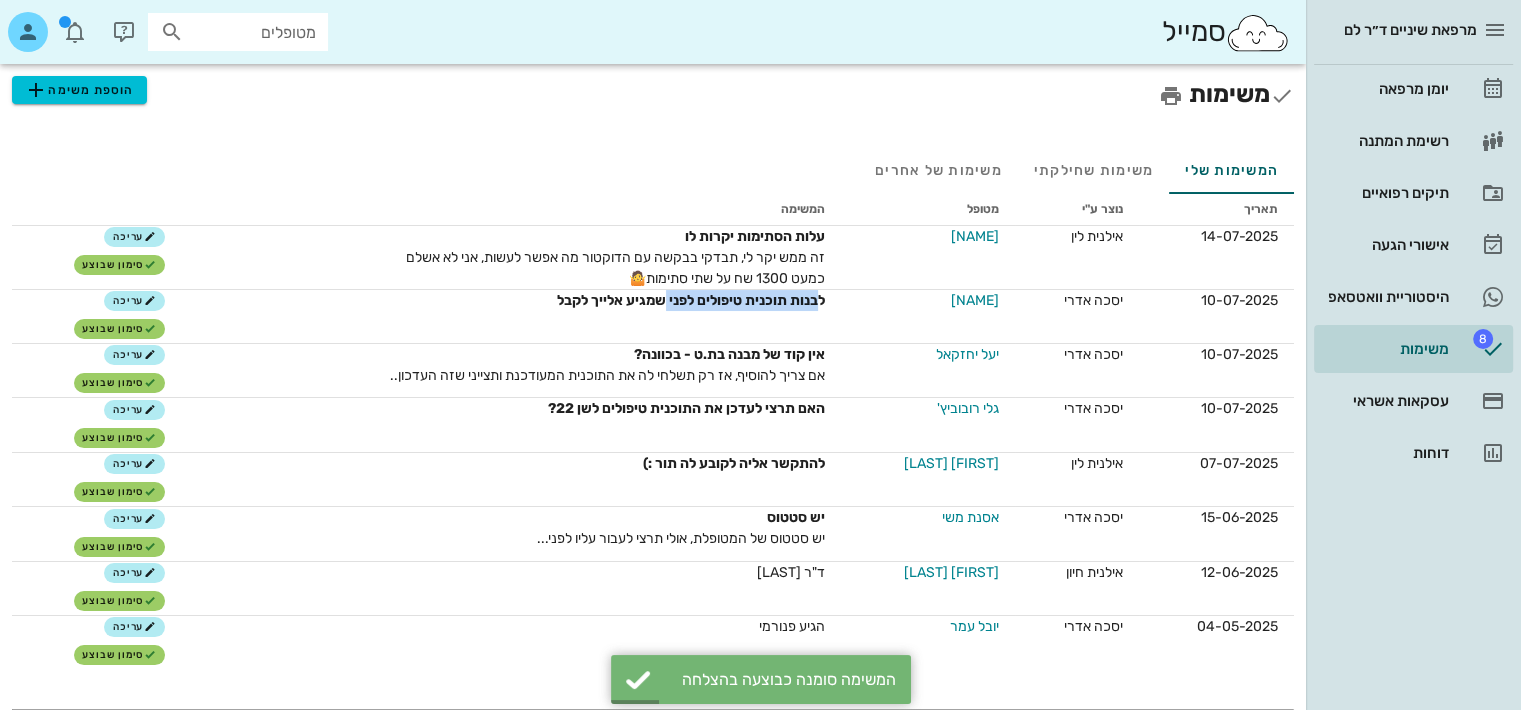 click on "לבנות תוכנית טיפולים לפני שמגיע אלייך לקבל" at bounding box center [600, 300] 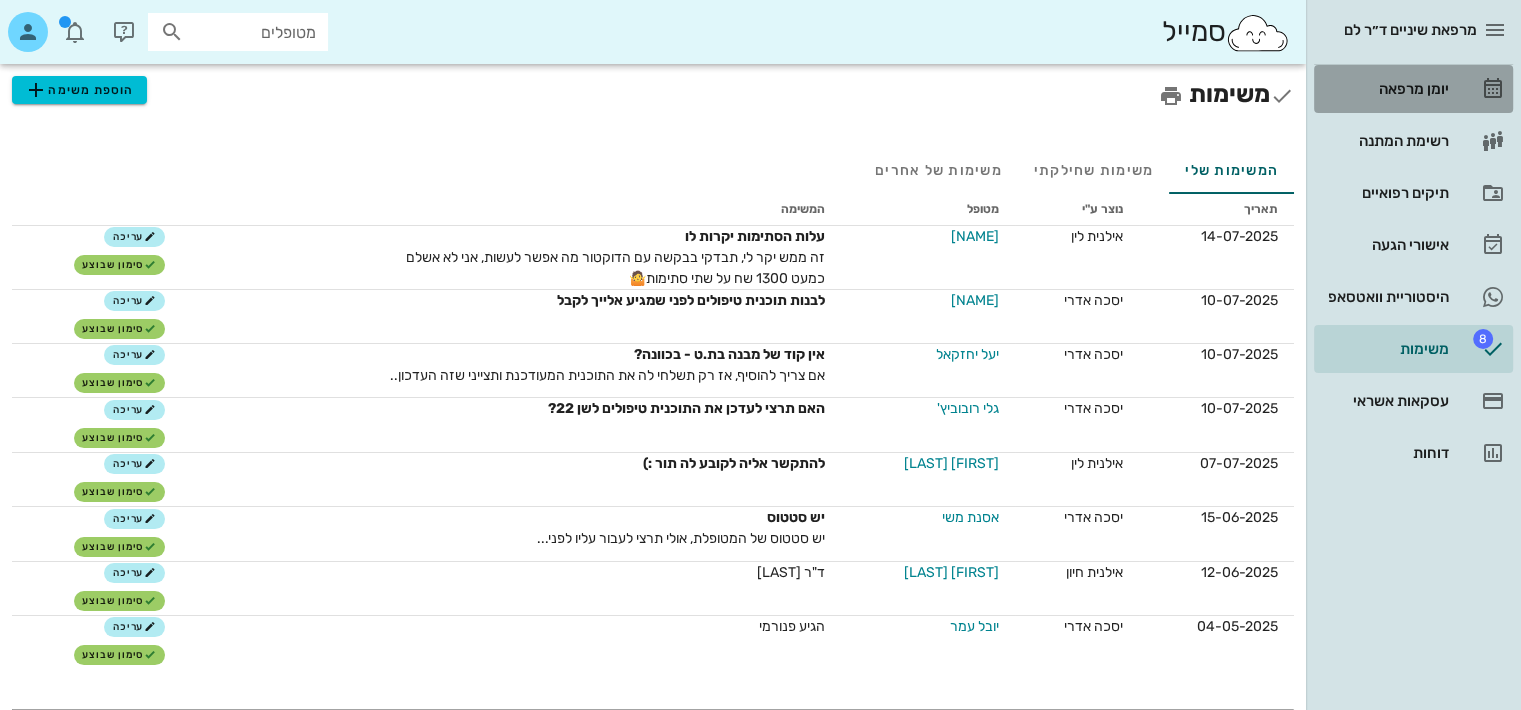 click on "יומן מרפאה" at bounding box center [1413, 89] 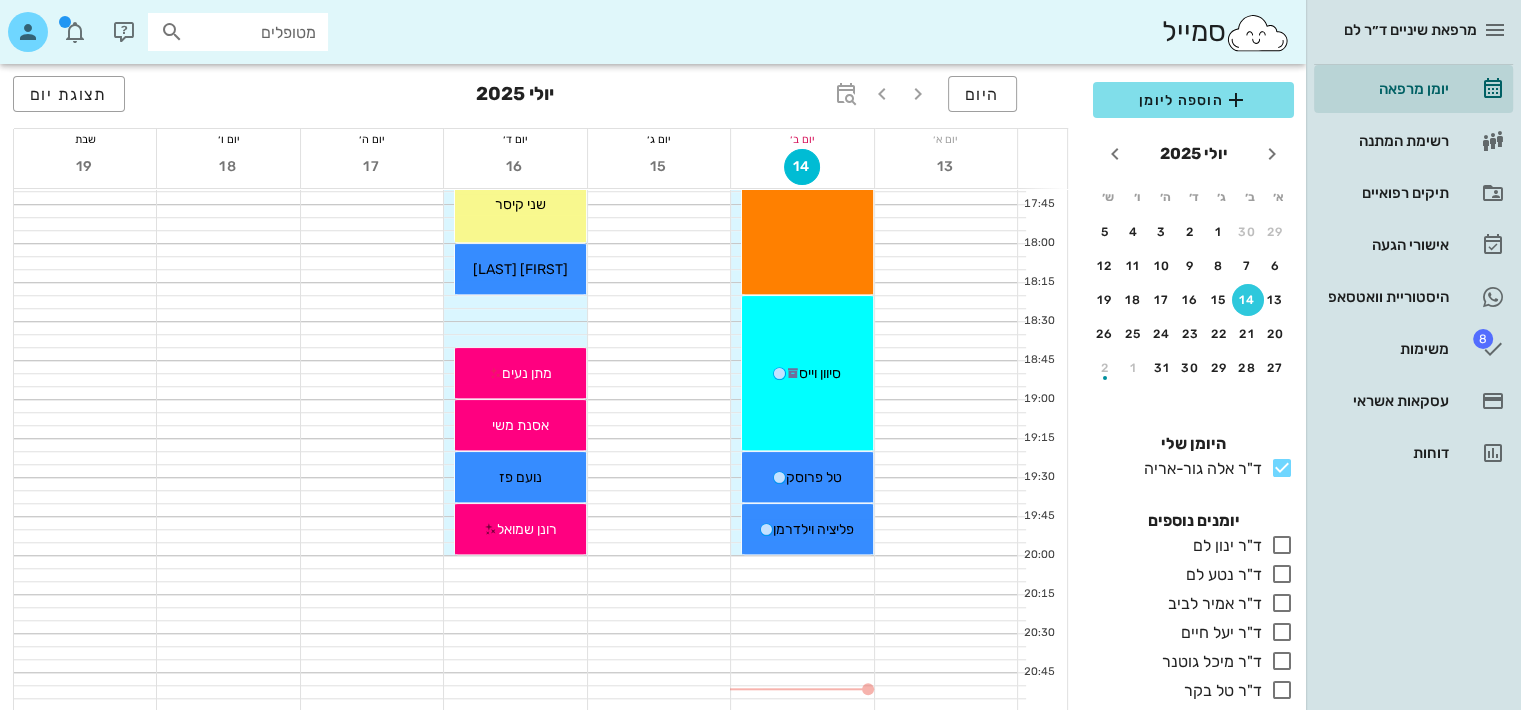 scroll, scrollTop: 1663, scrollLeft: 0, axis: vertical 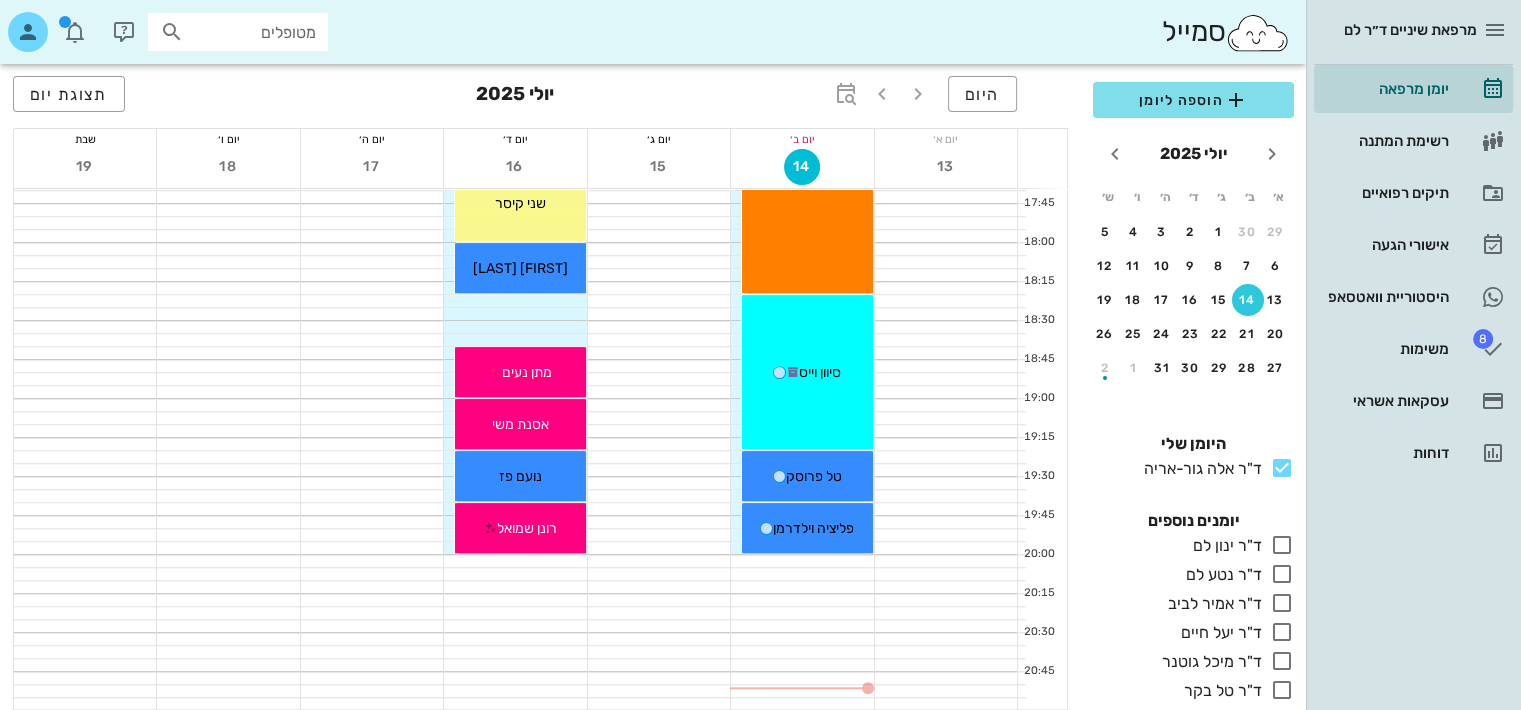 click on "[TIME]
[NAME]
(גיל
[AGE] )
מסירת גשר -עבודה הגיעה
עבודה הגיעה
[NAME]" at bounding box center [807, 372] 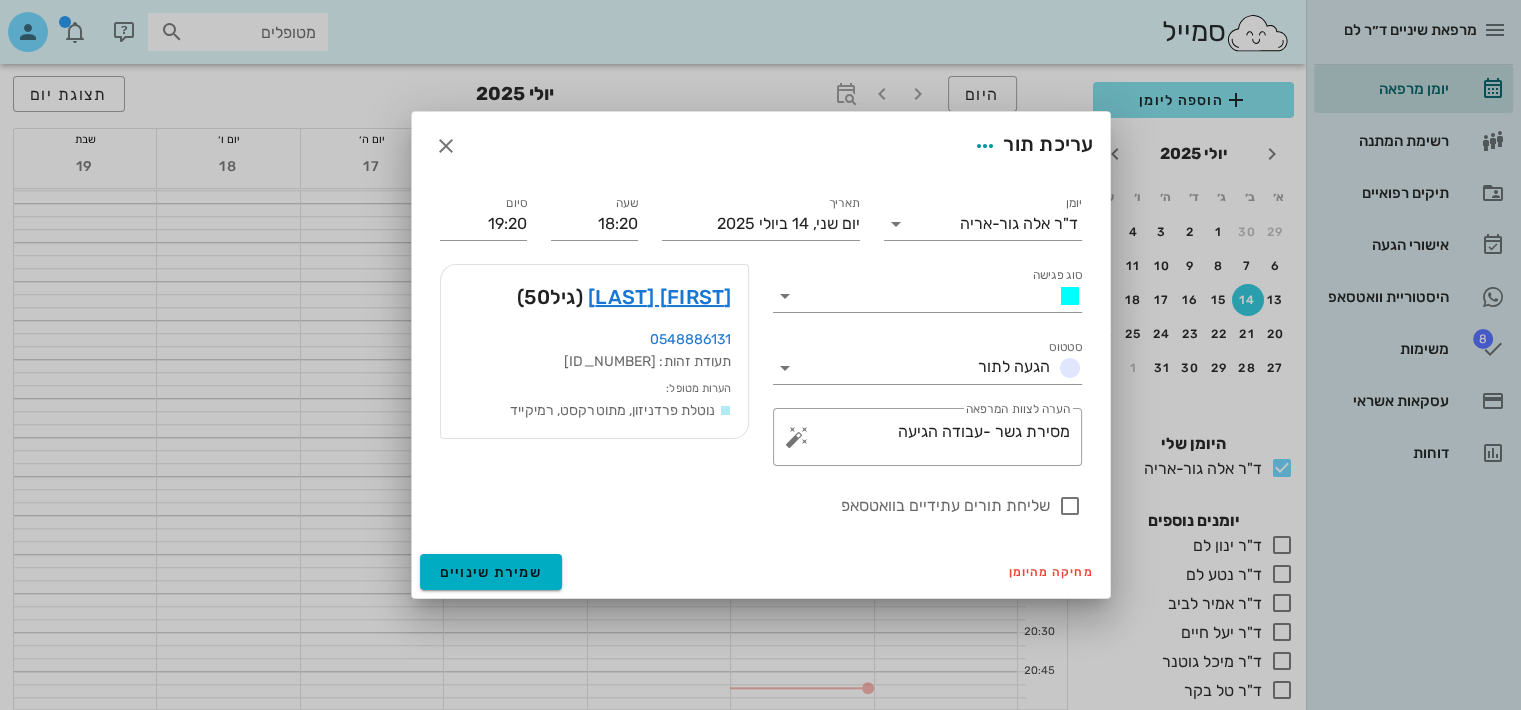 click on "[FIRST] [LAST]" at bounding box center (660, 297) 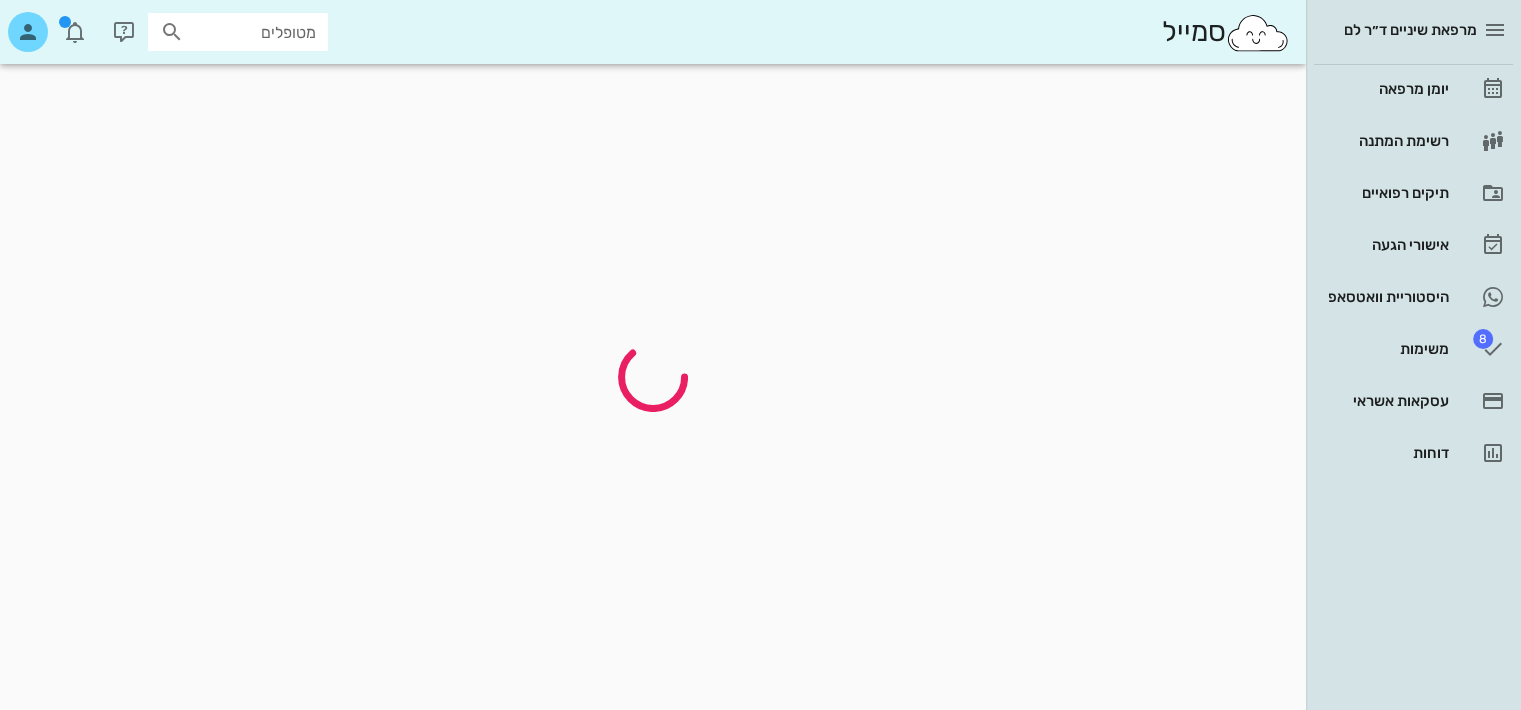 scroll, scrollTop: 0, scrollLeft: 0, axis: both 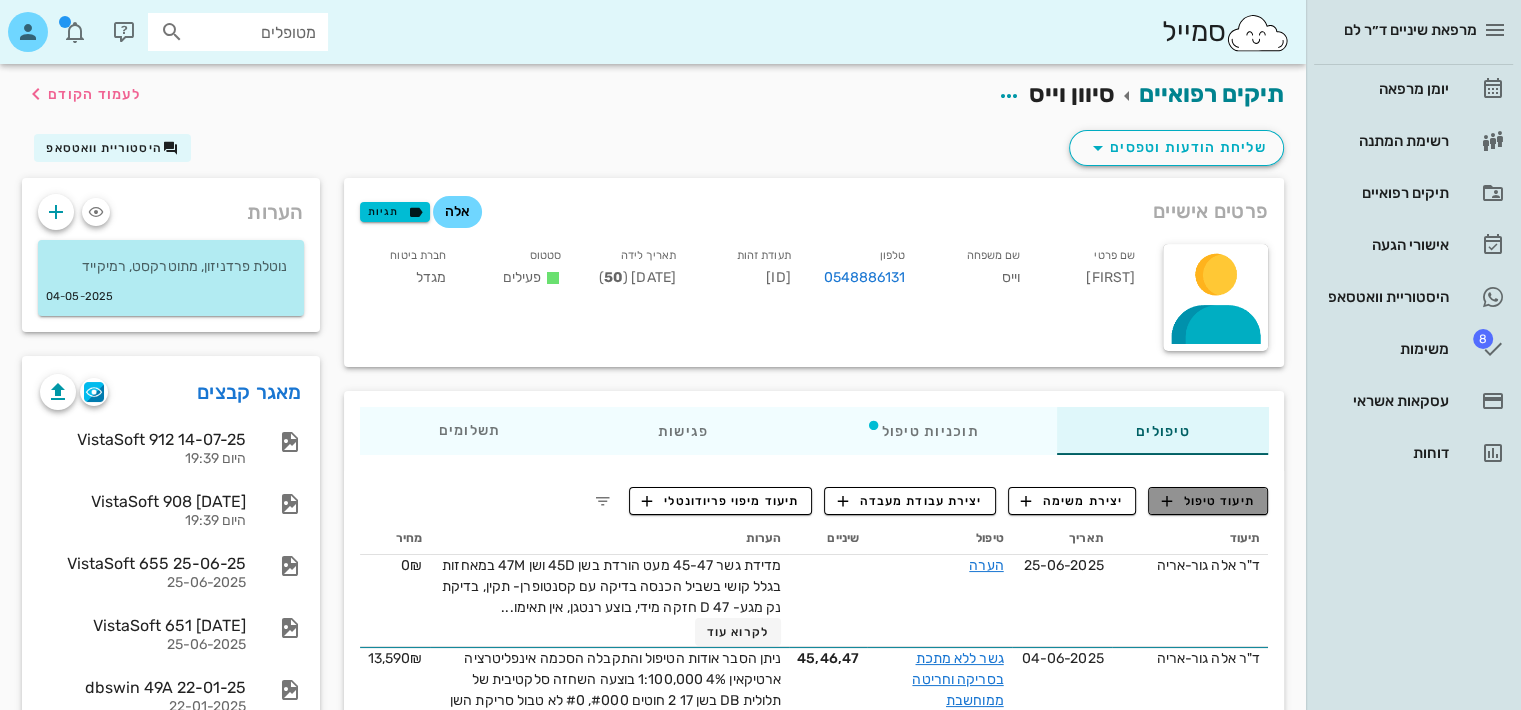 click on "תיעוד טיפול" at bounding box center (1208, 501) 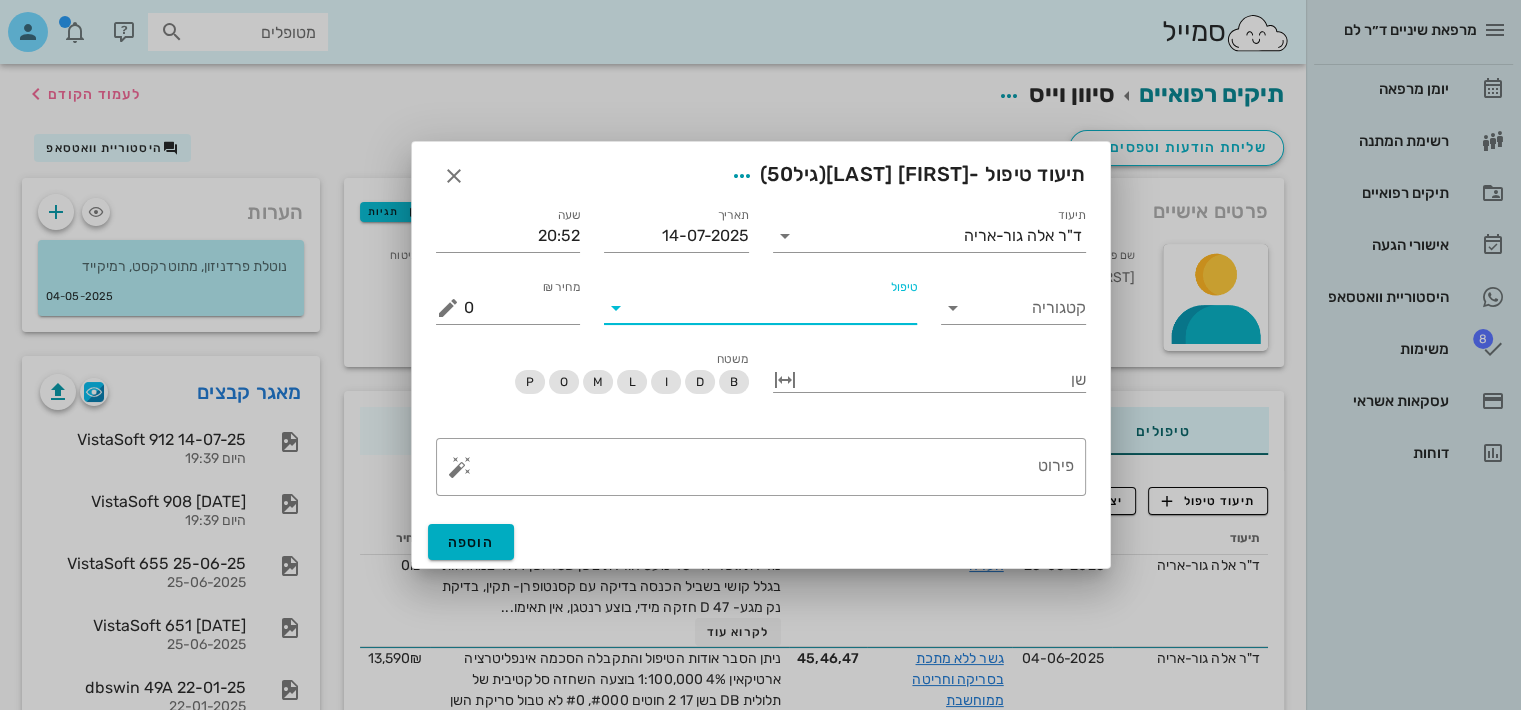 click on "טיפול" at bounding box center [774, 308] 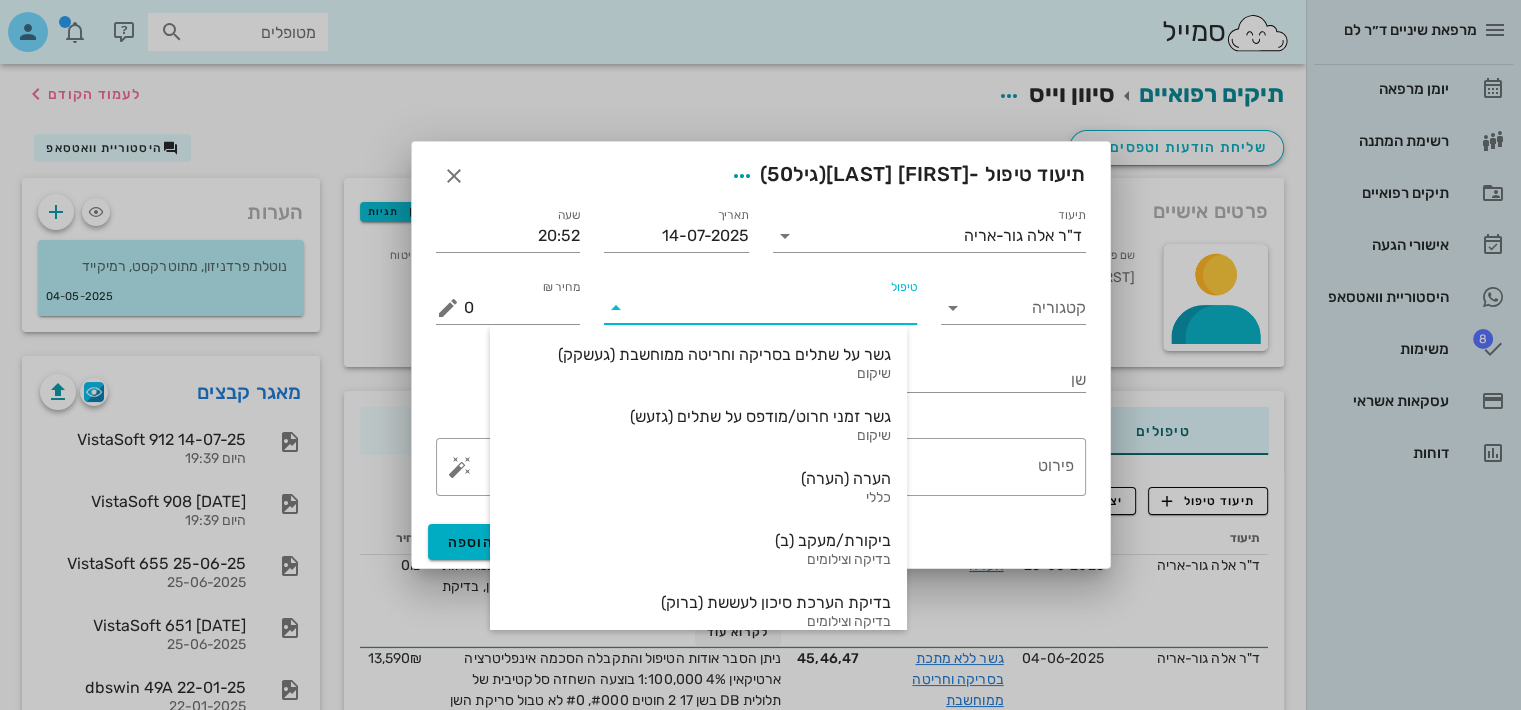 type on "ע" 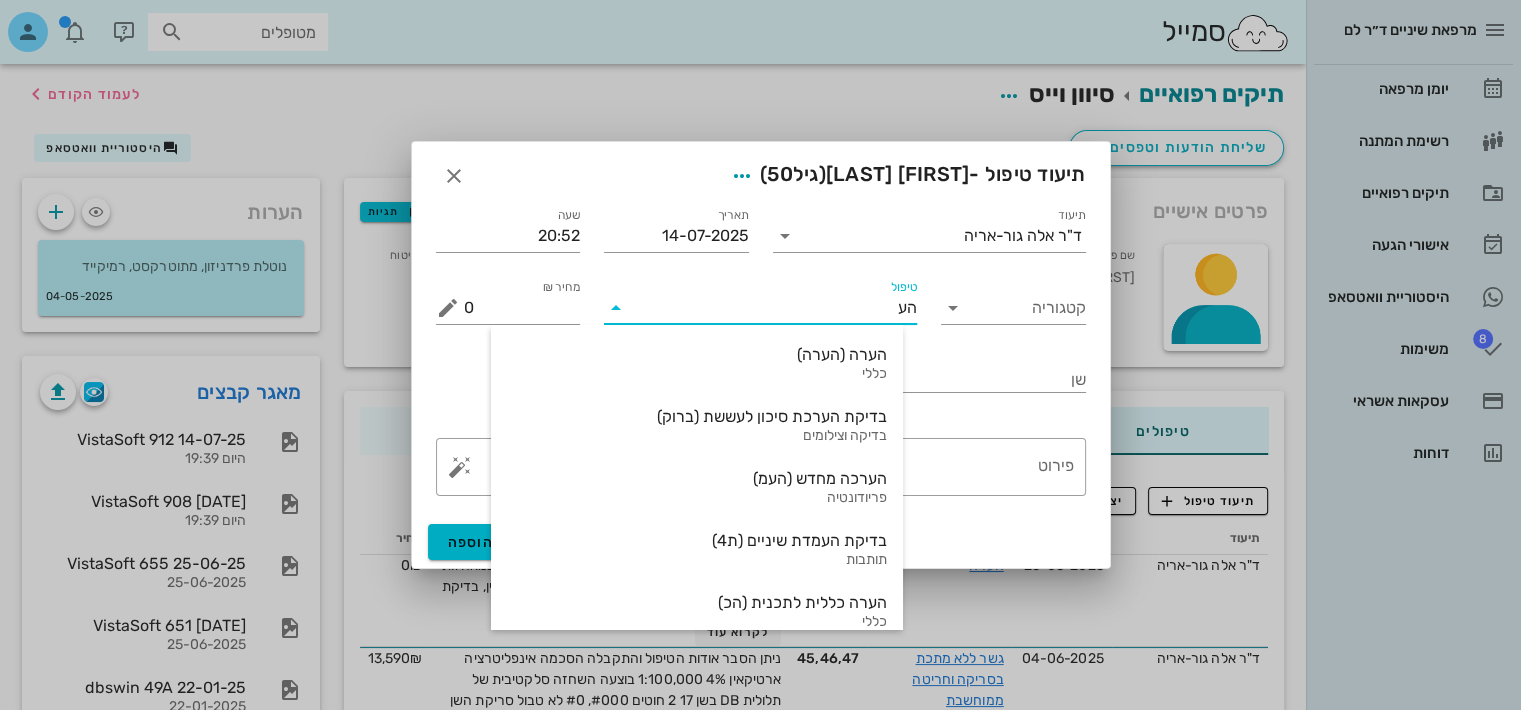 type on "הער" 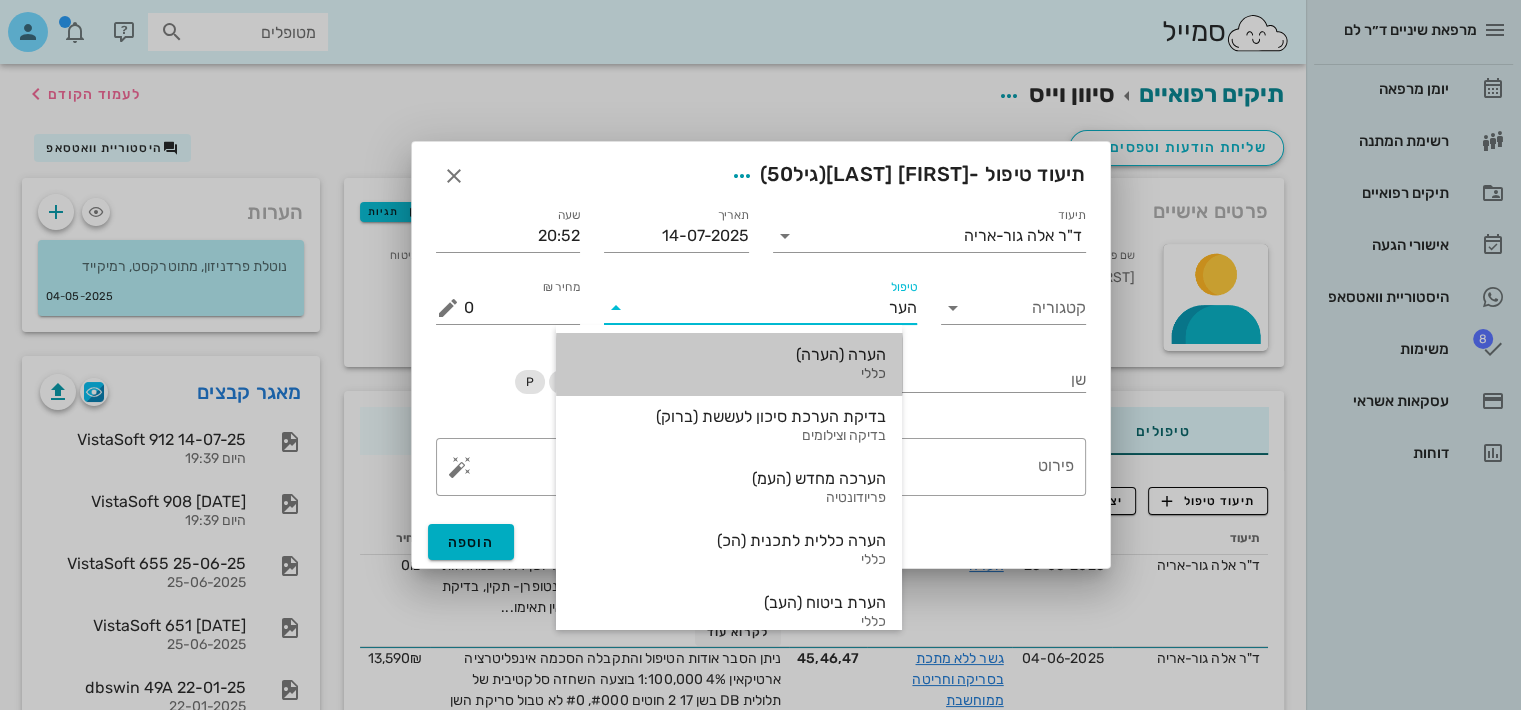 click on "הערה (הערה)" at bounding box center [729, 354] 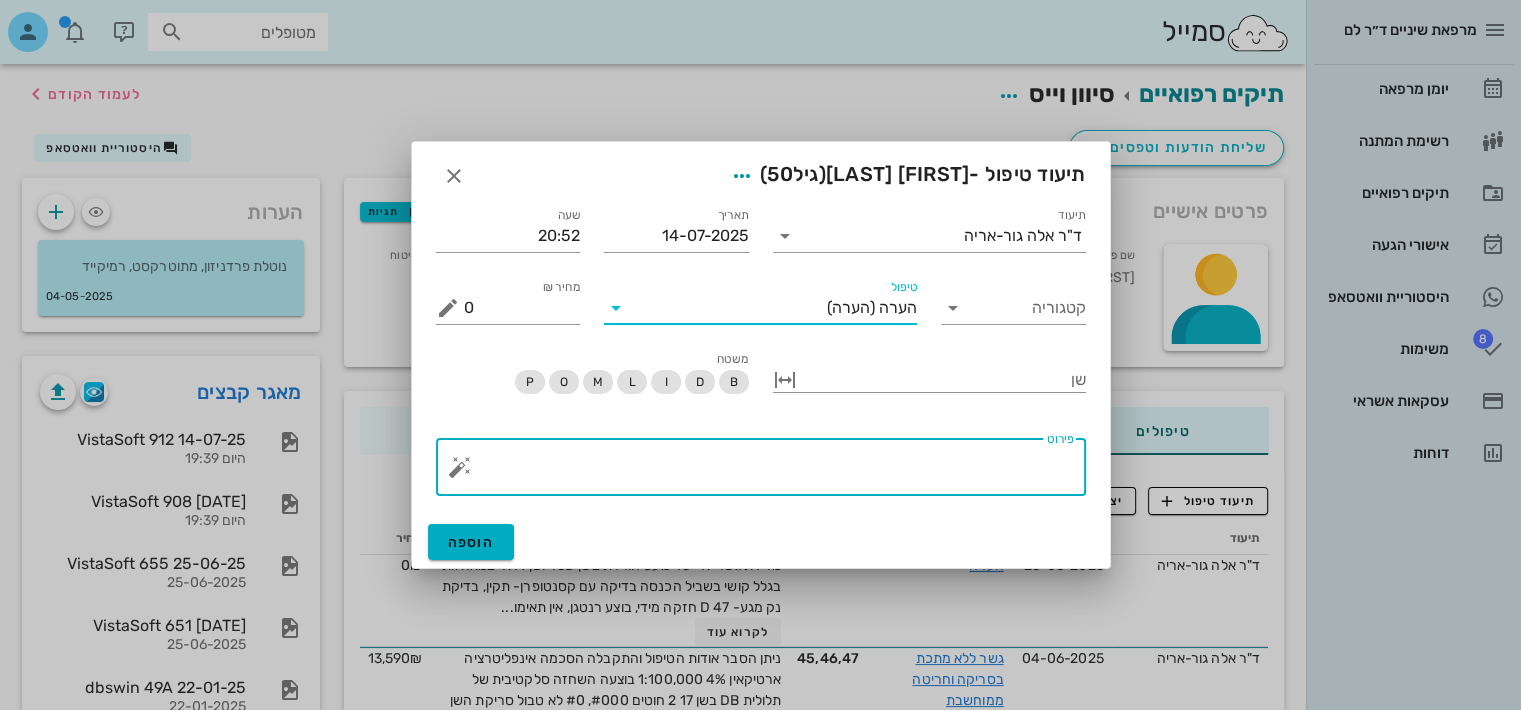 click on "פירוט" at bounding box center [769, 472] 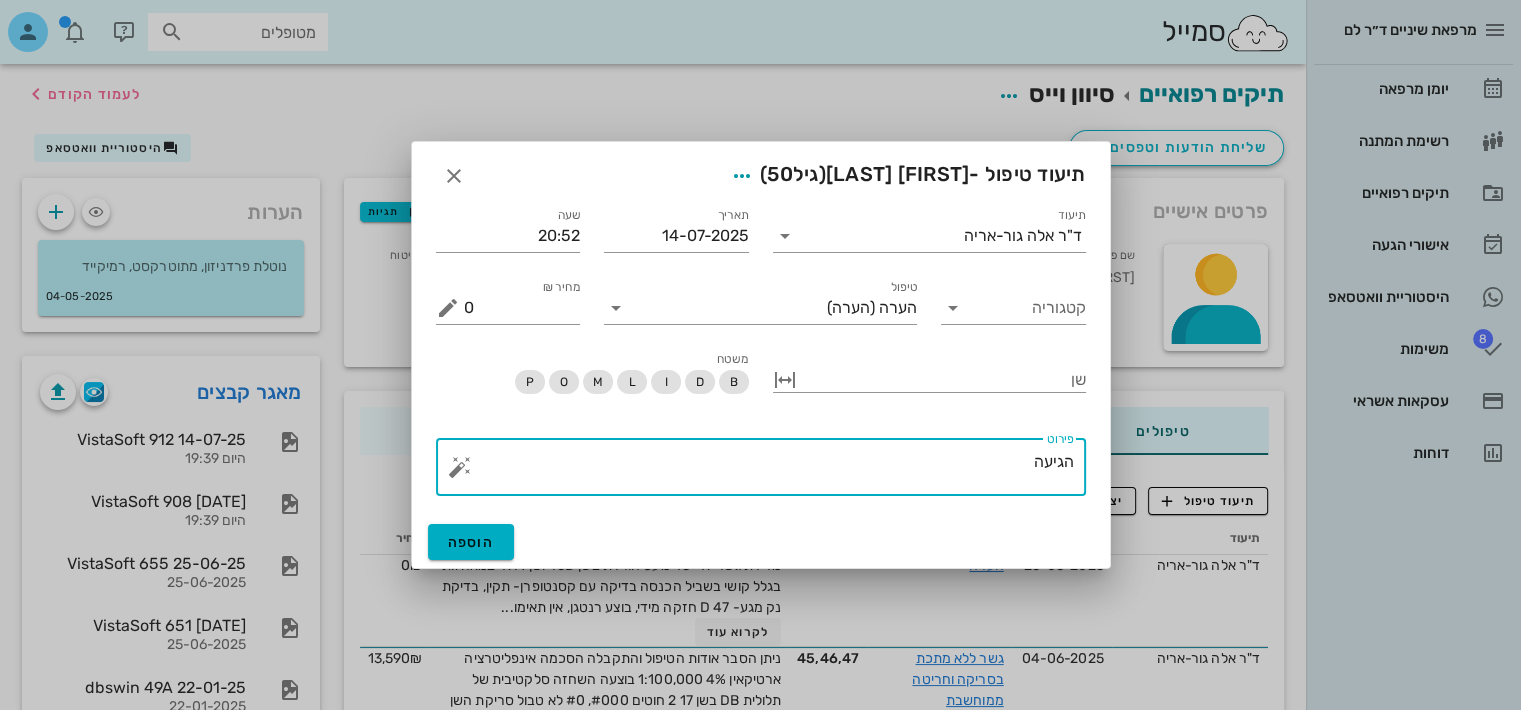 type on "הגיע" 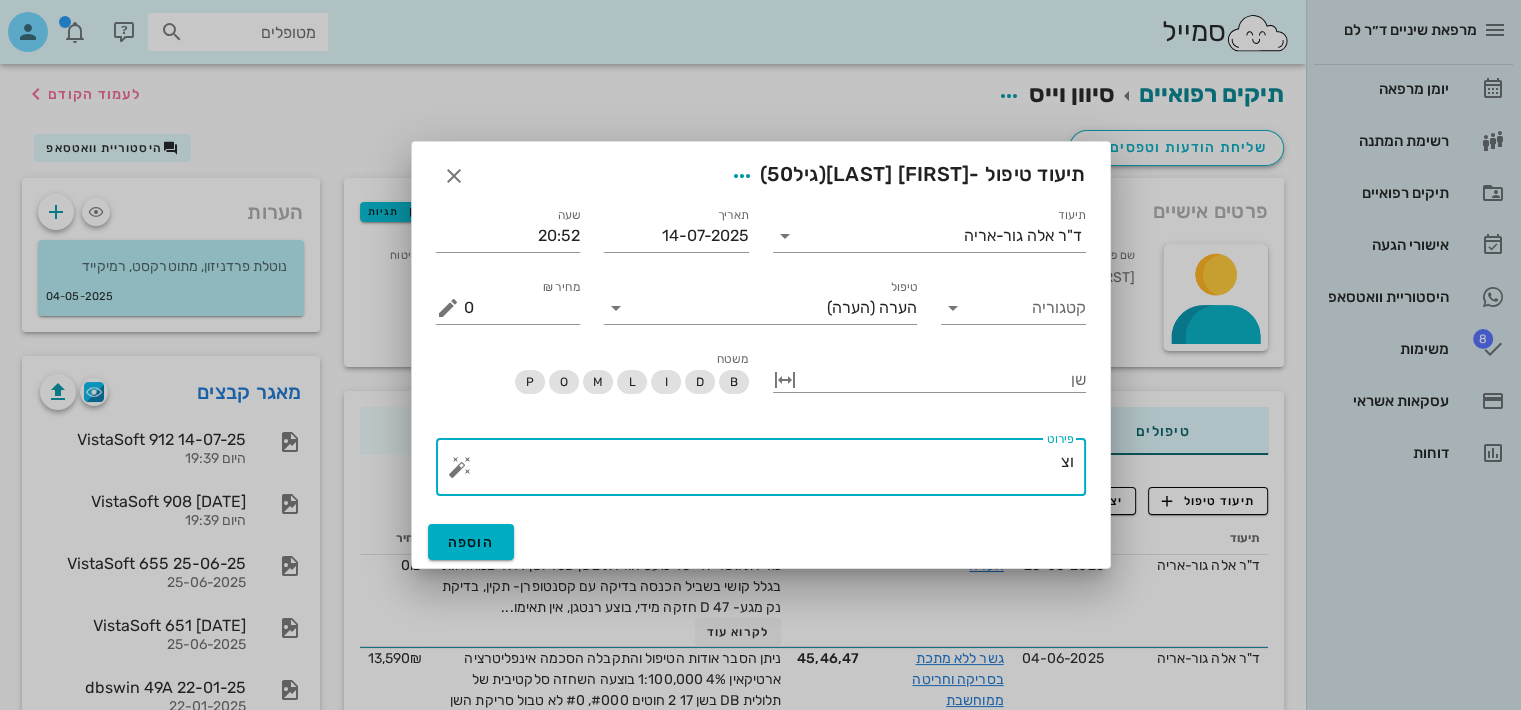 type on "ו" 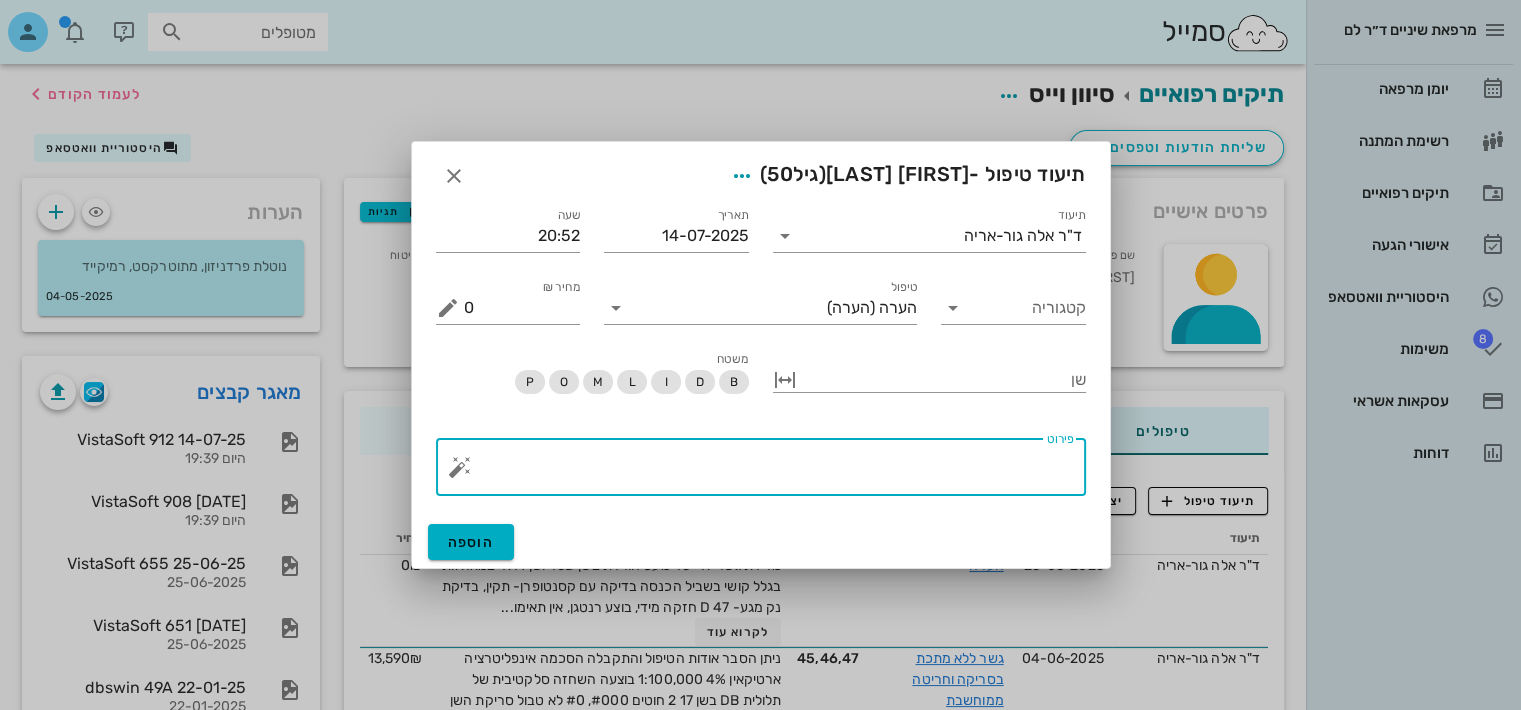 click at bounding box center (460, 467) 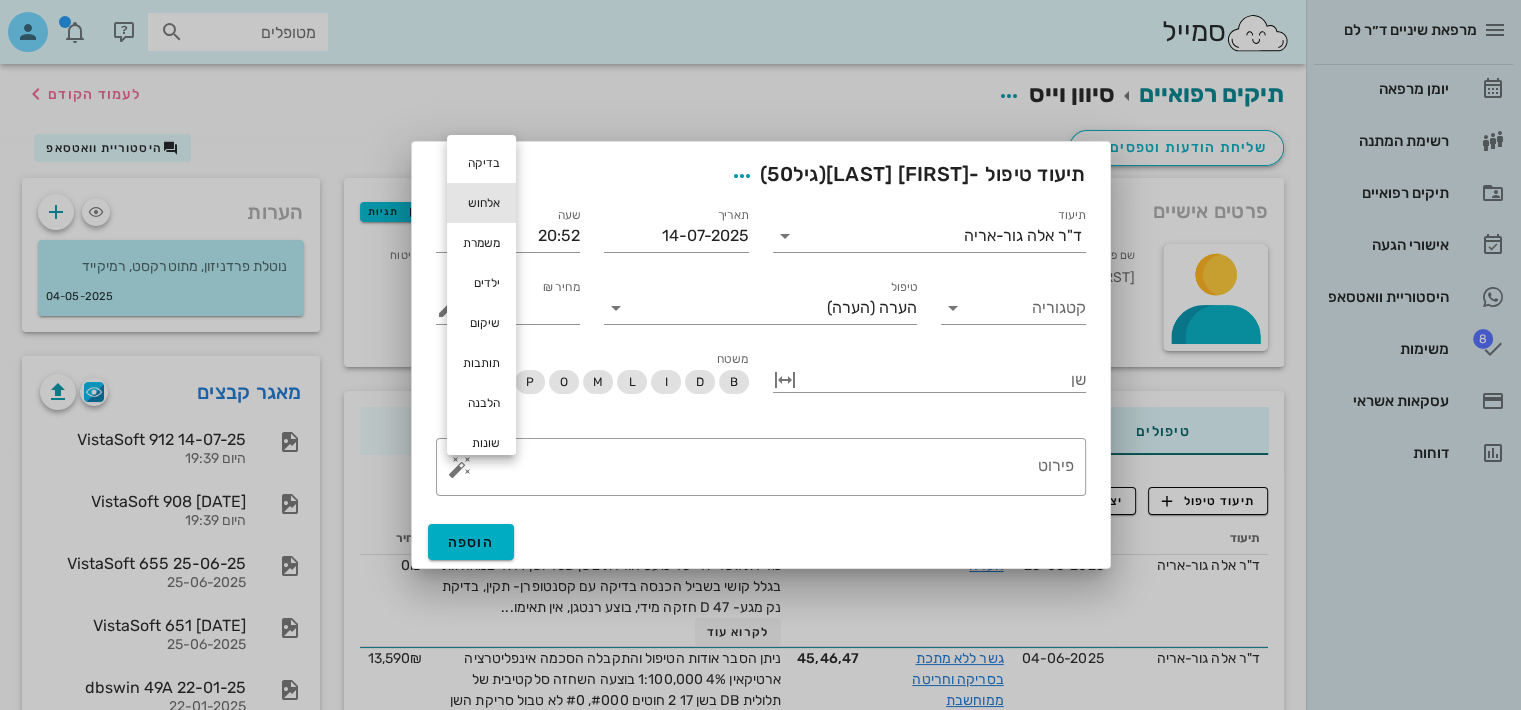 click on "אלחוש" at bounding box center (481, 203) 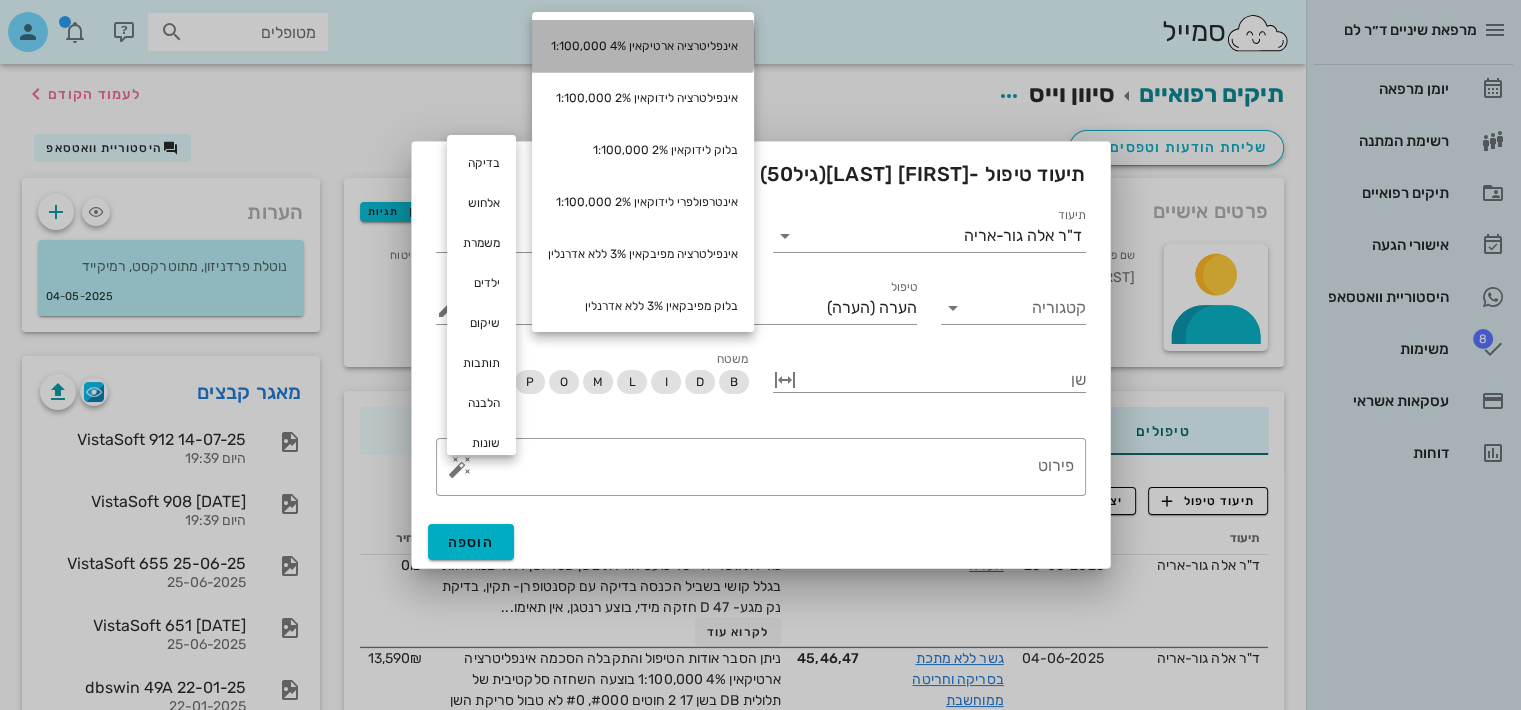 click on "אינפליטרציה ארטיקאין 4% 1:100,000" at bounding box center [643, 46] 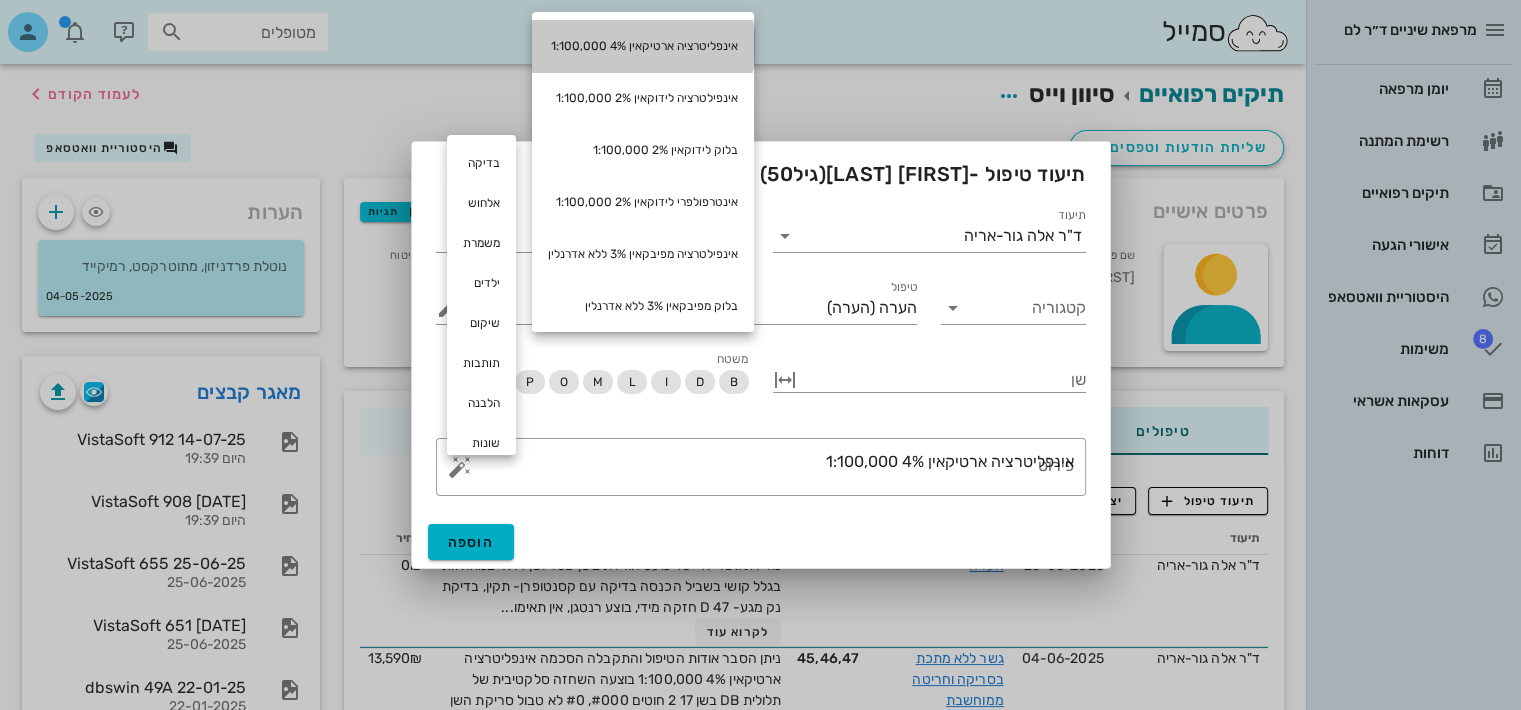 scroll, scrollTop: 0, scrollLeft: 0, axis: both 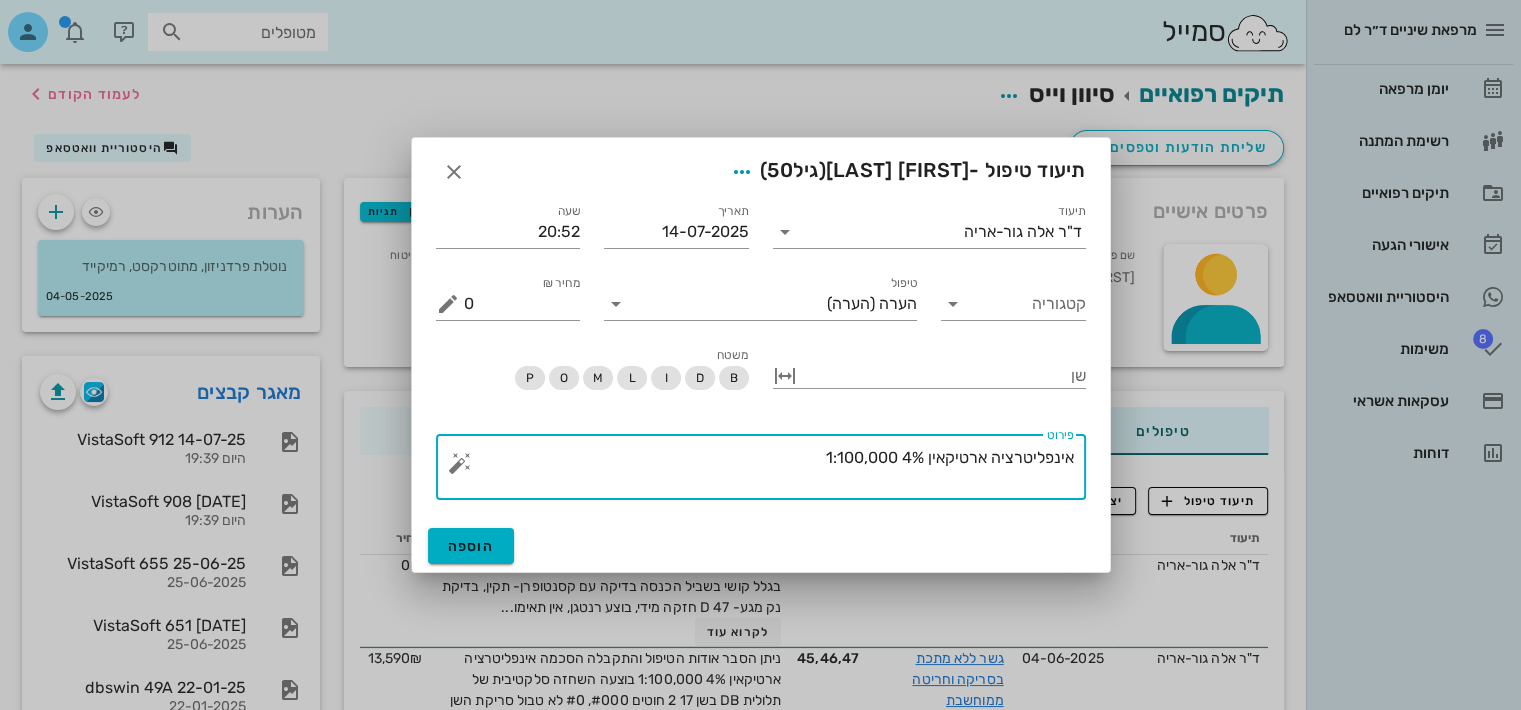 drag, startPoint x: 758, startPoint y: 453, endPoint x: 777, endPoint y: 477, distance: 30.610456 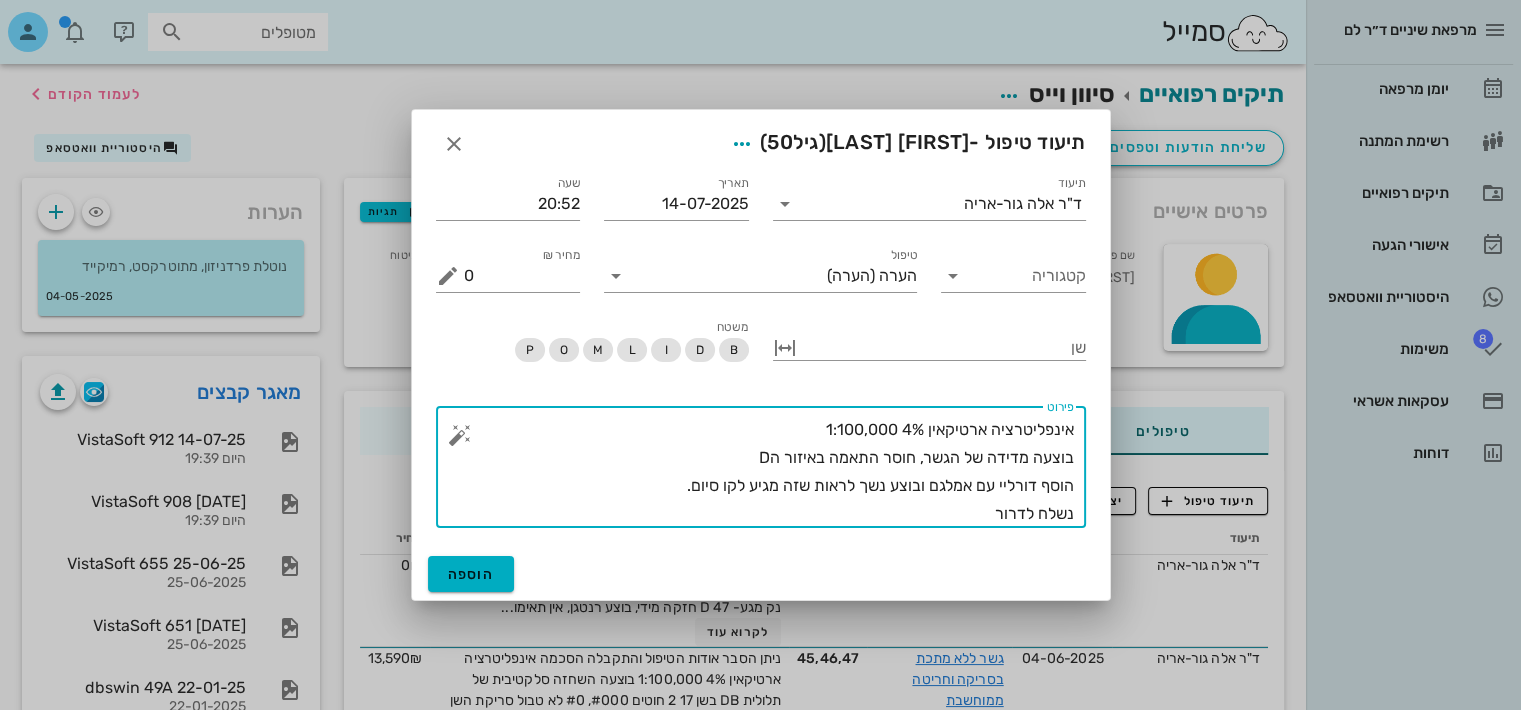 click on "אינפליטרציה ארטיקאין 4% 1:100,000
בוצעה מדידה של הגשר, חוסר התאמה באיזור הD
הוסף דורליי עם אמלגם ובוצע נשך לראות שזה מגיע לקו סיום.
נשלח לדרור" at bounding box center (769, 472) 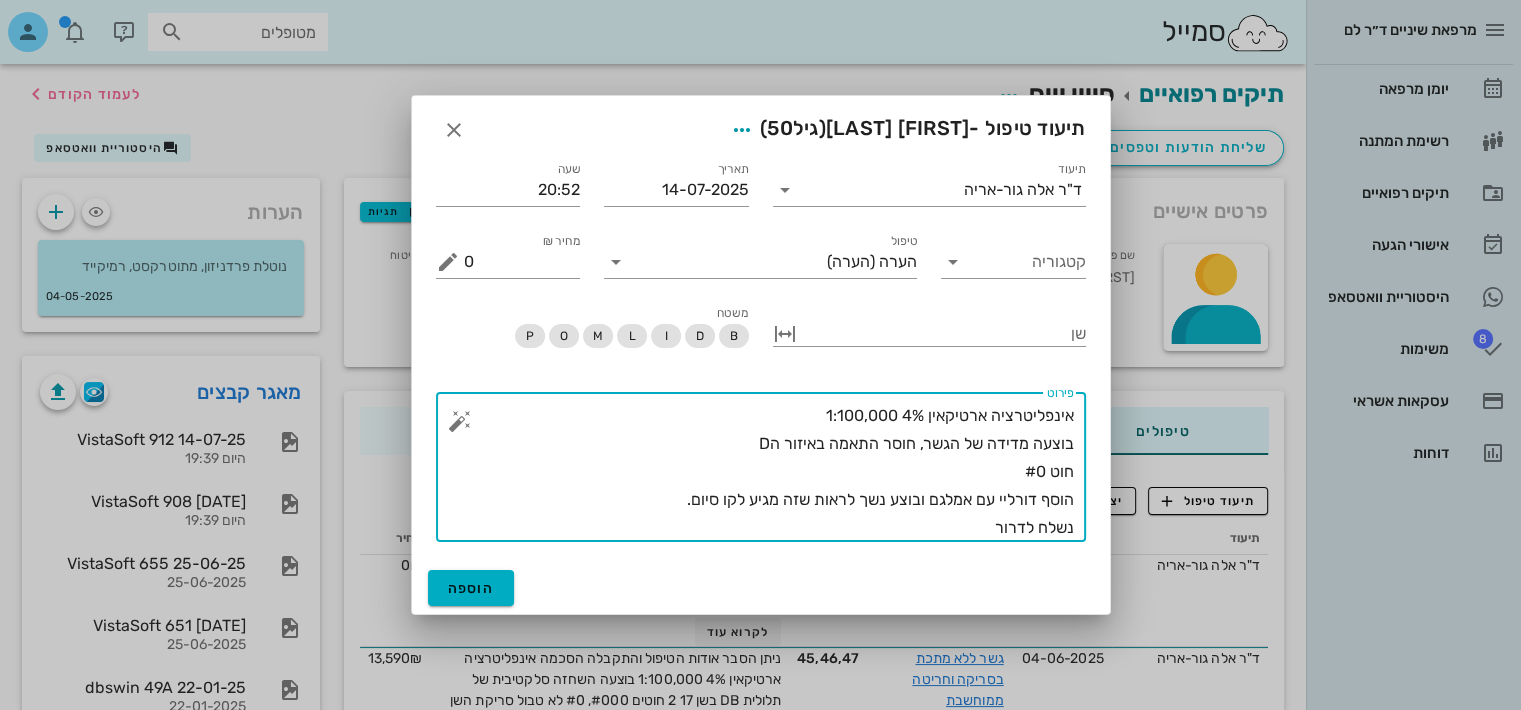 click on "אינפליטרציה ארטיקאין 4% 1:100,000
בוצעה מדידה של הגשר, חוסר התאמה באיזור הD
חוט #0
הוסף דורליי עם אמלגם ובוצע נשך לראות שזה מגיע לקו סיום.
נשלח לדרור" at bounding box center [769, 472] 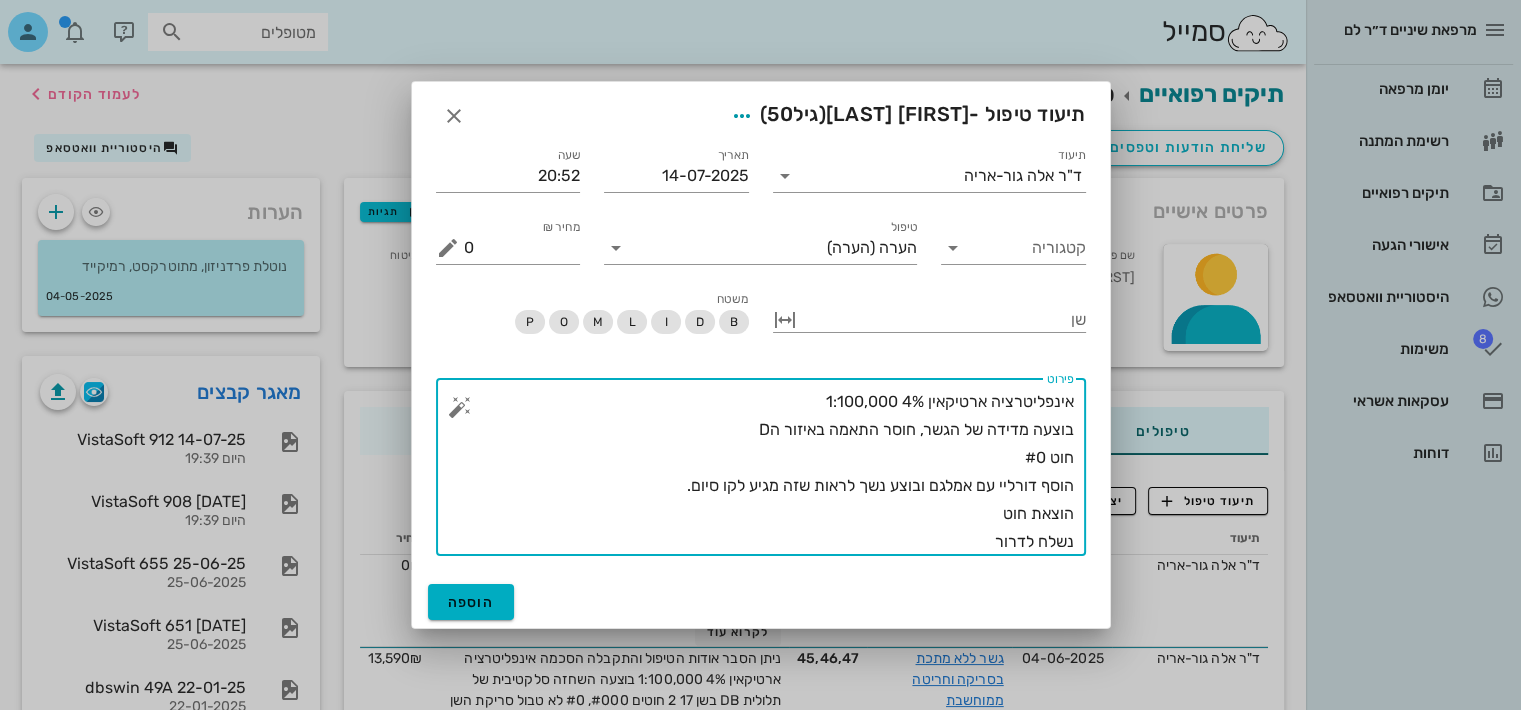 click on "אינפליטרציה ארטיקאין 4% 1:100,000
בוצעה מדידה של הגשר, חוסר התאמה באיזור הD
חוט #0
הוסף דורליי עם אמלגם ובוצע נשך לראות שזה מגיע לקו סיום.
הוצאת חוט
נשלח לדרור" at bounding box center (769, 472) 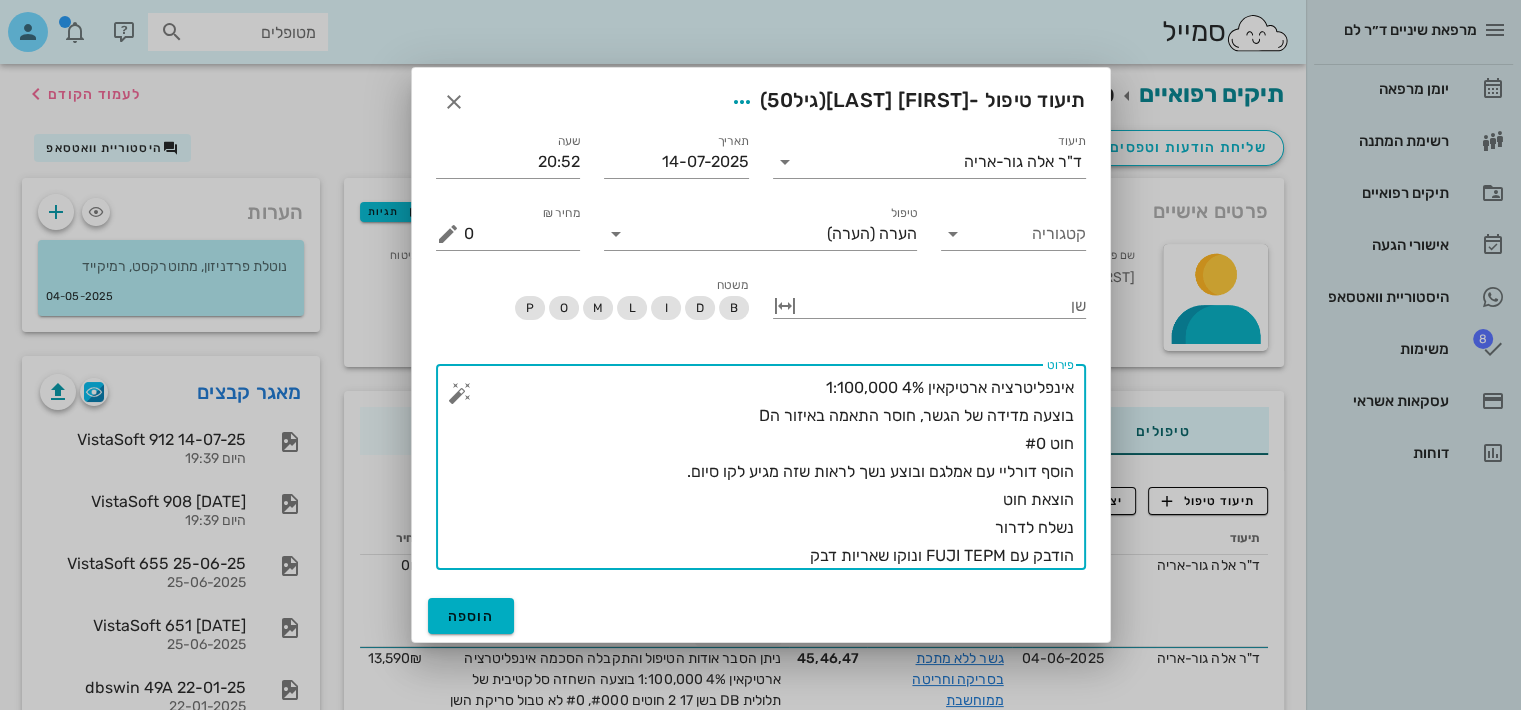 type on "אינפליטרציה ארטיקאין 4% 1:100,000
בוצעה מדידה של הגשר, חוסר התאמה באיזור הD
חוט #0
הוסף דורליי עם אמלגם ובוצע נשך לראות שזה מגיע לקו סיום.
הוצאת חוט
נשלח לדרור
הודבק עם FUJI TEPM ונוקו שאריות דבק" 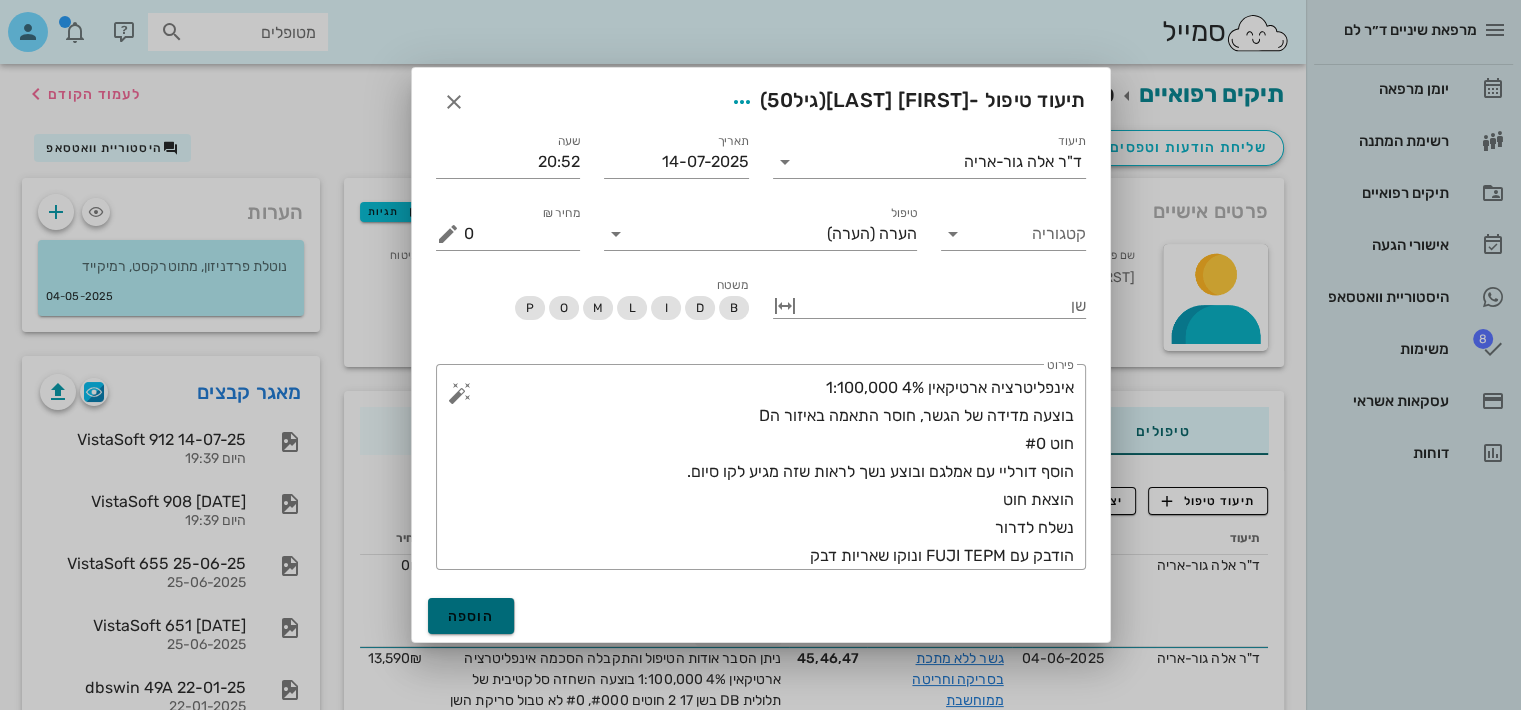 click on "הוספה" at bounding box center (471, 616) 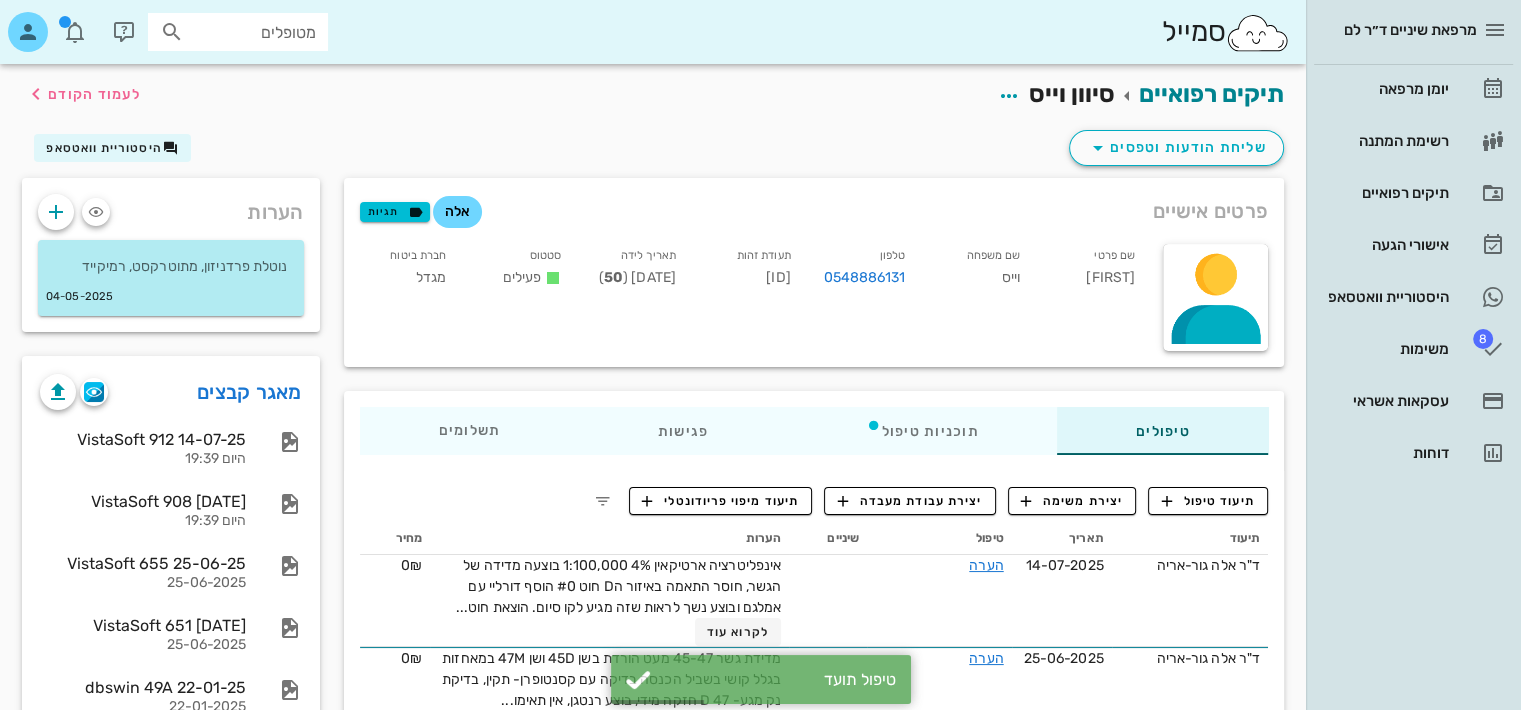 drag, startPoint x: 658, startPoint y: 149, endPoint x: 708, endPoint y: 93, distance: 75.073296 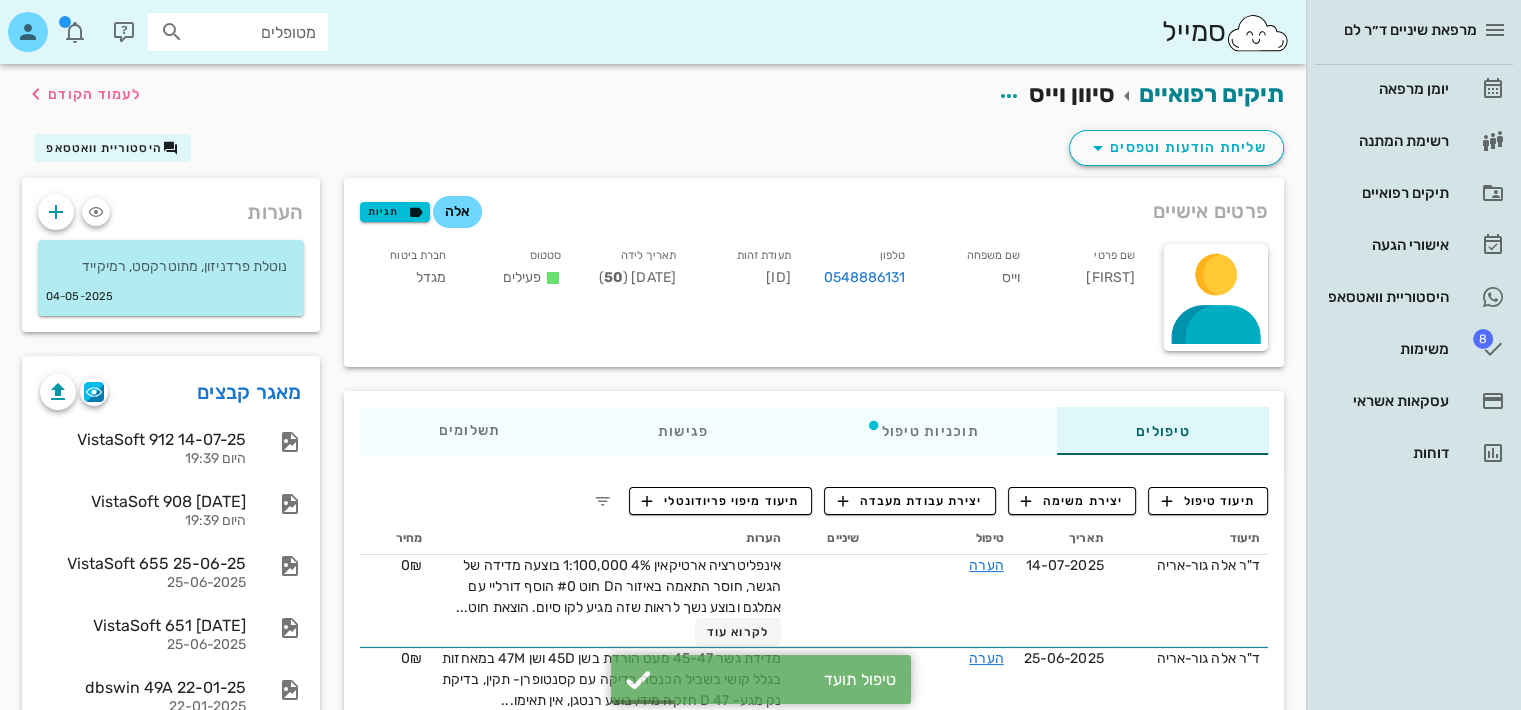 click on "[FIRST] [LAST]" at bounding box center (653, 95) 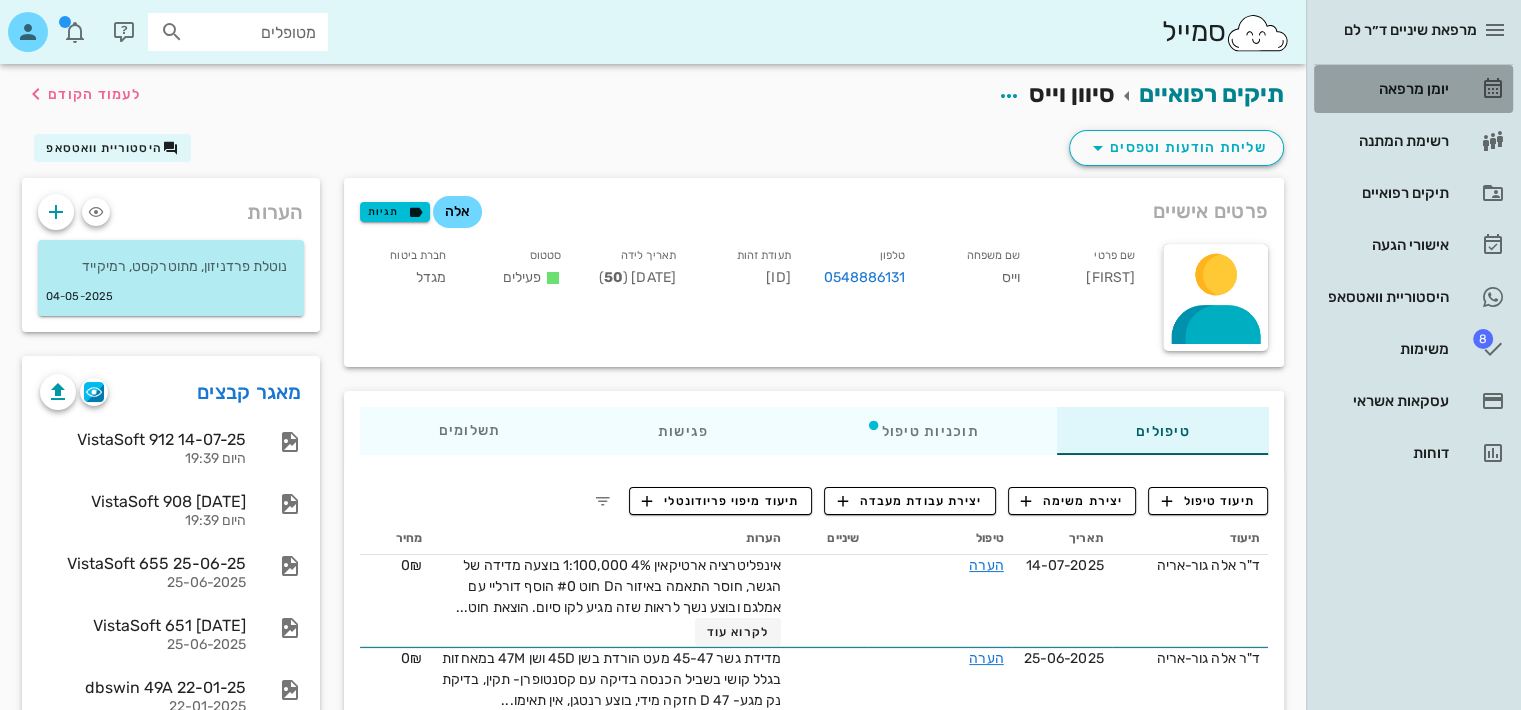 click on "יומן מרפאה" at bounding box center [1385, 89] 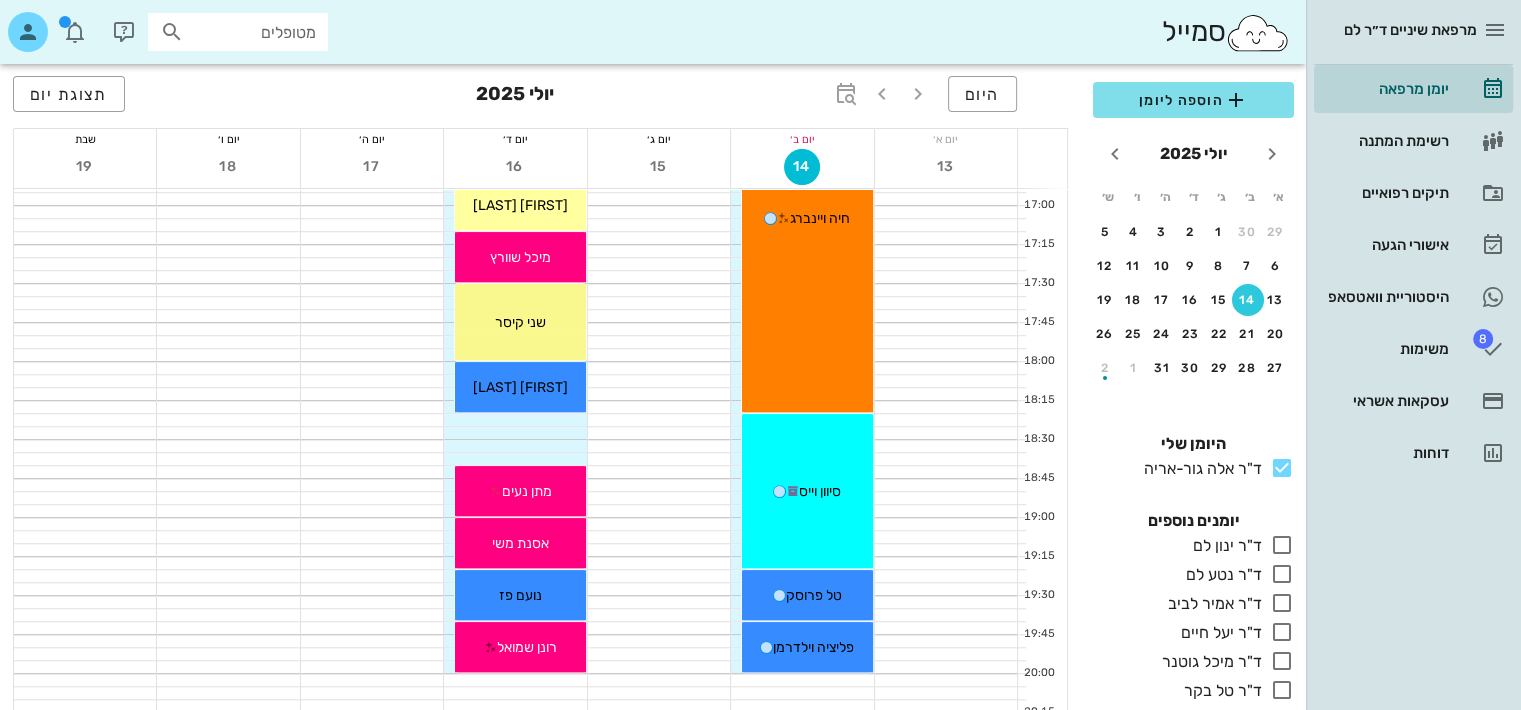 scroll, scrollTop: 1547, scrollLeft: 0, axis: vertical 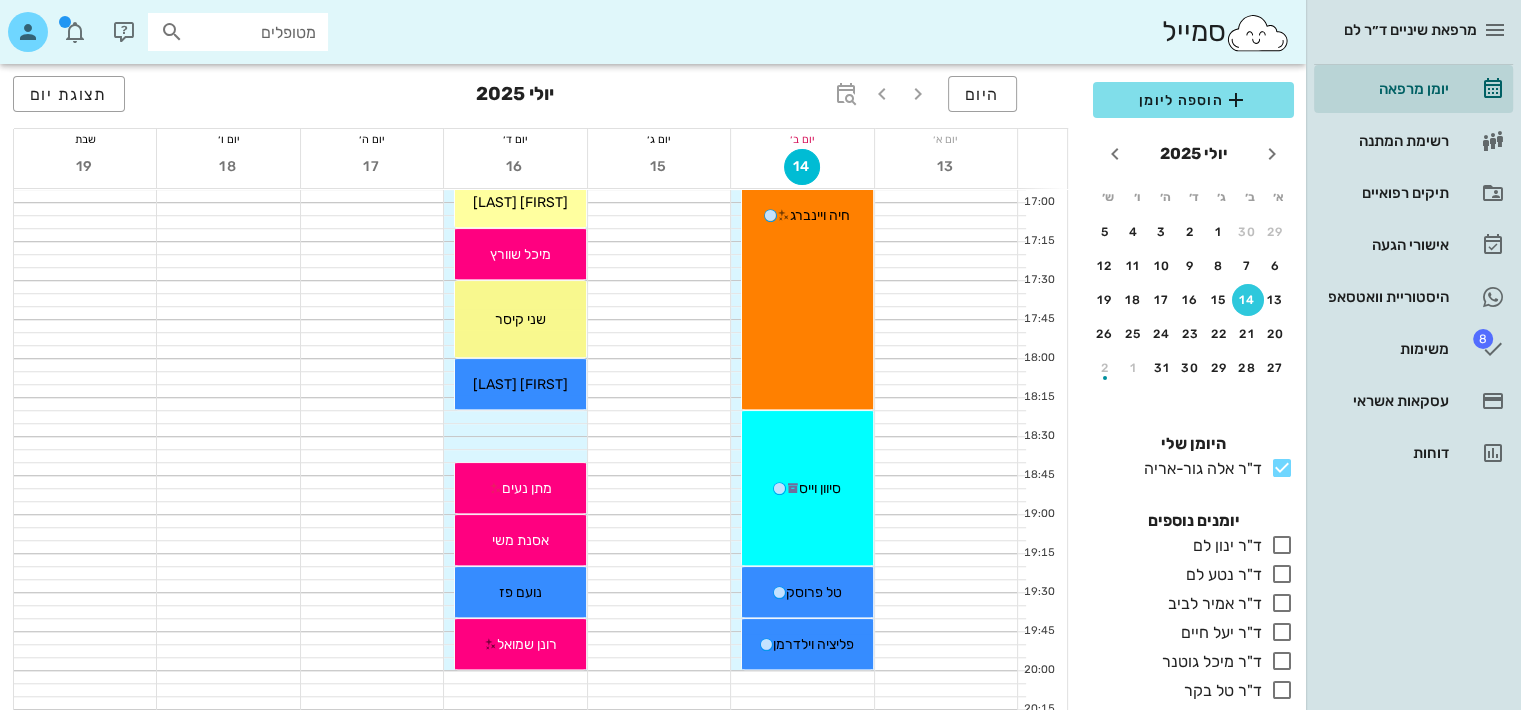 click on "טל פרוסק" at bounding box center [807, 592] 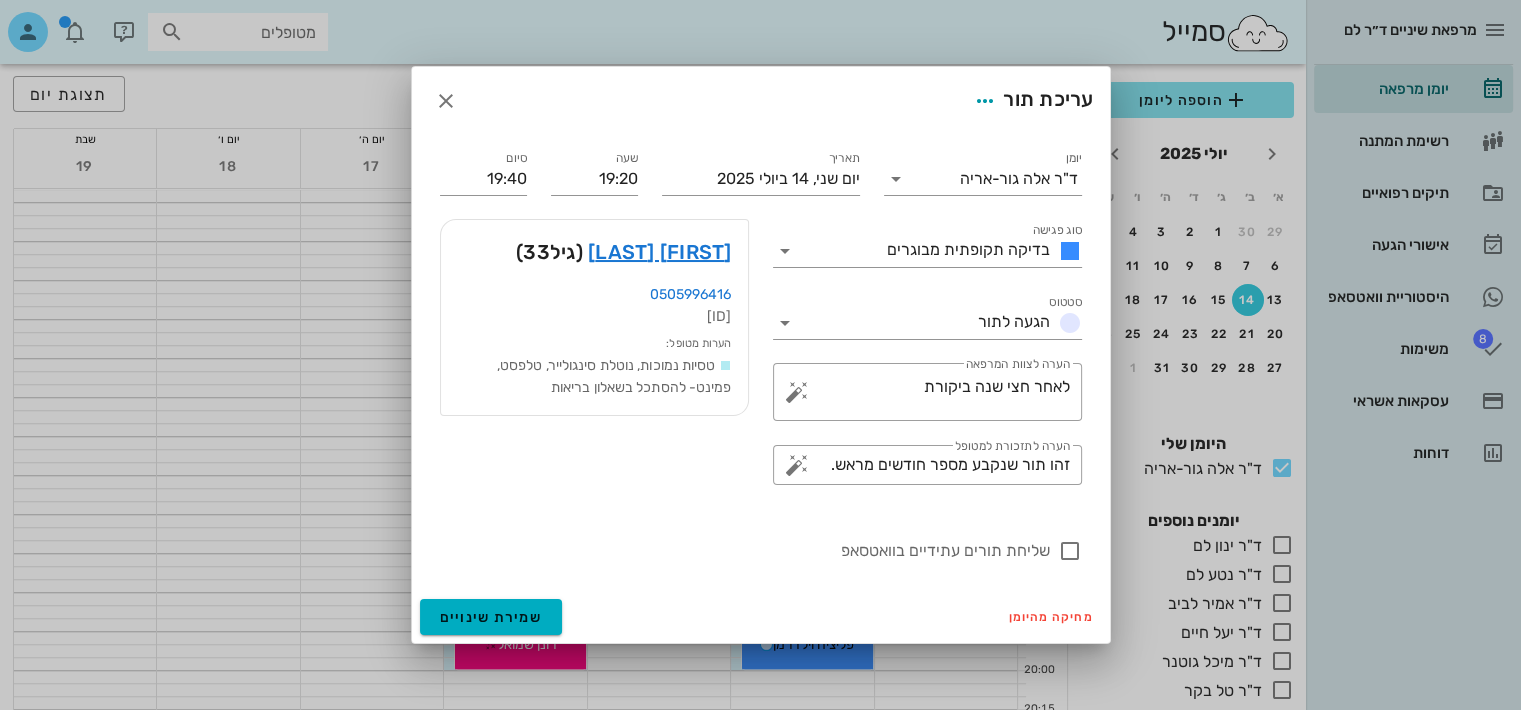 click on "[FIRST]
[LAST]" at bounding box center [660, 252] 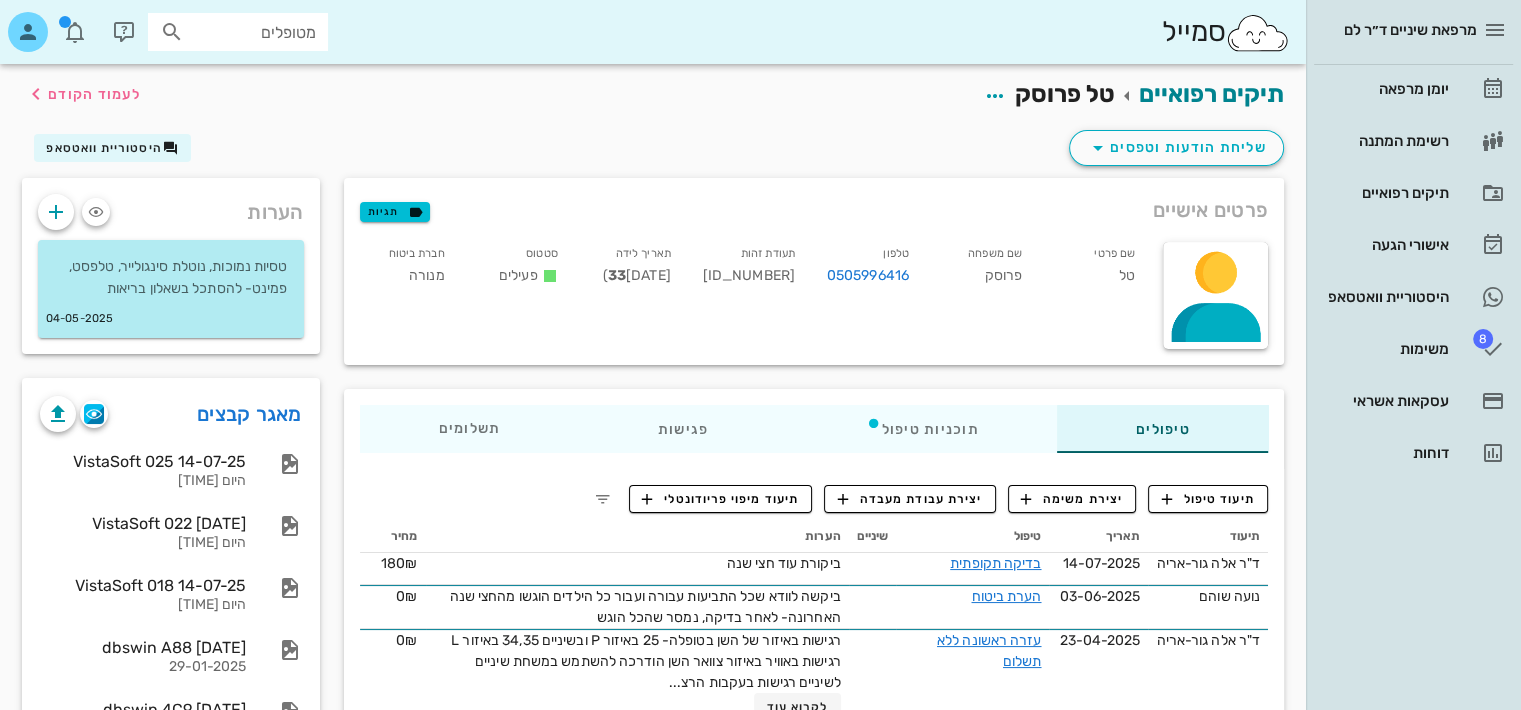 scroll, scrollTop: 40, scrollLeft: 0, axis: vertical 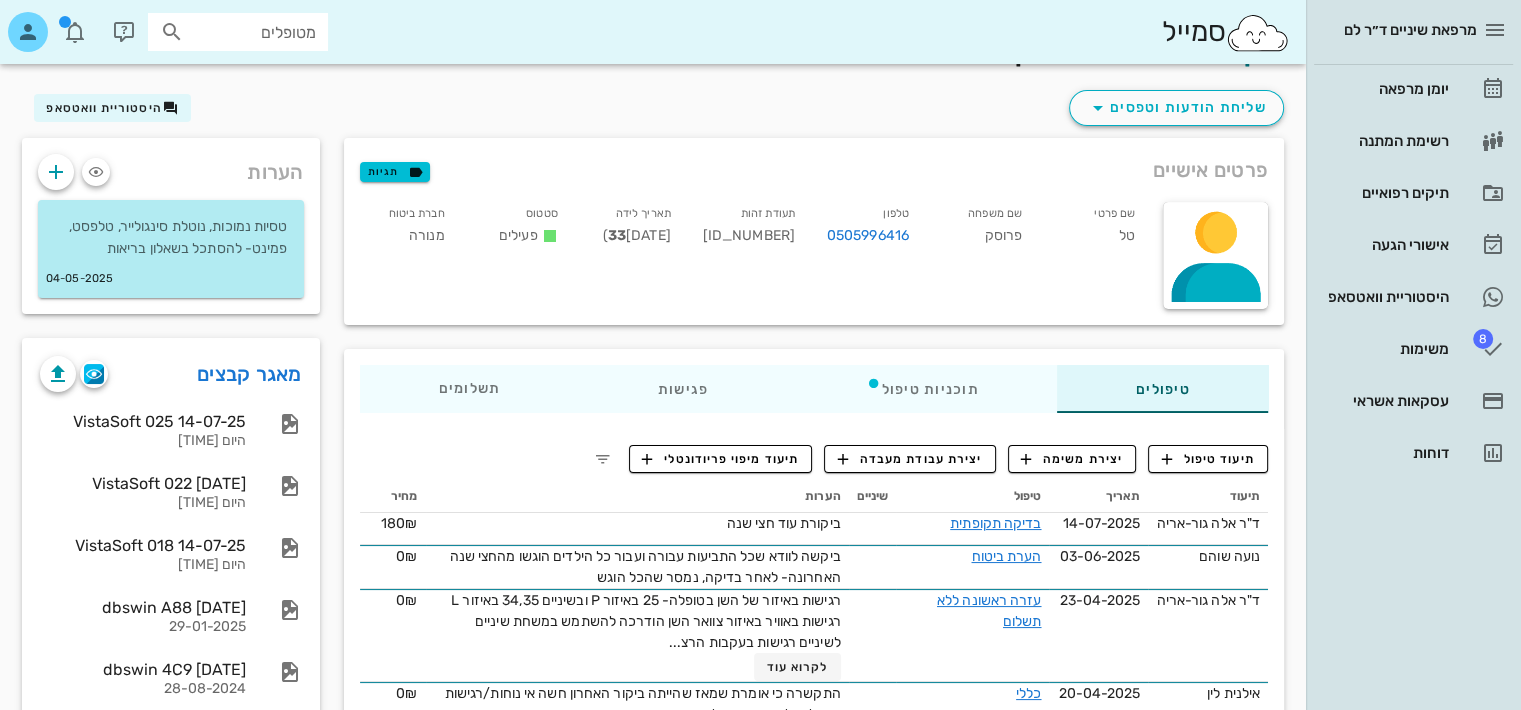 click on "בדיקה תקופתית" at bounding box center [995, 523] 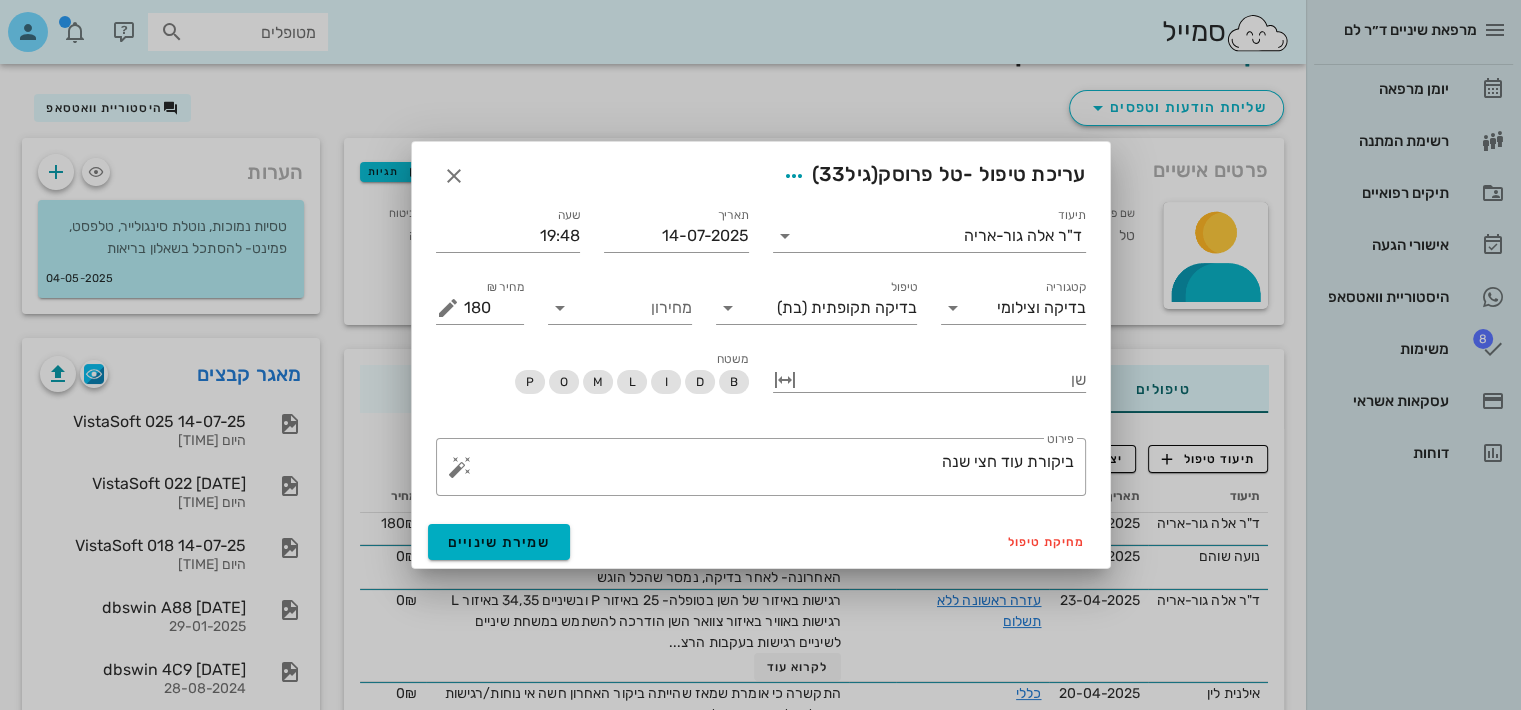 click on "​ פירוט ביקורת עוד חצי שנה" at bounding box center (761, 467) 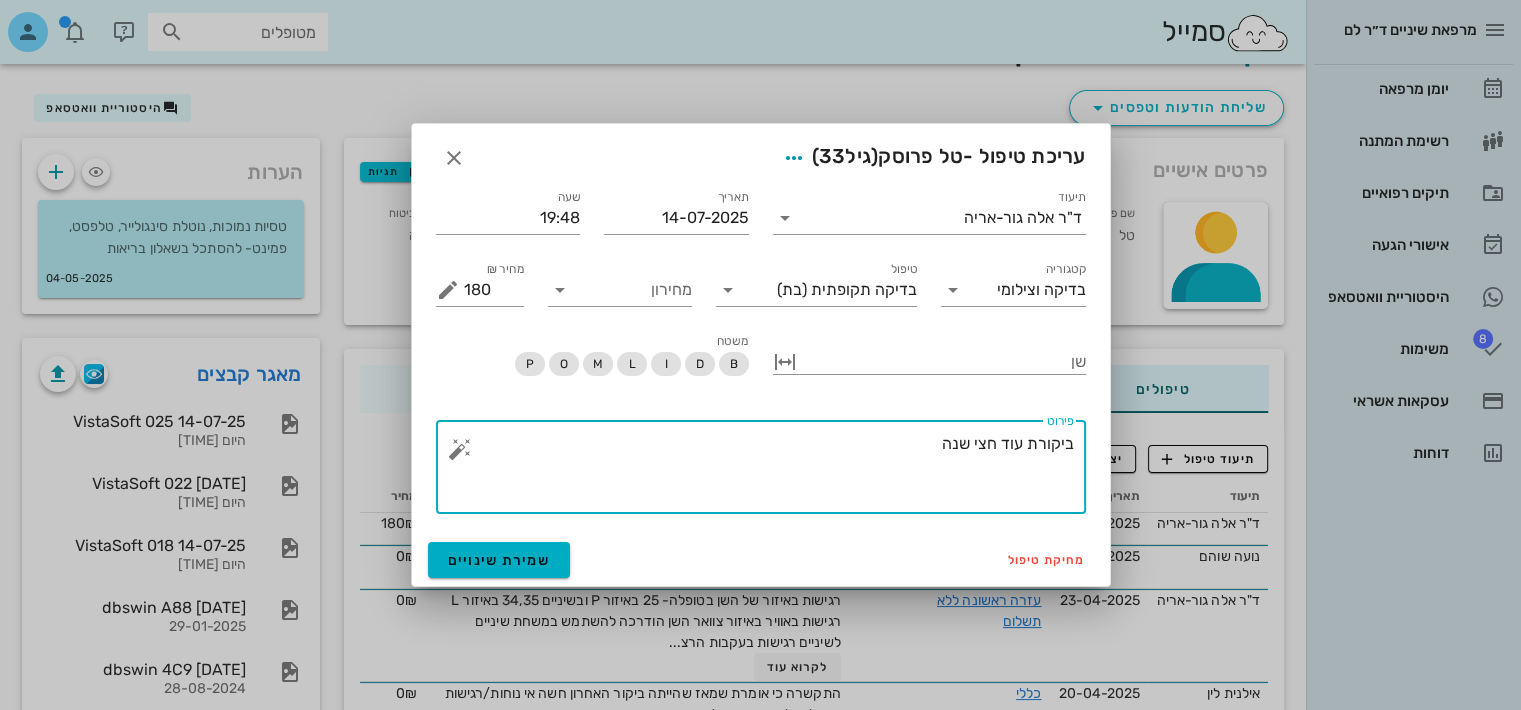 click at bounding box center (460, 449) 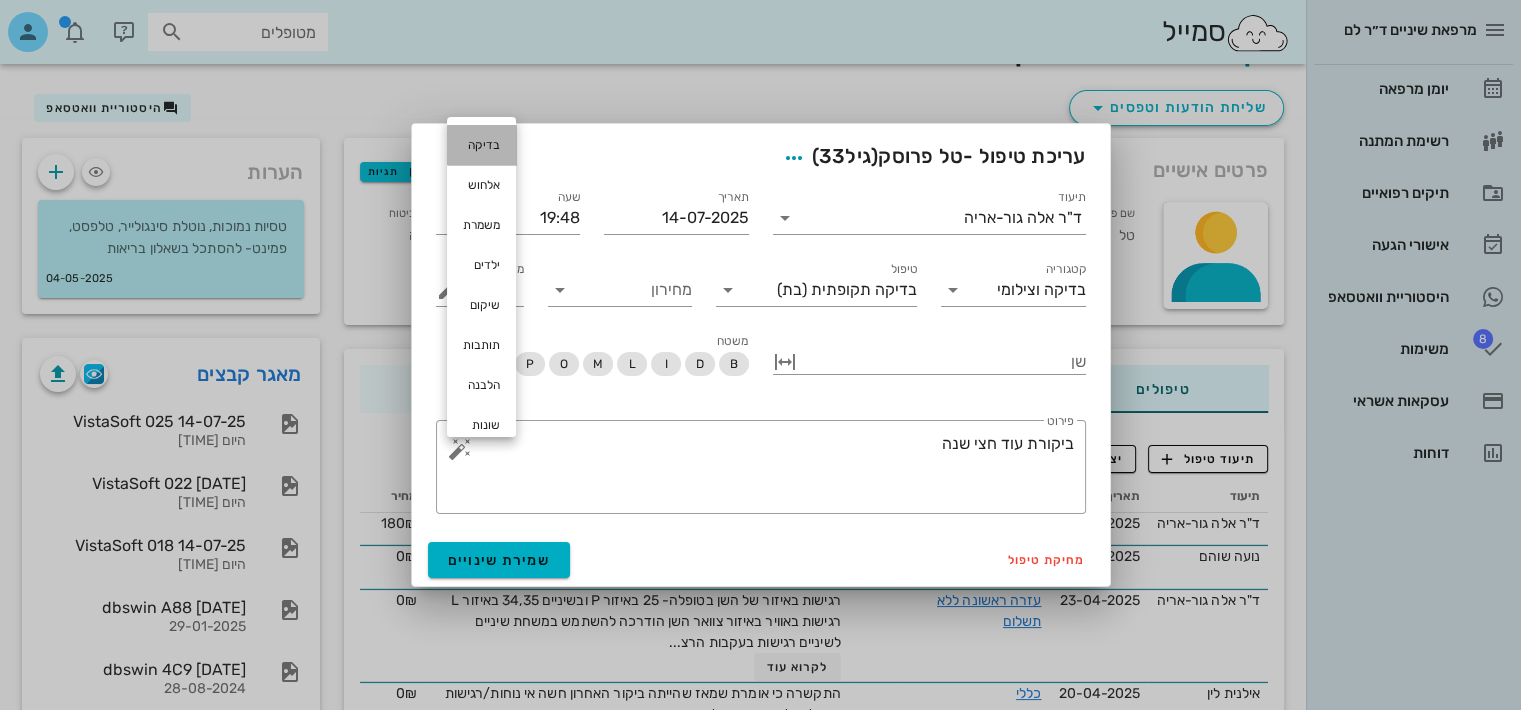 click on "בדיקה" at bounding box center (481, 145) 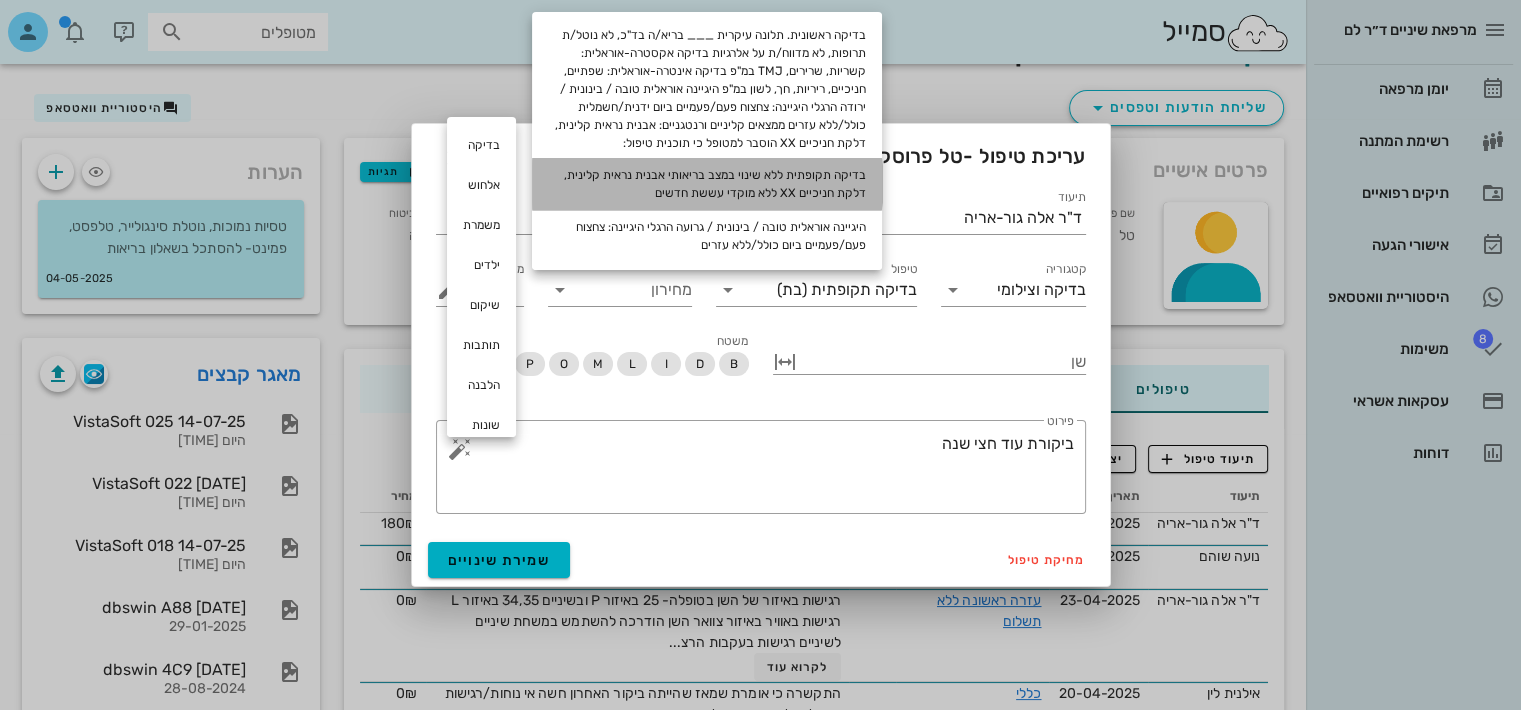 click on "בדיקה תקופתית
ללא שינוי במצב בריאותי
אבנית נראית קלינית, דלקת חניכיים XX
ללא מוקדי עששת חדשים" at bounding box center [707, 184] 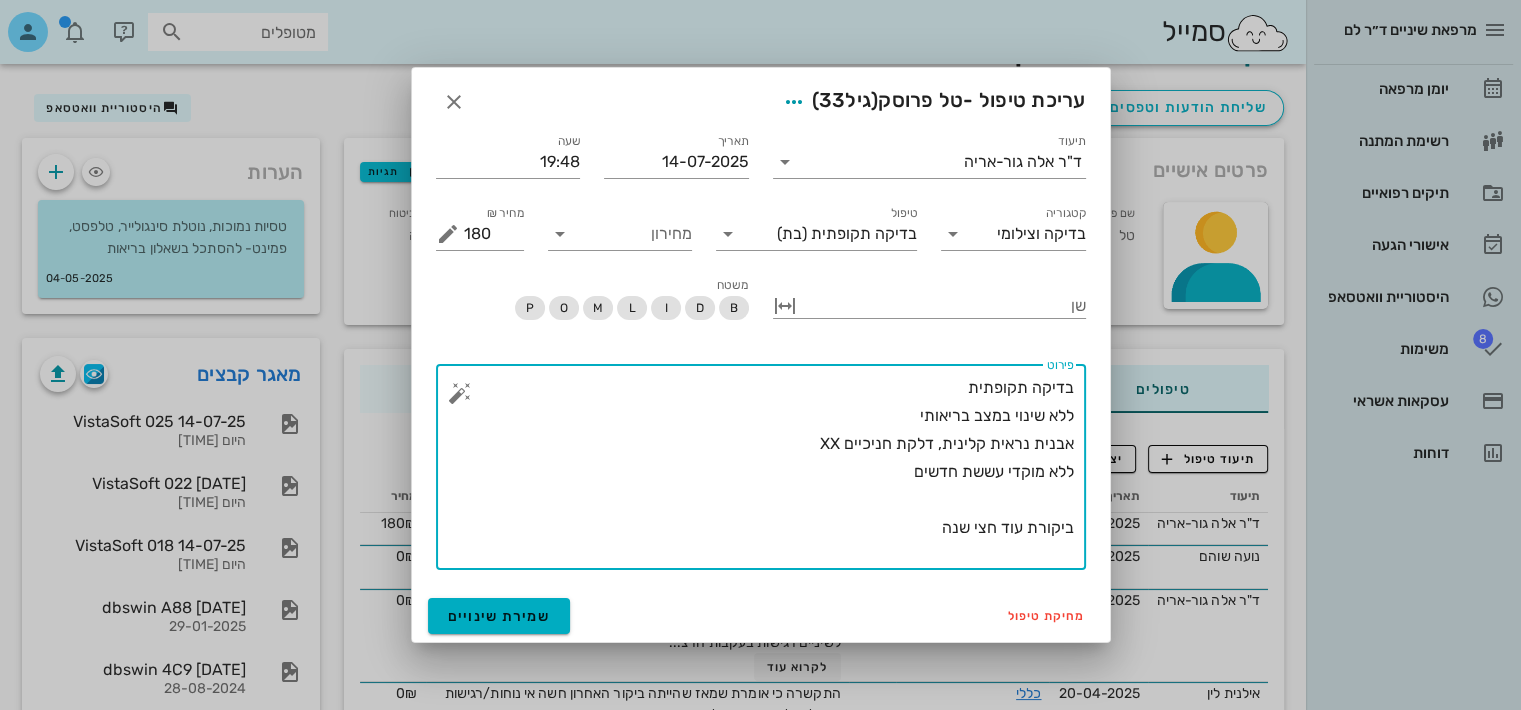 scroll, scrollTop: 0, scrollLeft: 0, axis: both 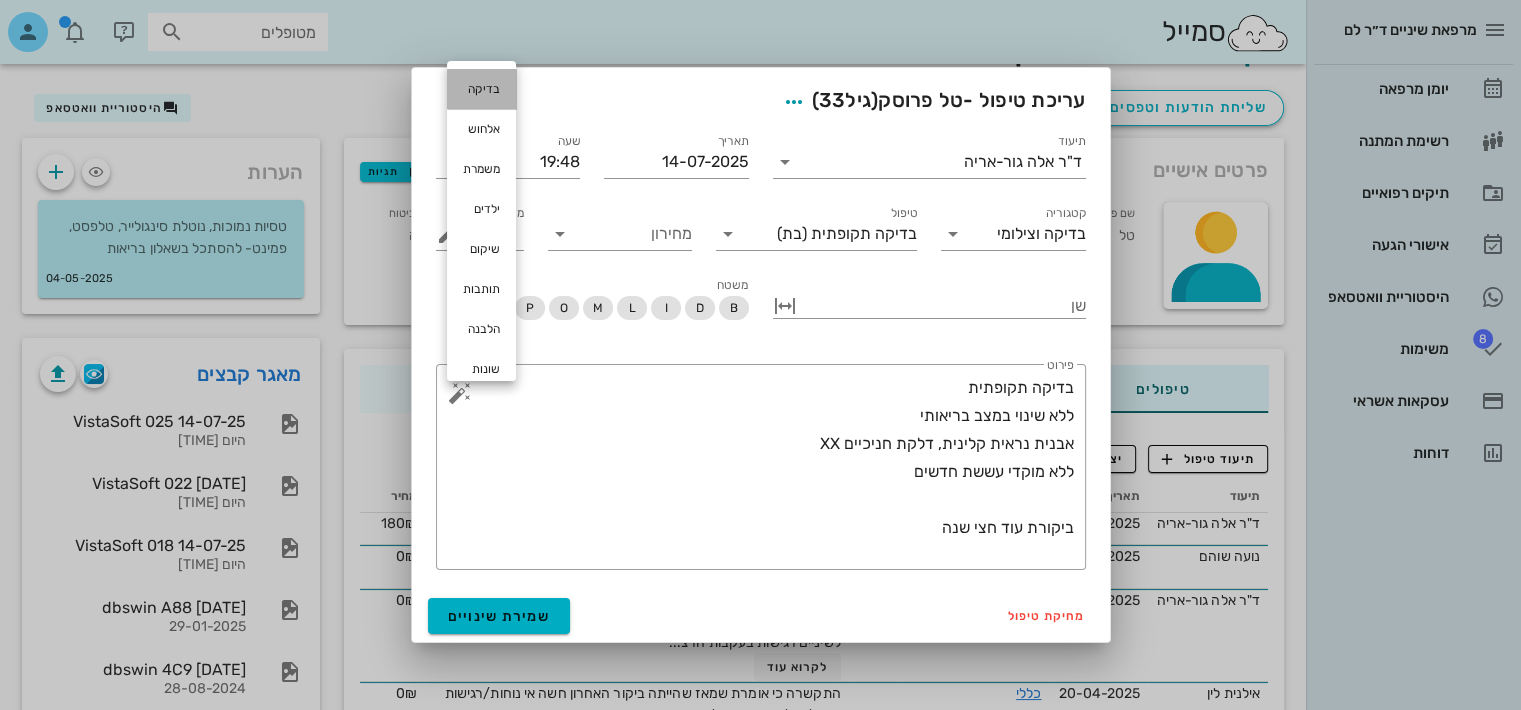 click on "בדיקה" at bounding box center (481, 89) 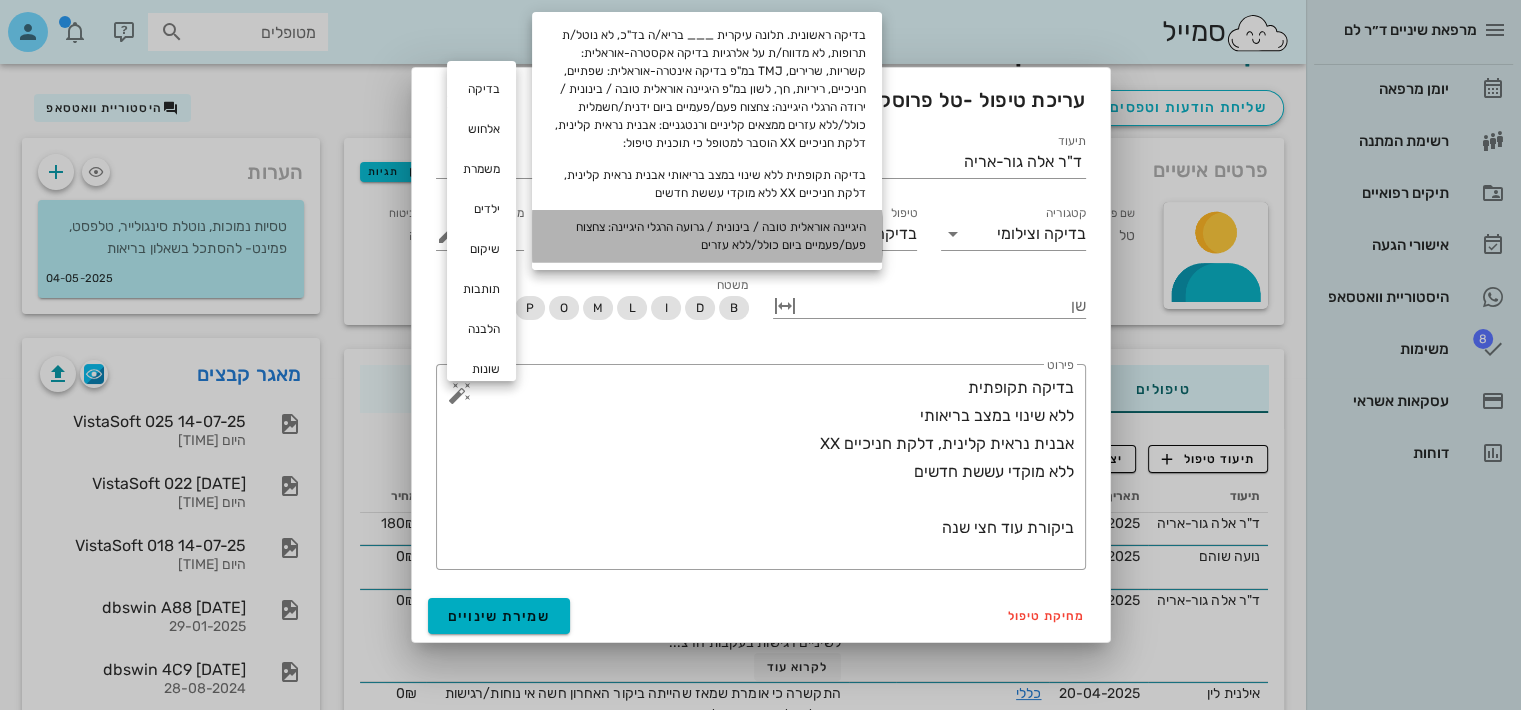 click on "היגיינה אוראלית טובה / בינונית / גרועה
הרגלי היגיינה: צחצוח פעם/פעמיים ביום כולל/ללא עזרים" at bounding box center (707, 236) 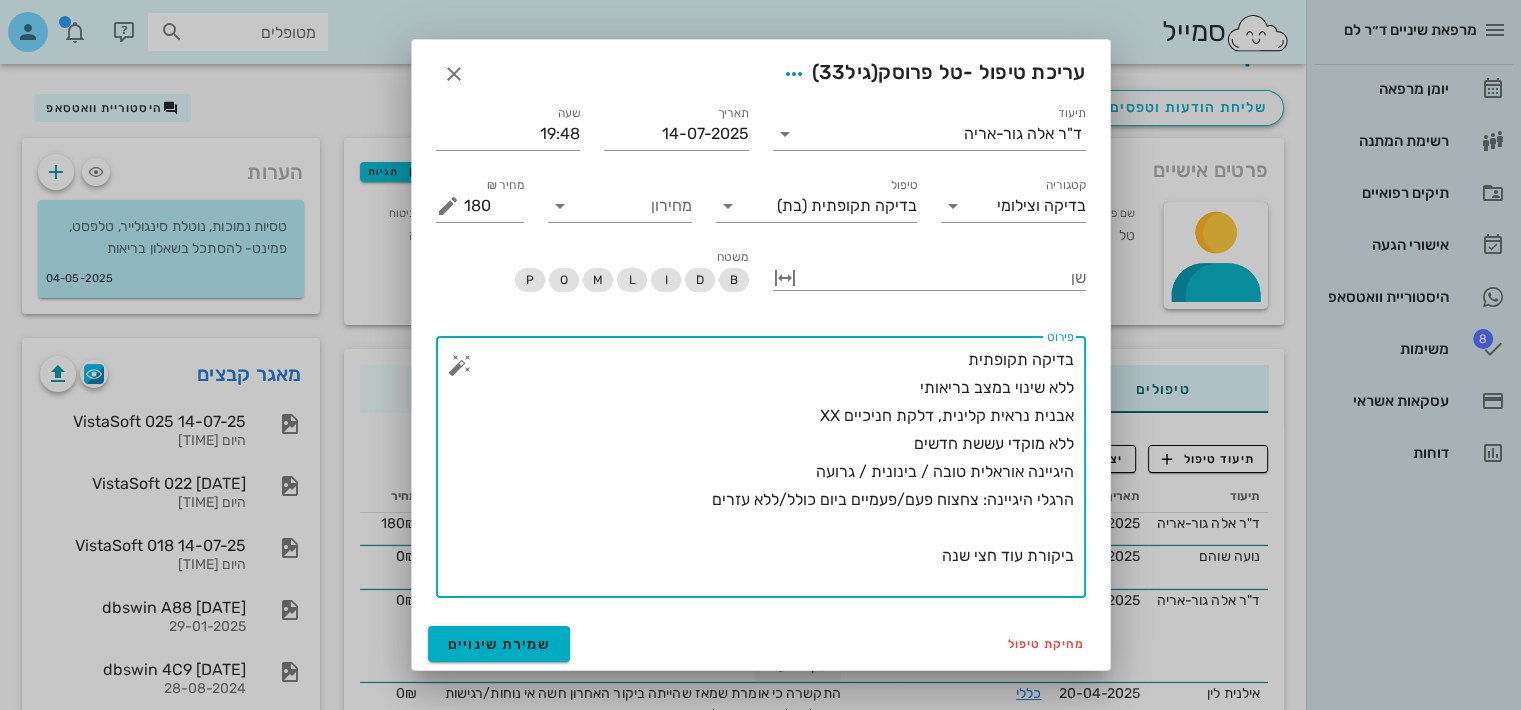 drag, startPoint x: 806, startPoint y: 413, endPoint x: 1073, endPoint y: 416, distance: 267.01685 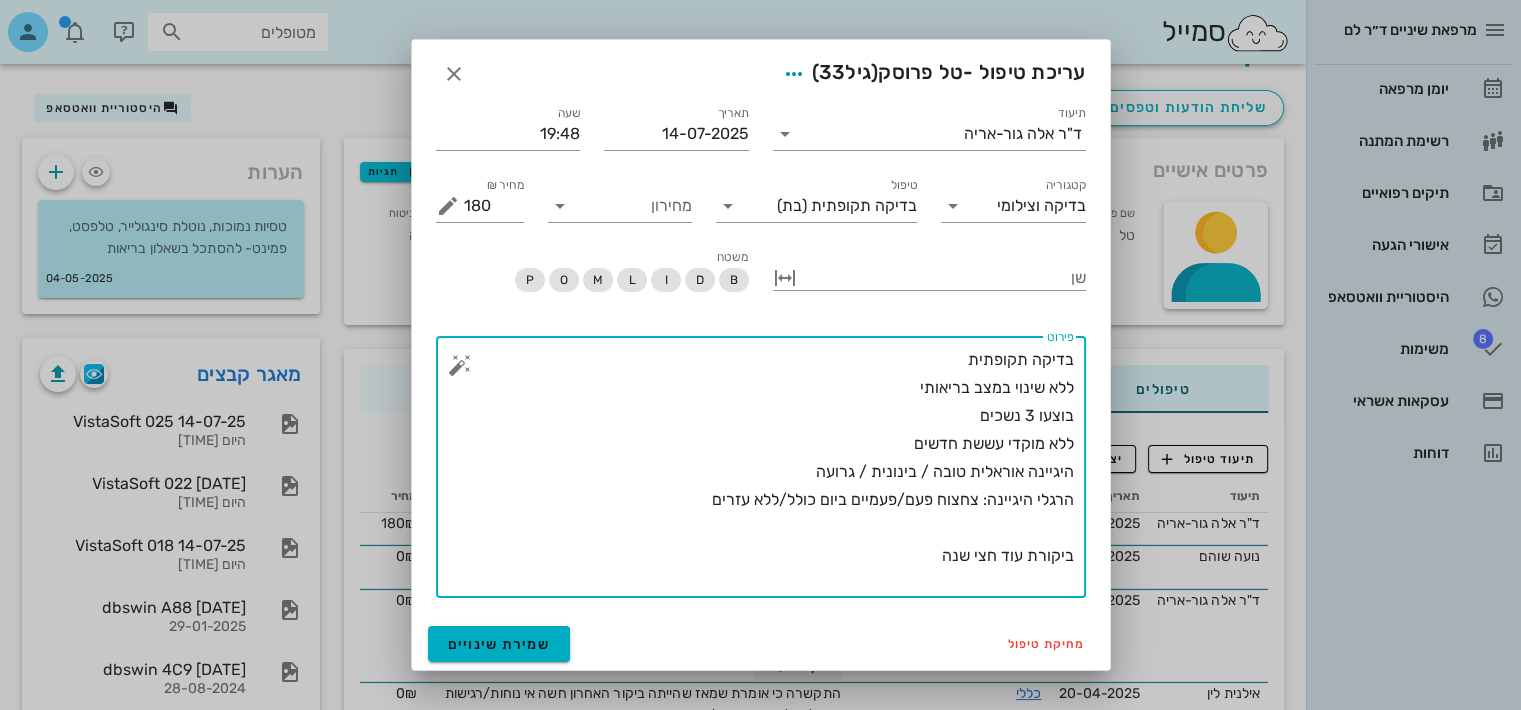 drag, startPoint x: 820, startPoint y: 472, endPoint x: 872, endPoint y: 476, distance: 52.153618 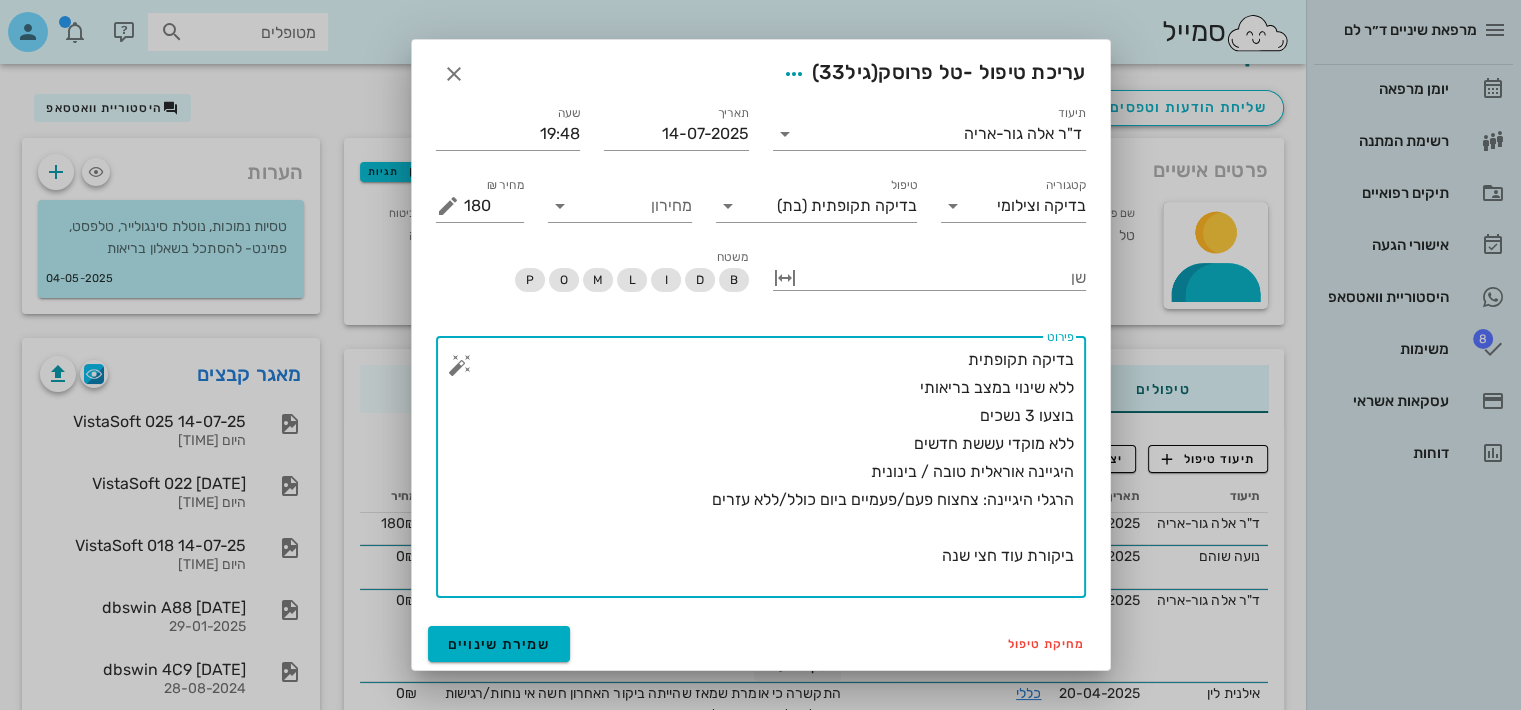 click on "בדיקה תקופתית
ללא שינוי במצב בריאותי
בוצעו 3 נשכים
ללא מוקדי עששת חדשים
היגיינה אוראלית טובה / בינונית
הרגלי היגיינה: צחצוח פעם/פעמיים ביום כולל/ללא עזרים
ביקורת עוד חצי שנה" at bounding box center (769, 472) 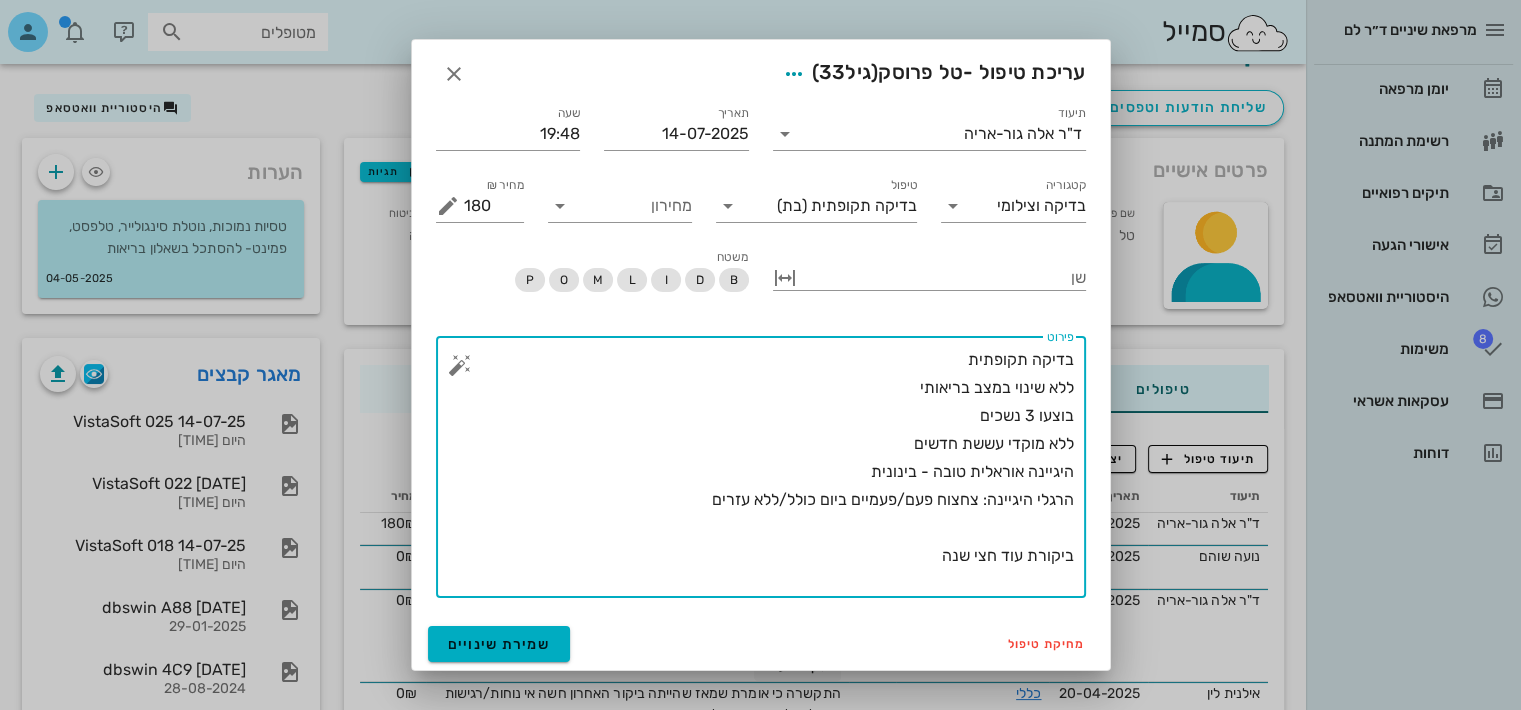 drag, startPoint x: 693, startPoint y: 501, endPoint x: 1116, endPoint y: 501, distance: 423 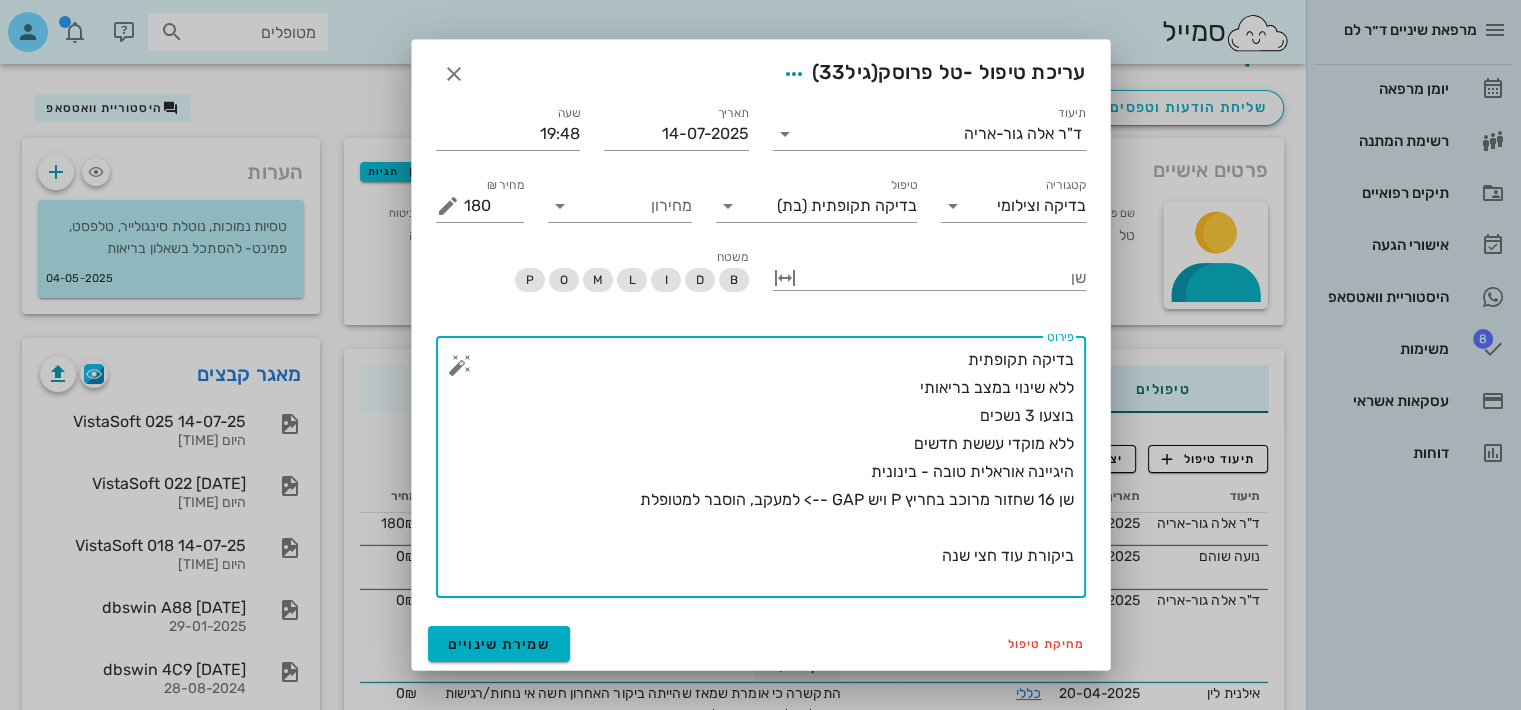 click on "בדיקה תקופתית
ללא שינוי במצב בריאותי
בוצעו 3 נשכים
ללא מוקדי עששת חדשים
היגיינה אוראלית טובה - בינונית
שן 16 שחזור מרוכב בחריץ P ויש GAP --> למעקב, הוסבר למטופלת
ביקורת עוד חצי שנה" at bounding box center [769, 472] 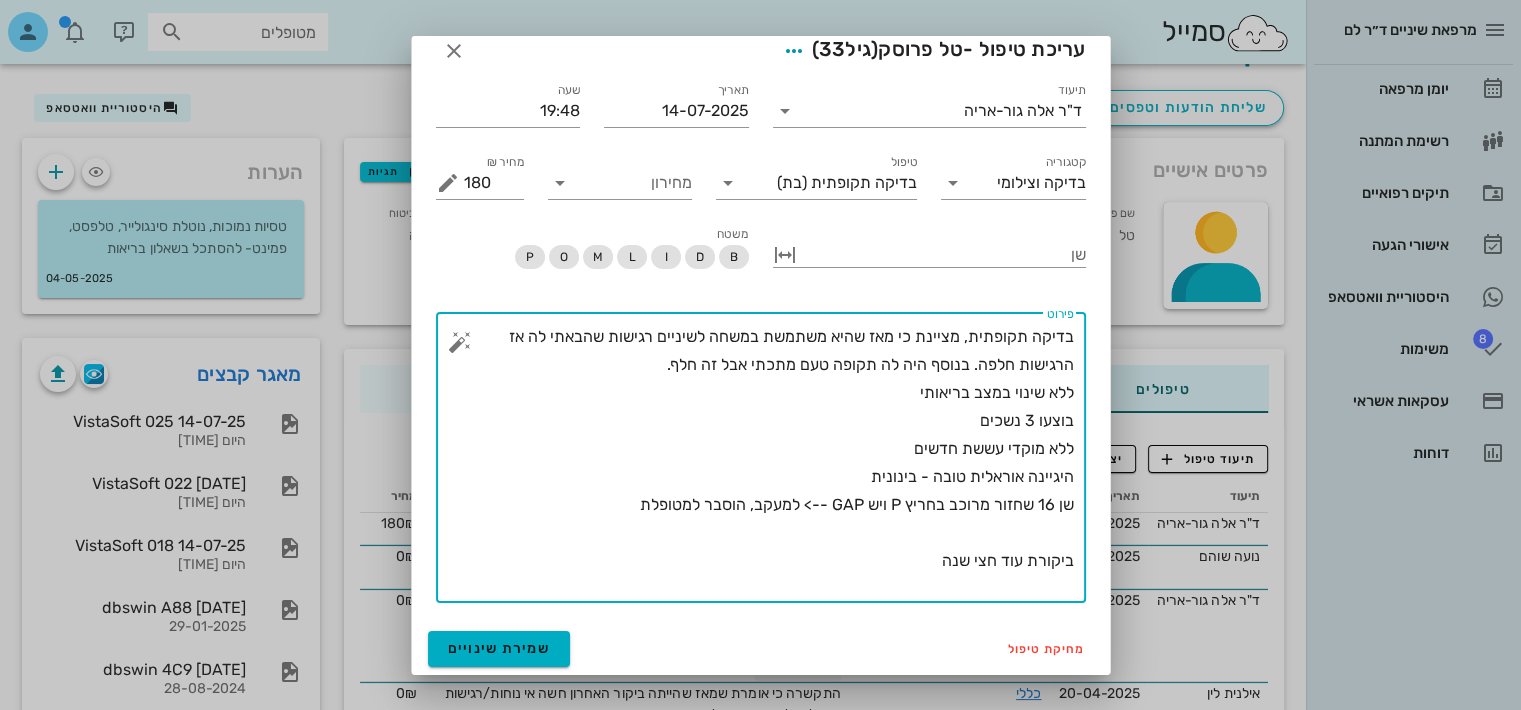 scroll, scrollTop: 20, scrollLeft: 0, axis: vertical 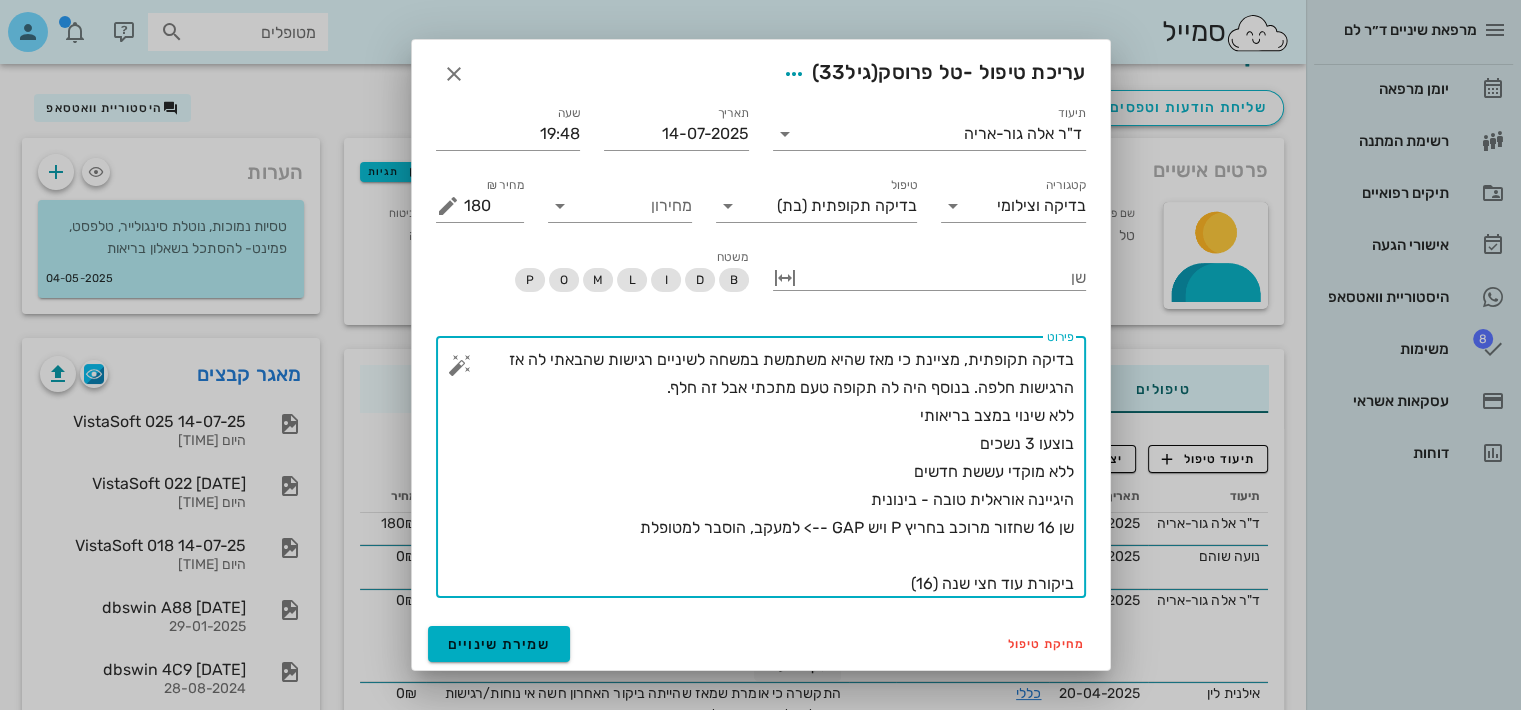click on "בדיקה תקופתית, מציינת כי מאז שהיא משתמשת במשחה לשיניים רגישות שהבאתי לה אז הרגישות חלפה. בנוסף היה לה תקופה טעם מתכתי אבל זה חלף.
ללא שינוי במצב בריאותי
בוצעו 3 נשכים
ללא מוקדי עששת חדשים
היגיינה אוראלית טובה - בינונית
שן 16 שחזור מרוכב בחריץ P ויש GAP --> למעקב, הוסבר למטופלת
ביקורת עוד חצי שנה (16)" at bounding box center (769, 472) 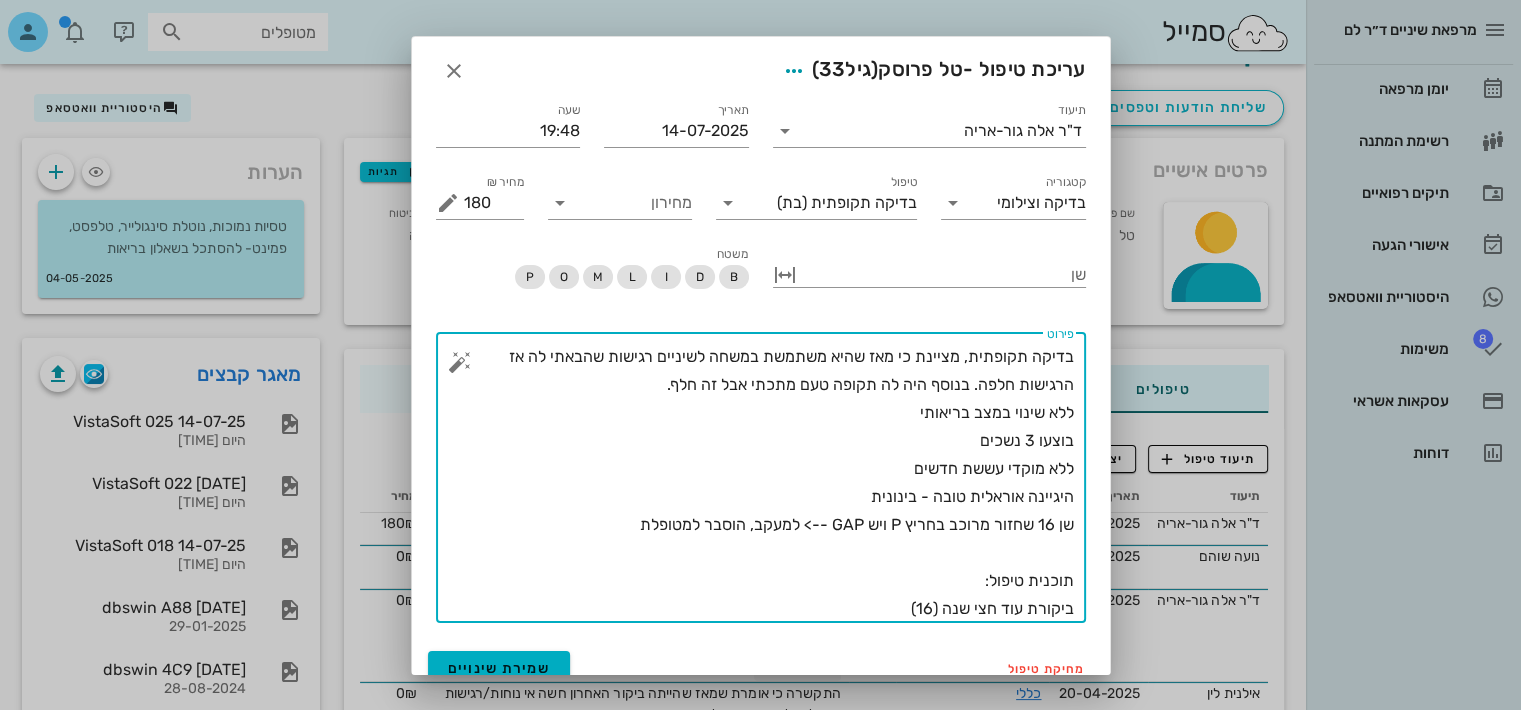 type on "בדיקה תקופתית, מציינת כי מאז שהיא משתמשת במשחה לשיניים רגישות שהבאתי לה אז הרגישות חלפה. בנוסף היה לה תקופה טעם מתכתי אבל זה חלף.
ללא שינוי במצב בריאותי
בוצעו 3 נשכים
ללא מוקדי עששת חדשים
היגיינה אוראלית טובה - בינונית
שן 16 שחזור מרוכב בחריץ P ויש GAP --> למעקב, הוסבר למטופלת
תוכנית טיפול:
ביקורת עוד חצי שנה (16)" 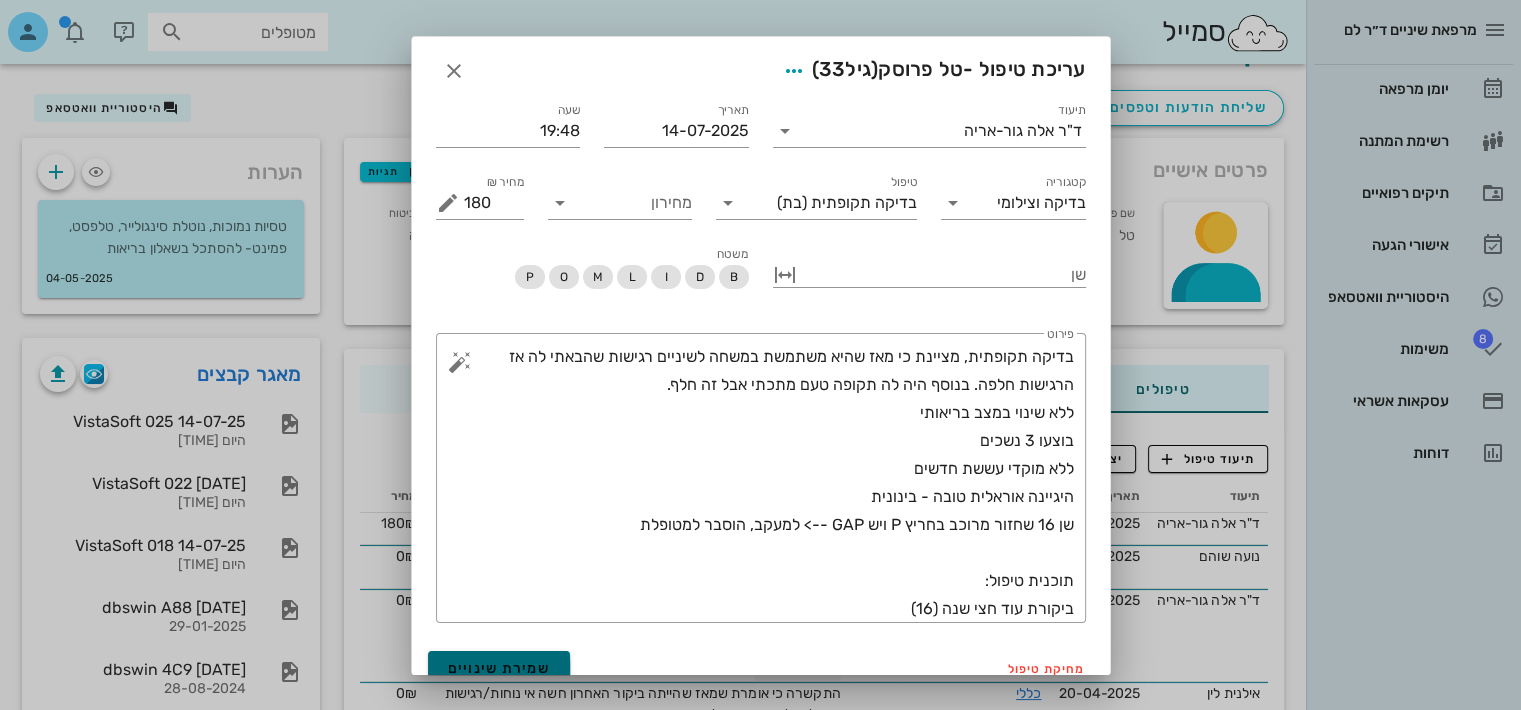 click on "שמירת שינויים" at bounding box center [499, 669] 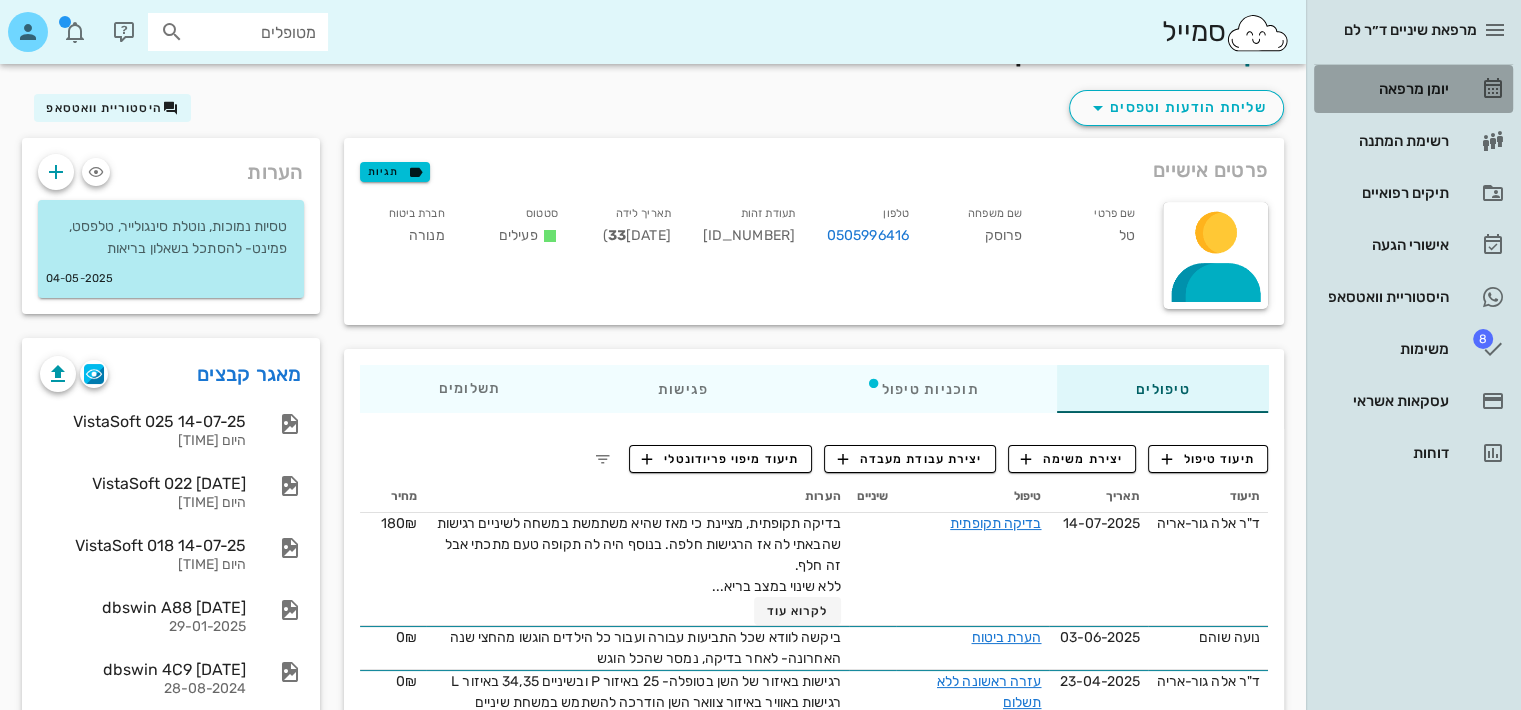 click on "יומן מרפאה" at bounding box center [1385, 89] 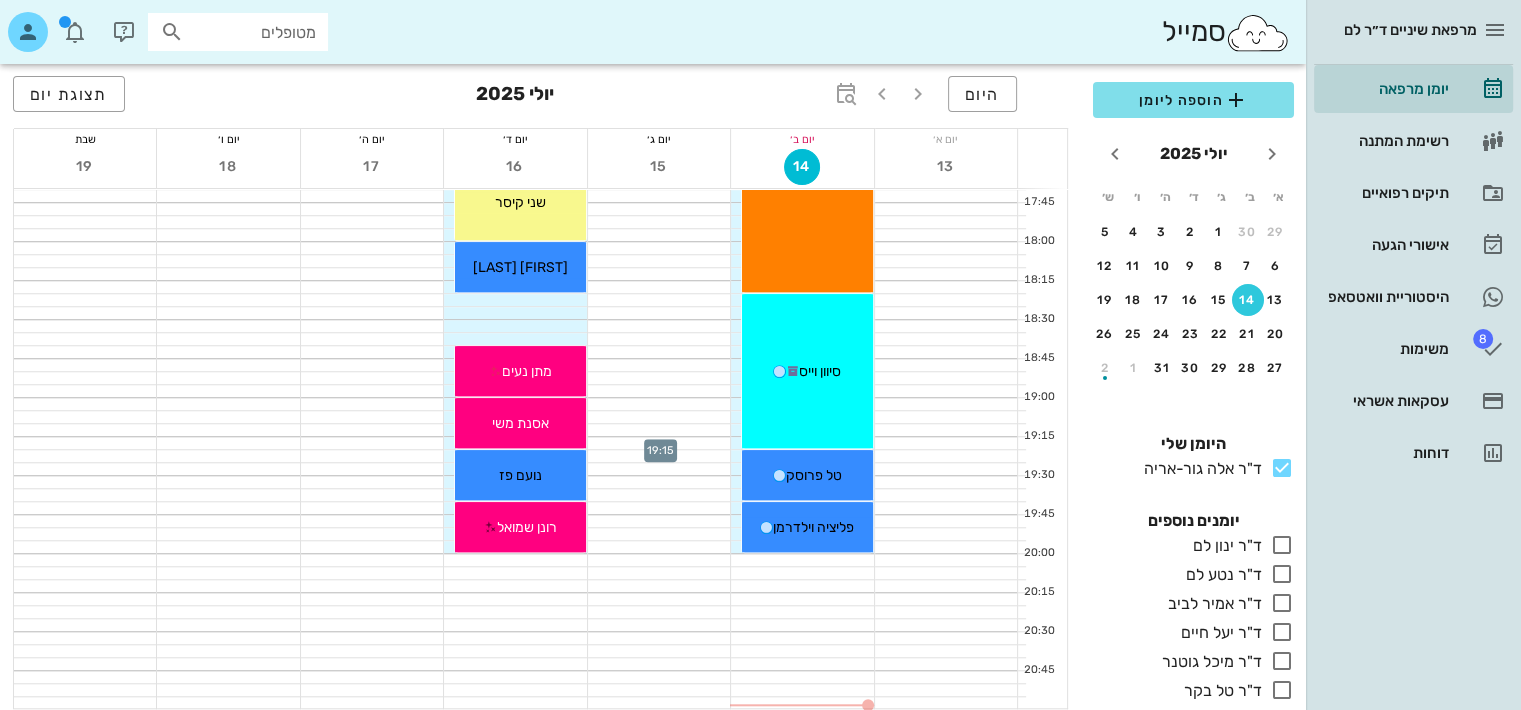 scroll, scrollTop: 1664, scrollLeft: 0, axis: vertical 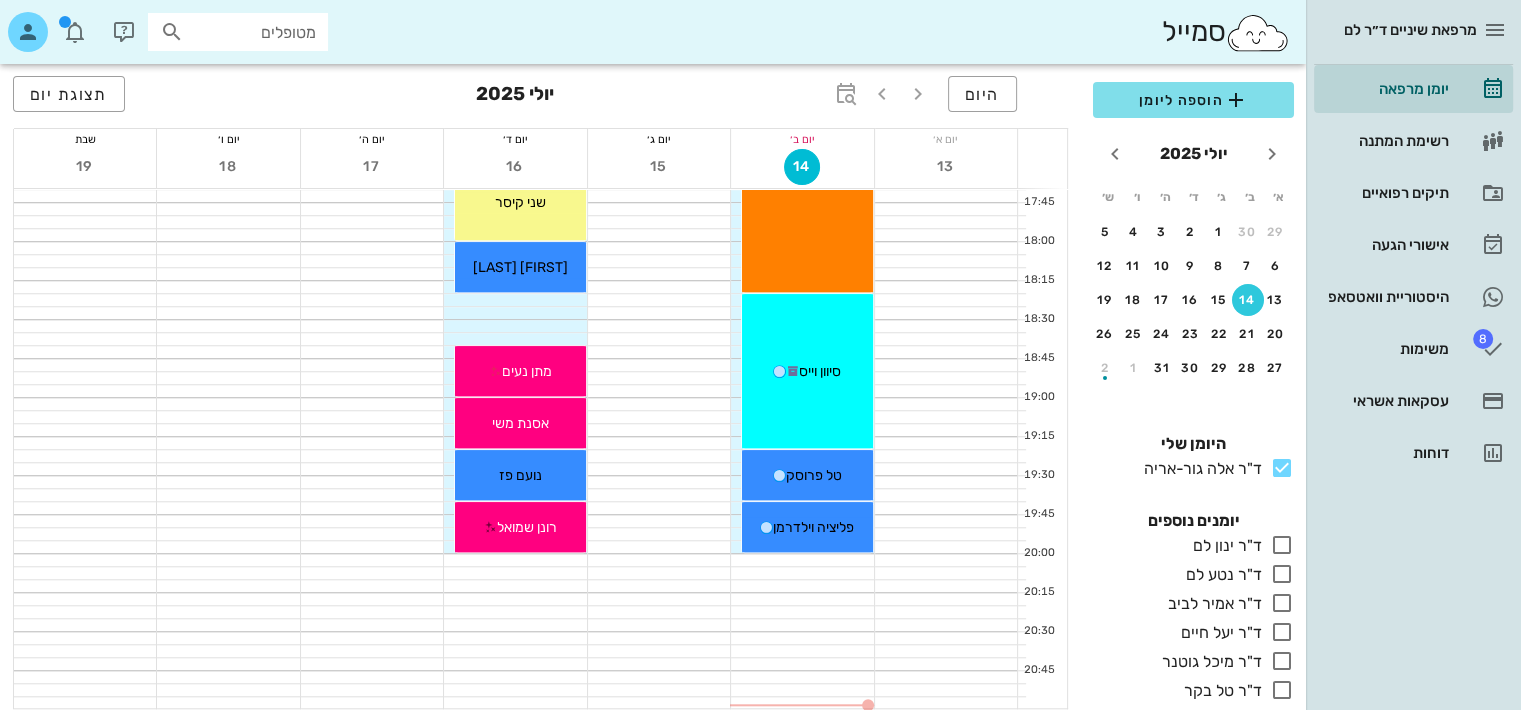 click on "פליציה וילדרמן" at bounding box center (813, 527) 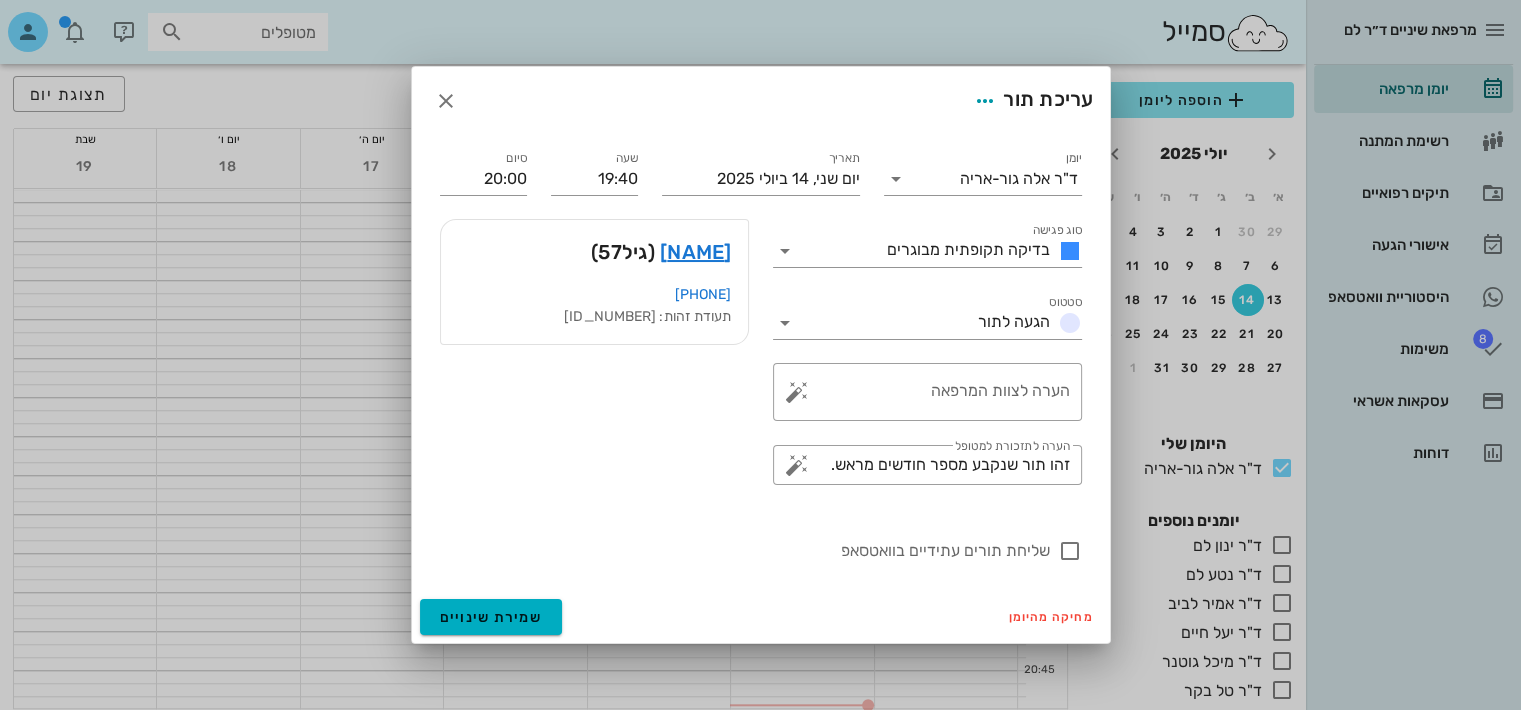 click on "[NAME]" at bounding box center (696, 252) 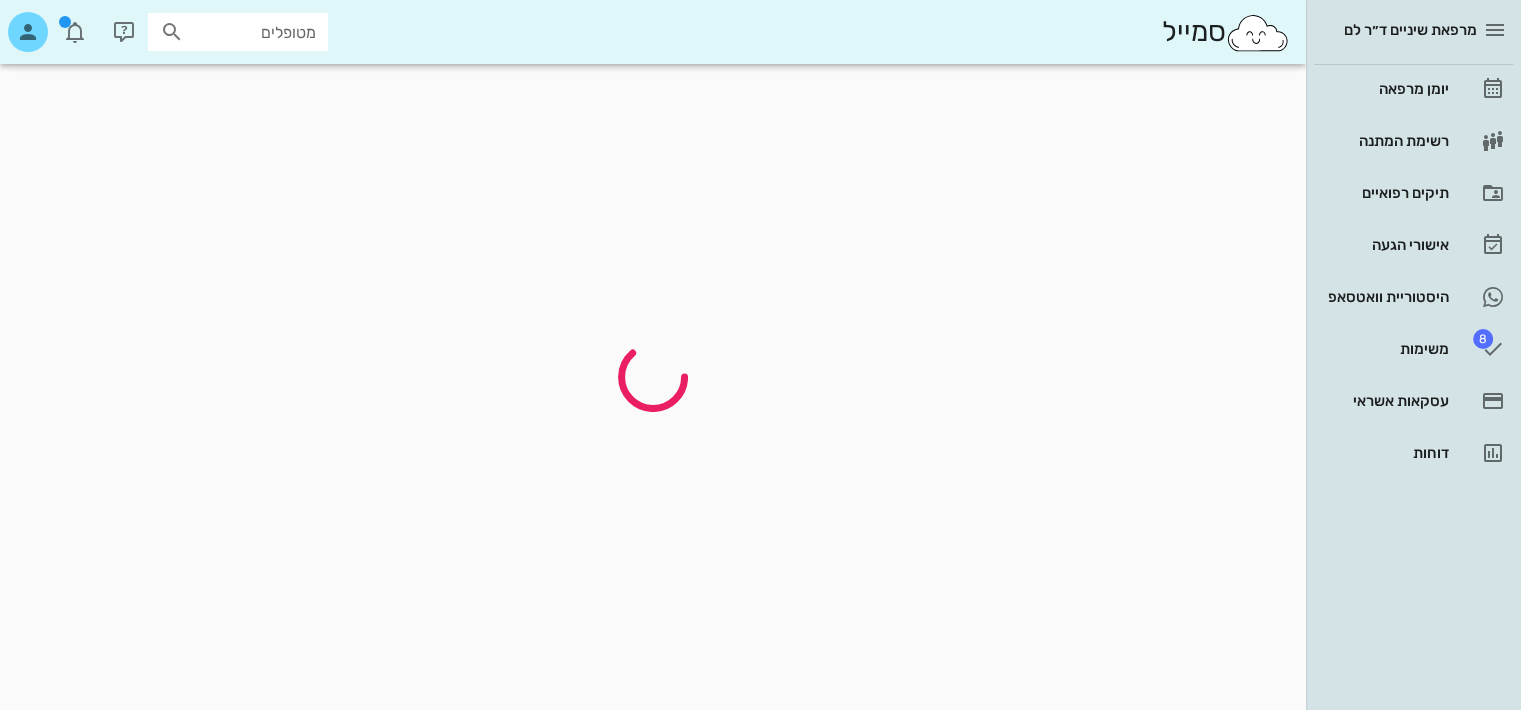 scroll, scrollTop: 0, scrollLeft: 0, axis: both 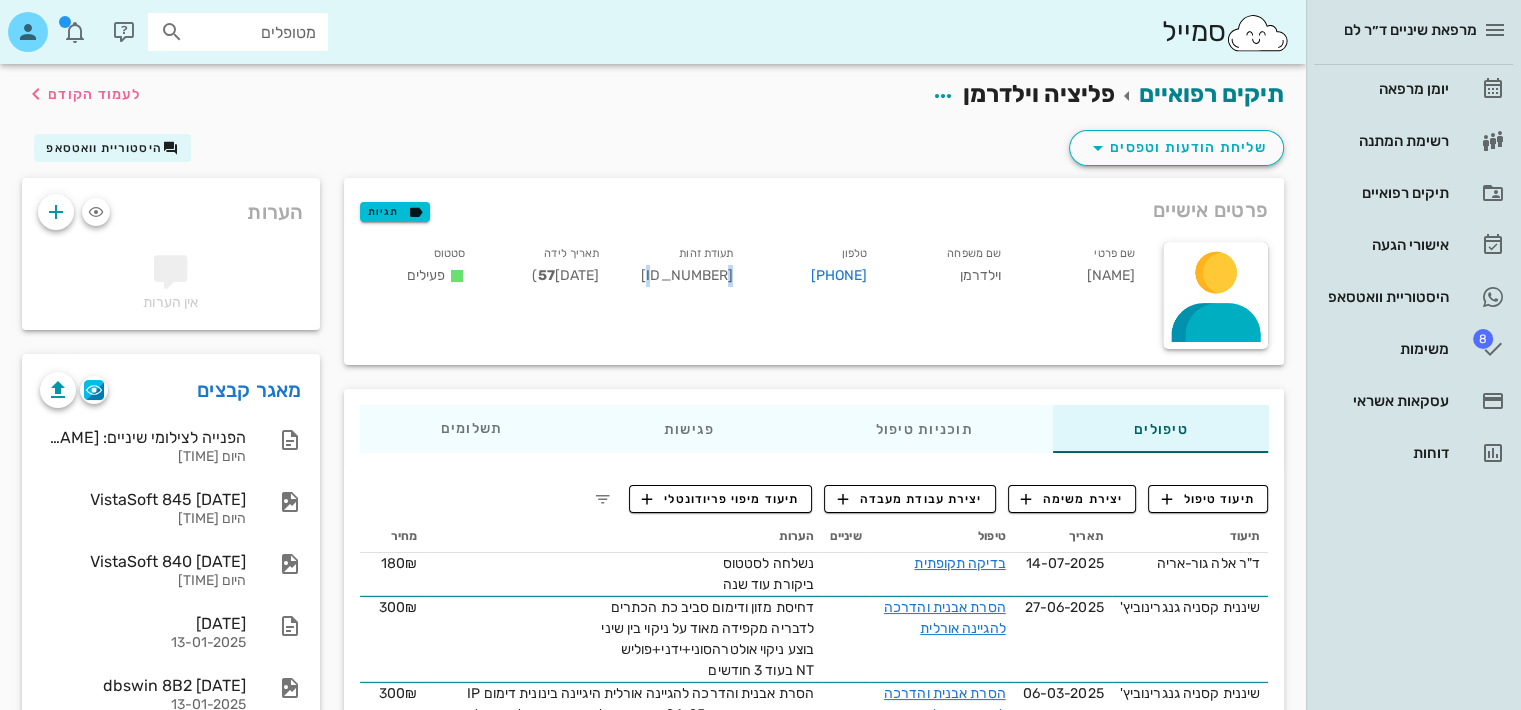 drag, startPoint x: 681, startPoint y: 266, endPoint x: 631, endPoint y: 272, distance: 50.358715 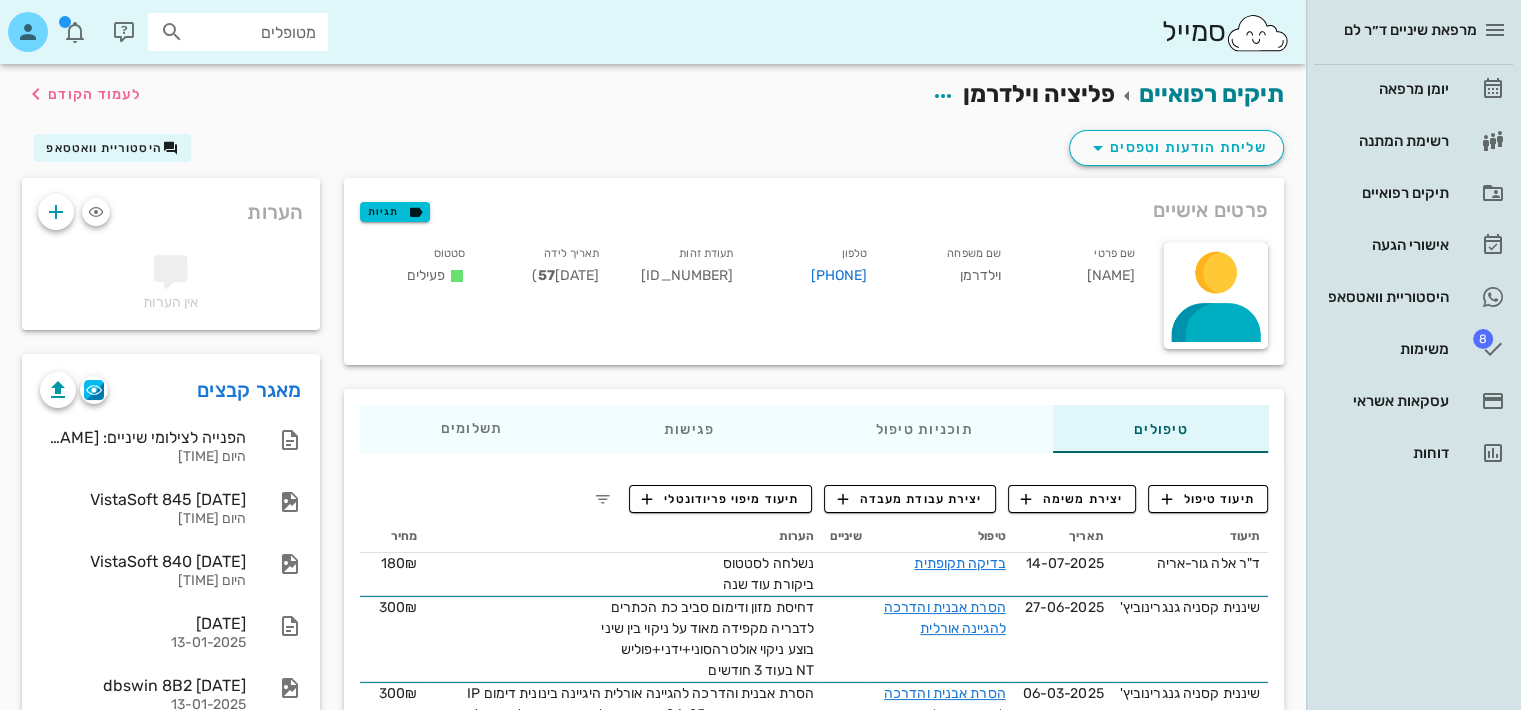 click on "תעודת זהות [ID_NUMBER]" at bounding box center [682, 268] 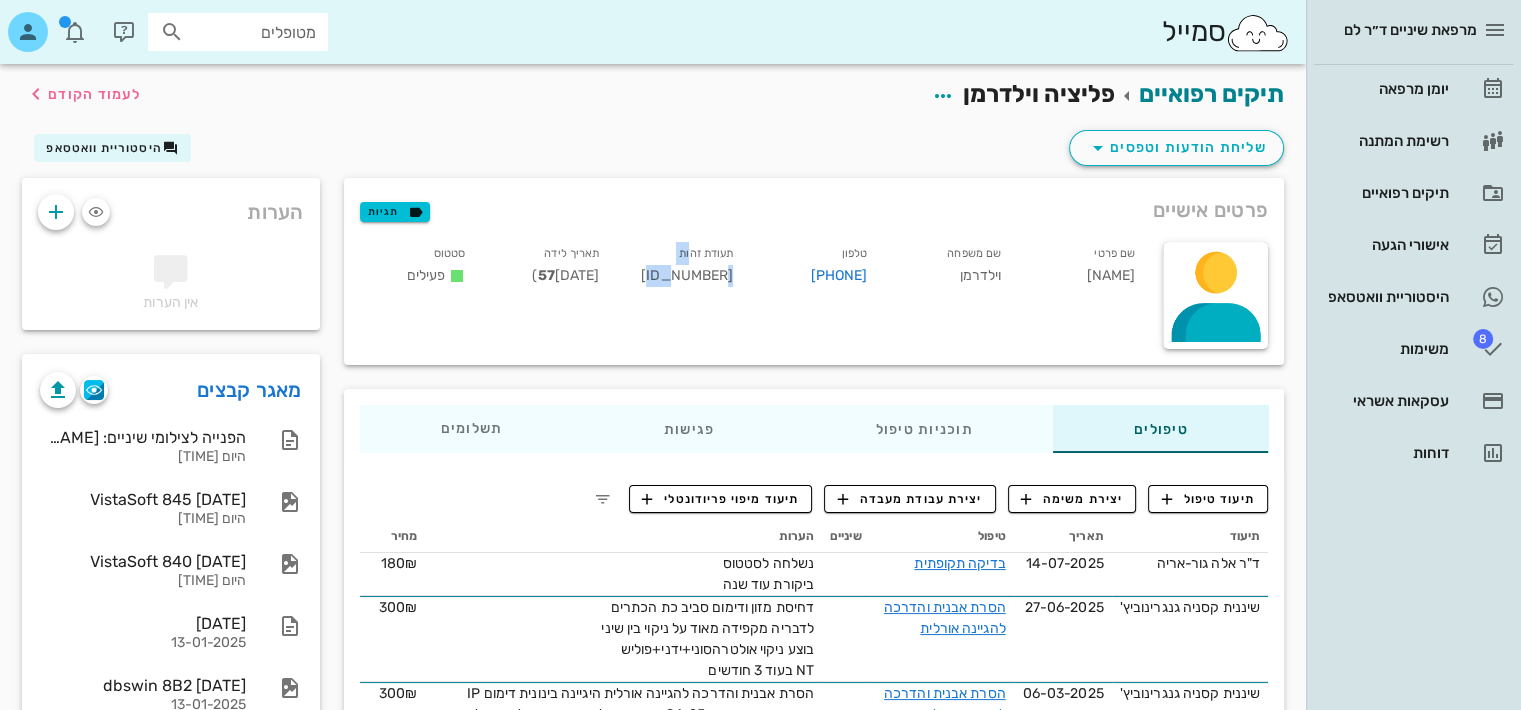 drag, startPoint x: 692, startPoint y: 245, endPoint x: 695, endPoint y: 314, distance: 69.065186 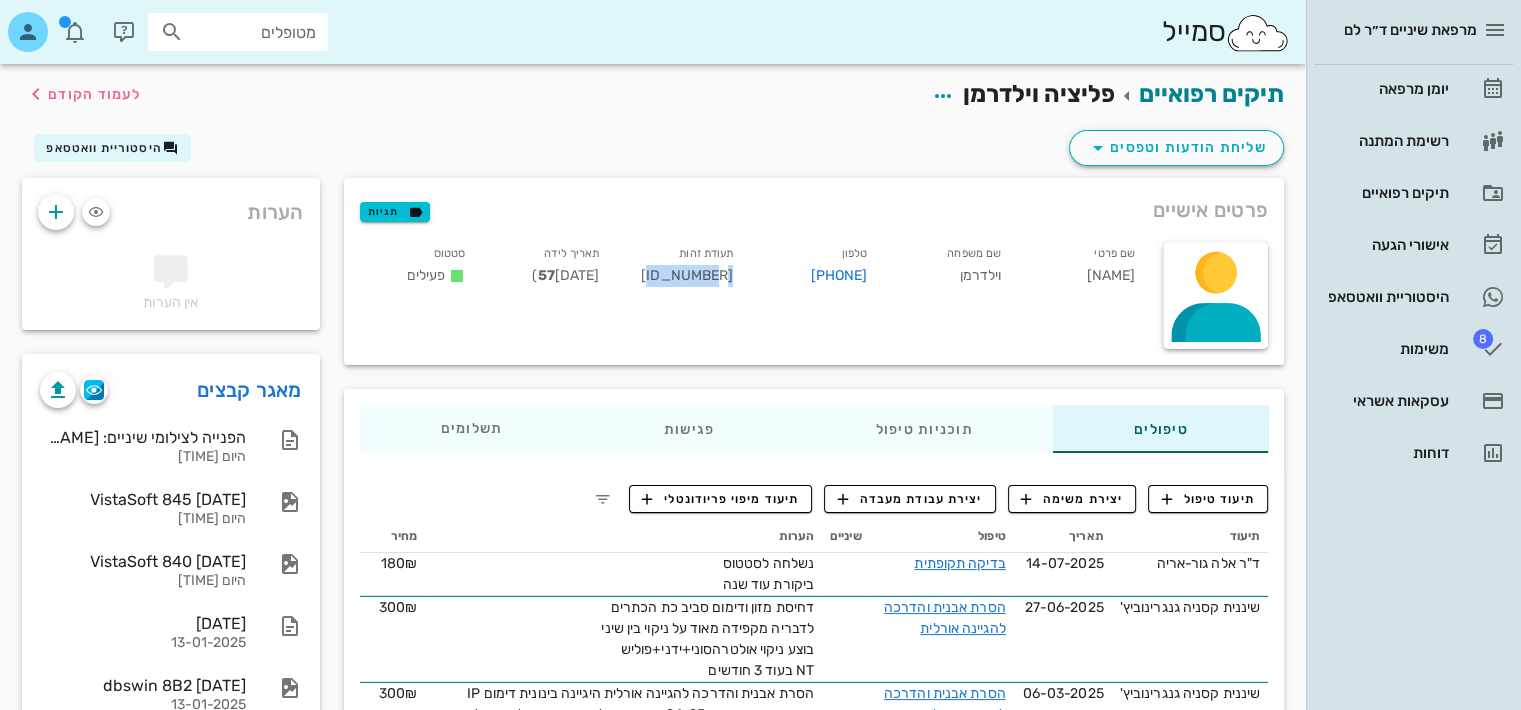click on "שם פרטי [NAME]  שם משפחה  [NAME]  טלפון [PHONE]
תעודת זהות [ID] תאריך לידה [DATE]
( [AGE] )
סטטוס פעילים" at bounding box center [750, 295] 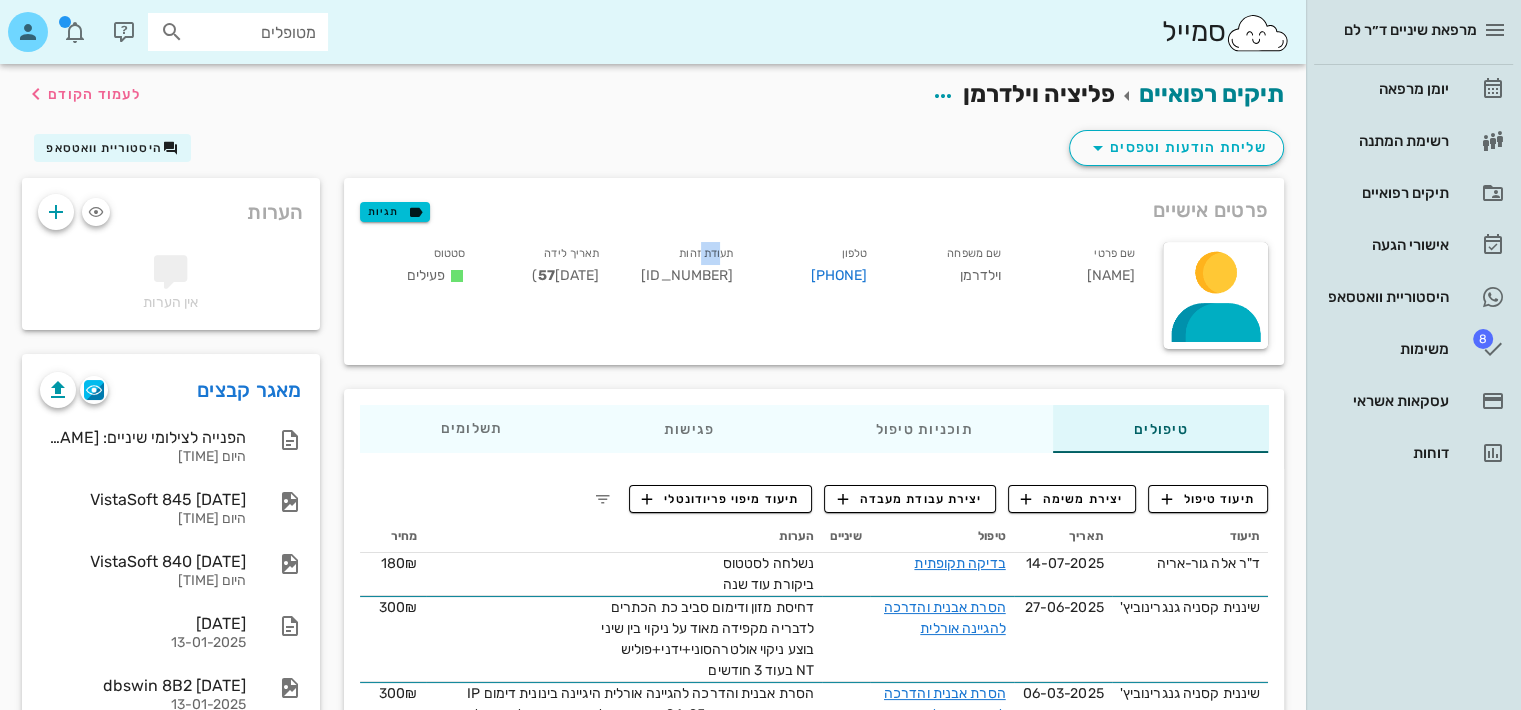 drag, startPoint x: 701, startPoint y: 248, endPoint x: 725, endPoint y: 248, distance: 24 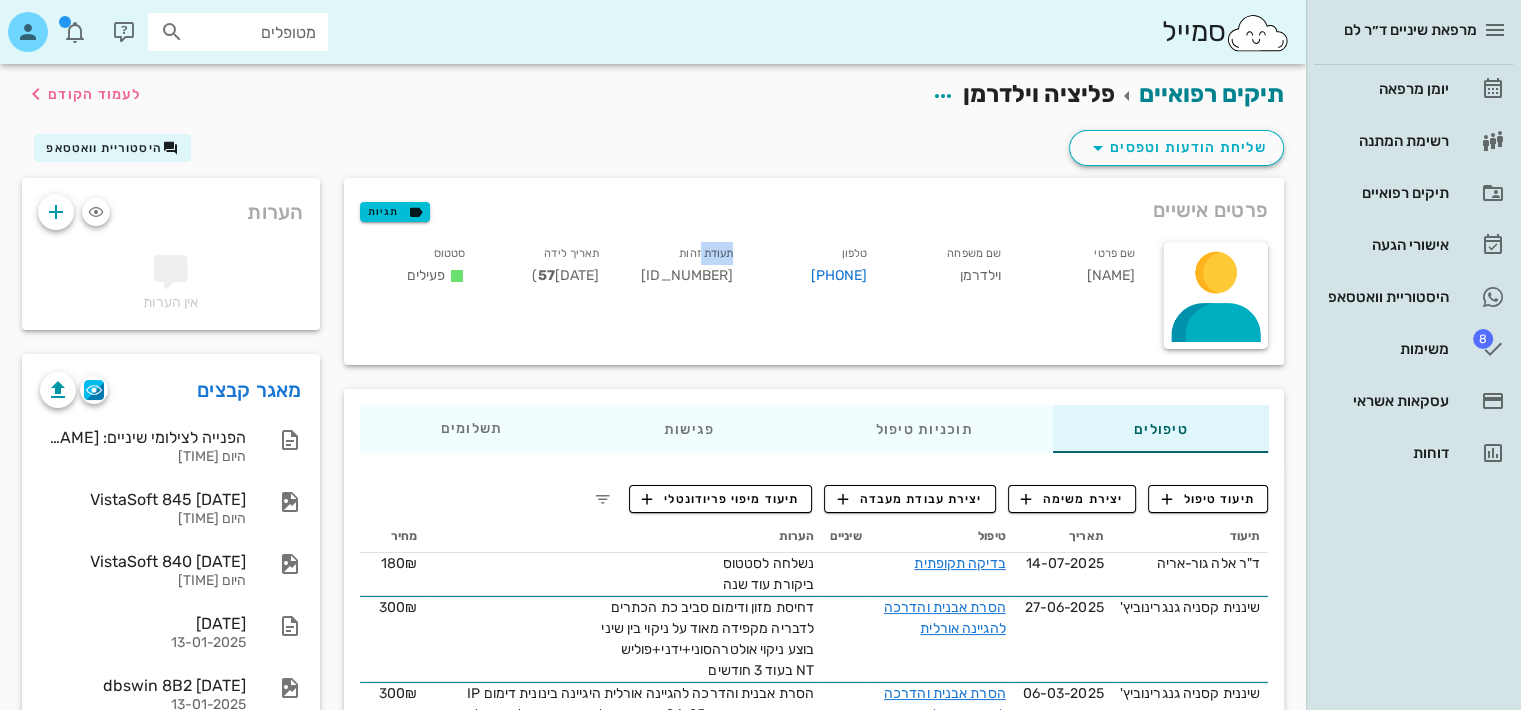 click on "תעודת זהות" at bounding box center (706, 253) 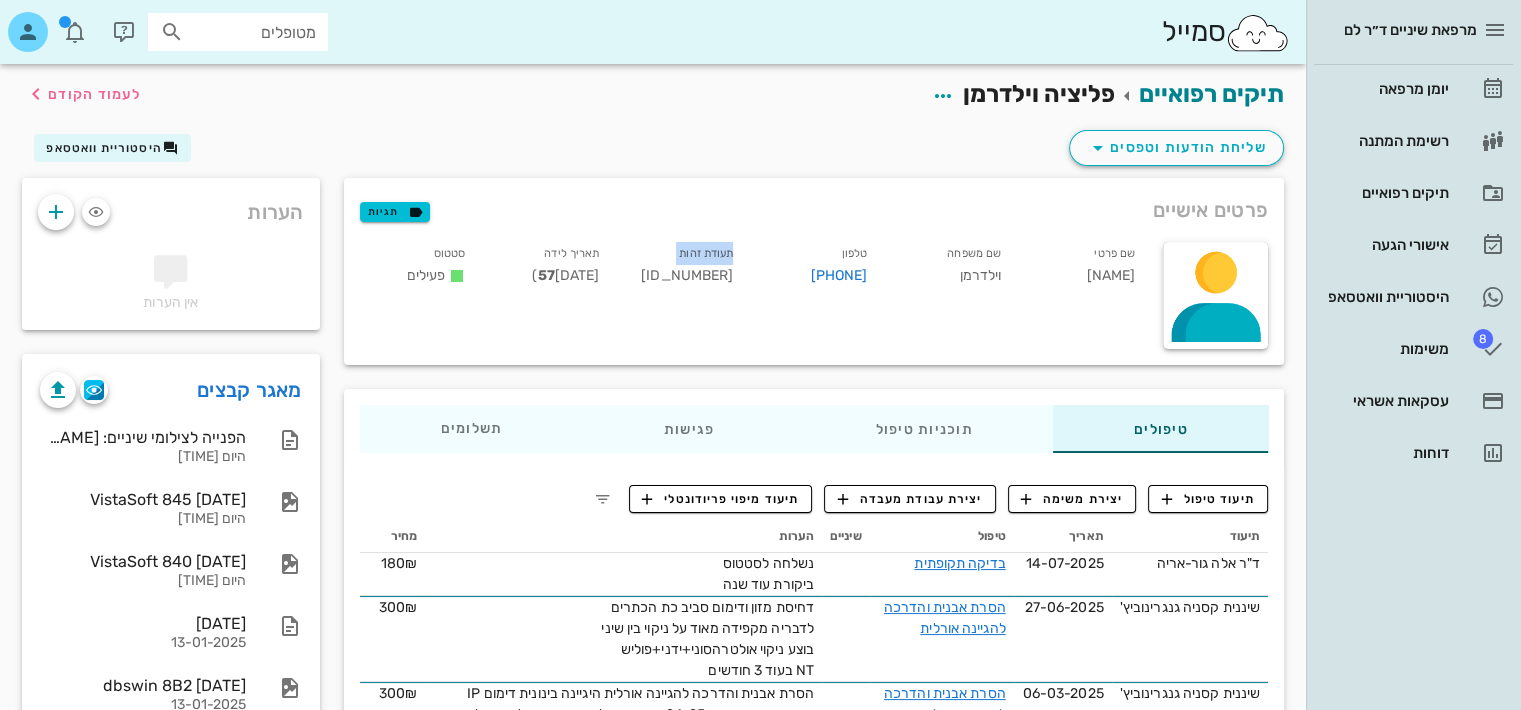 click on "תעודת זהות" at bounding box center (706, 253) 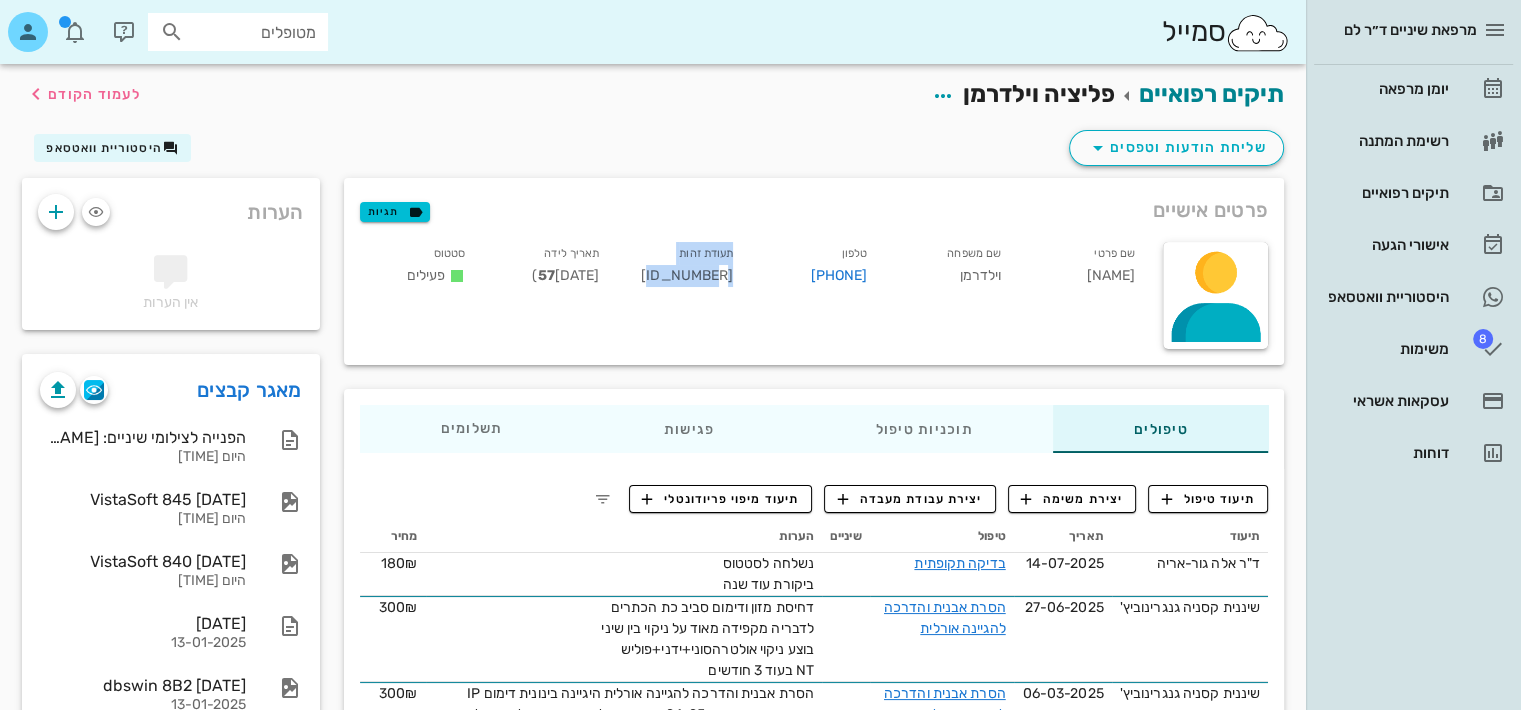 click on "תעודת זהות [ID_NUMBER]" at bounding box center [682, 268] 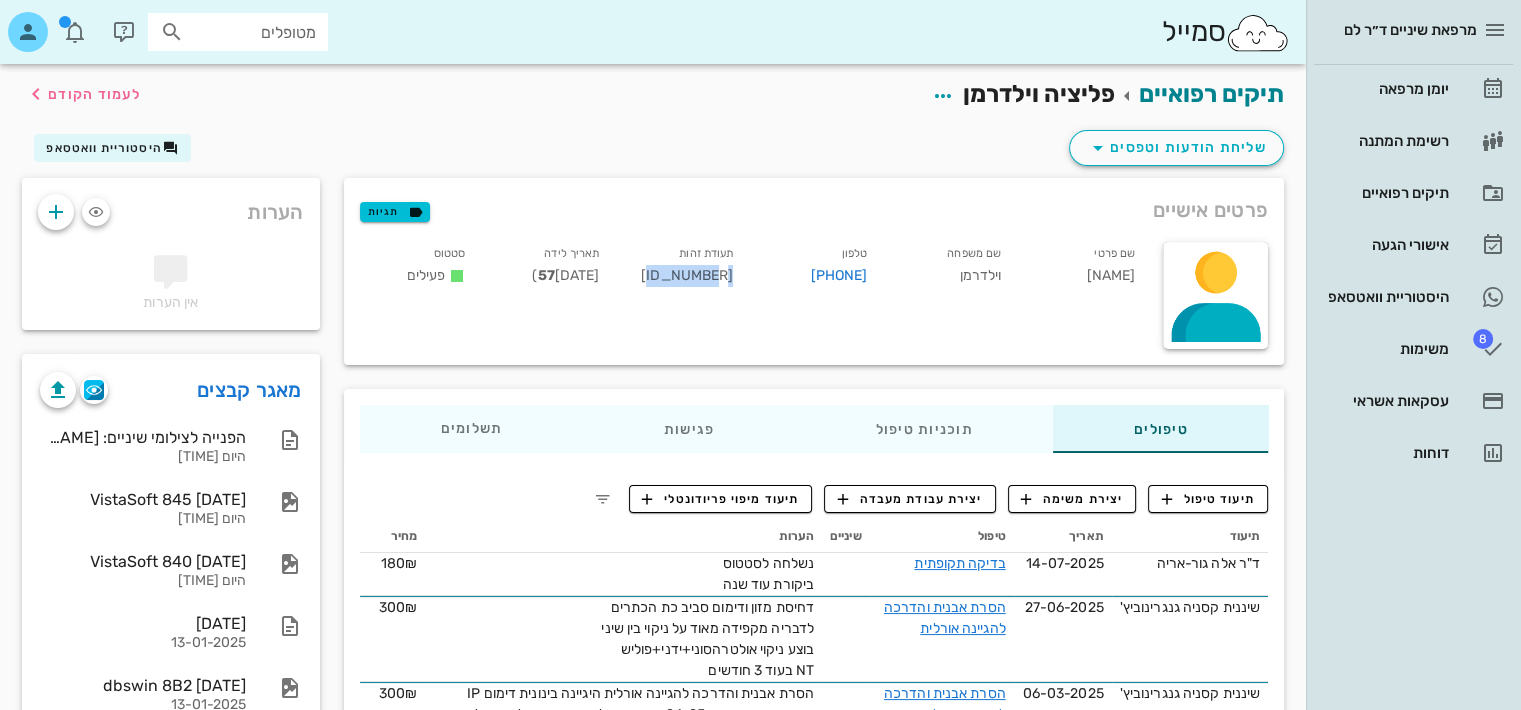 click on "תעודת זהות [ID_NUMBER]" at bounding box center (682, 268) 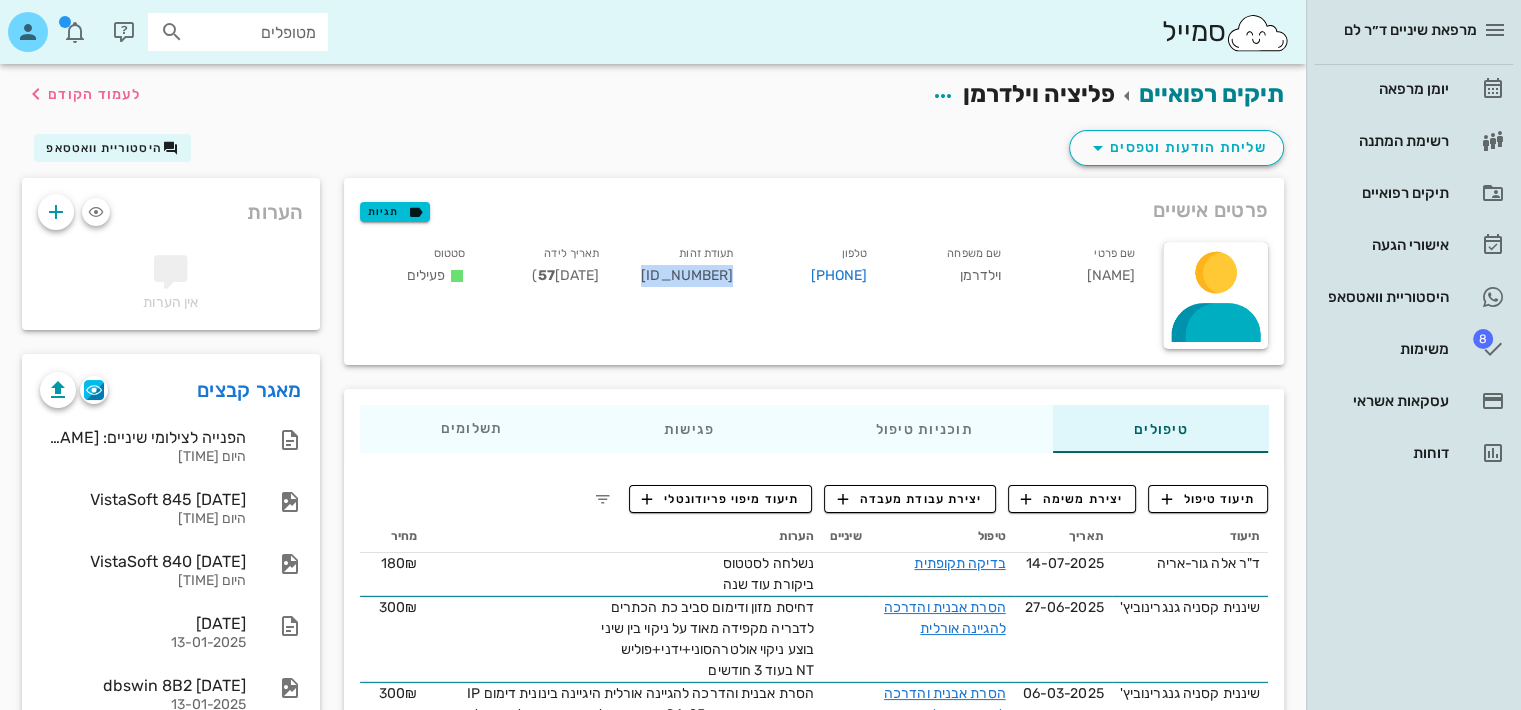 click on "תעודת זהות [ID_NUMBER]" at bounding box center [682, 268] 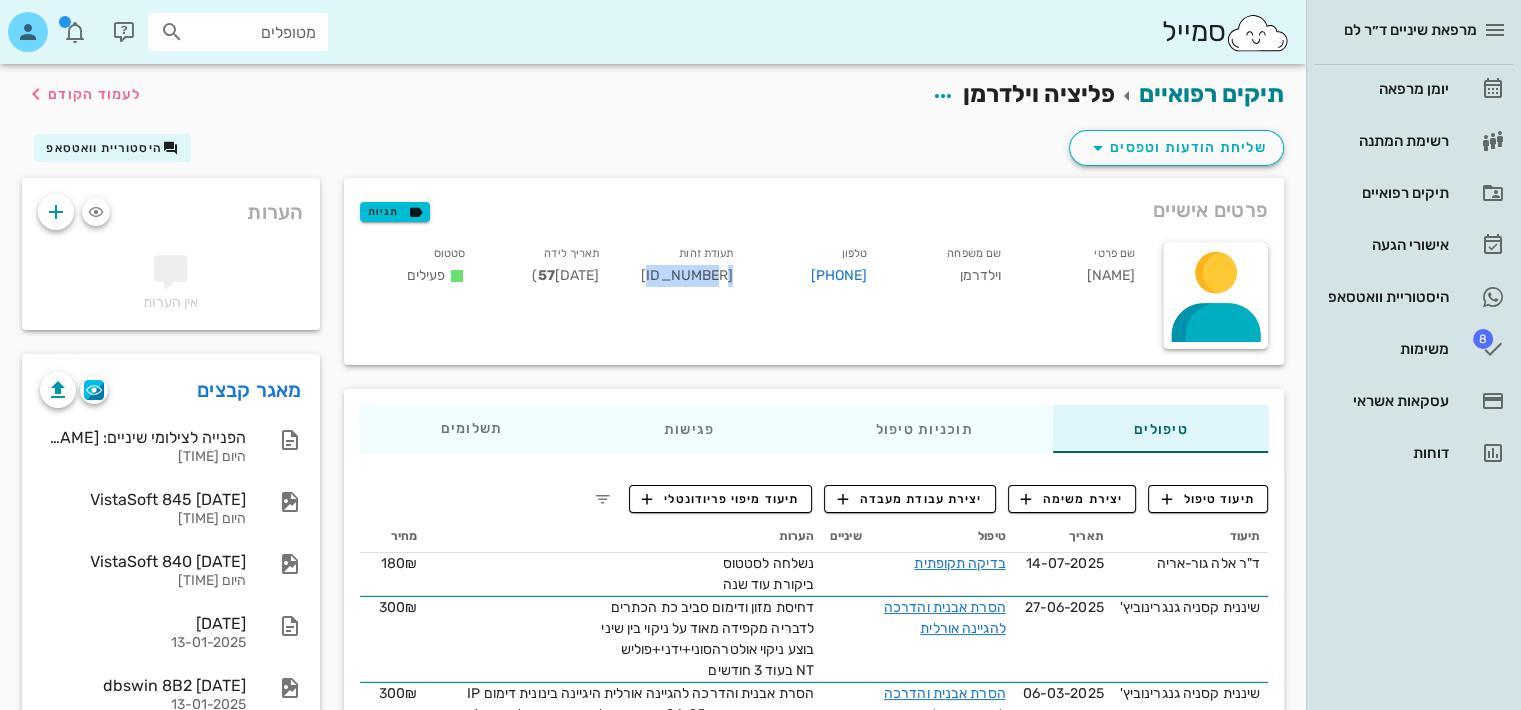 click on "תעודת זהות [ID_NUMBER]" at bounding box center (682, 268) 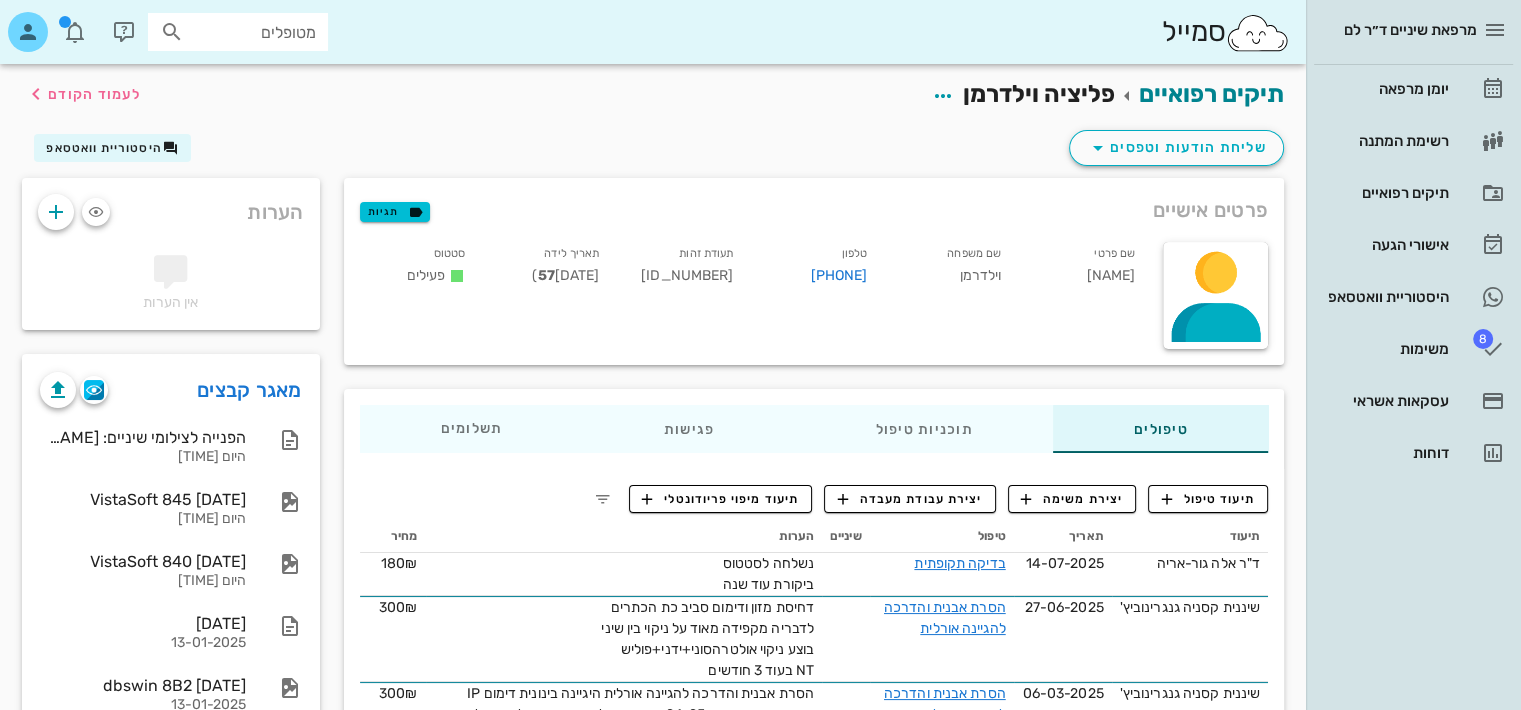 click on "בדיקה תקופתית" at bounding box center [959, 563] 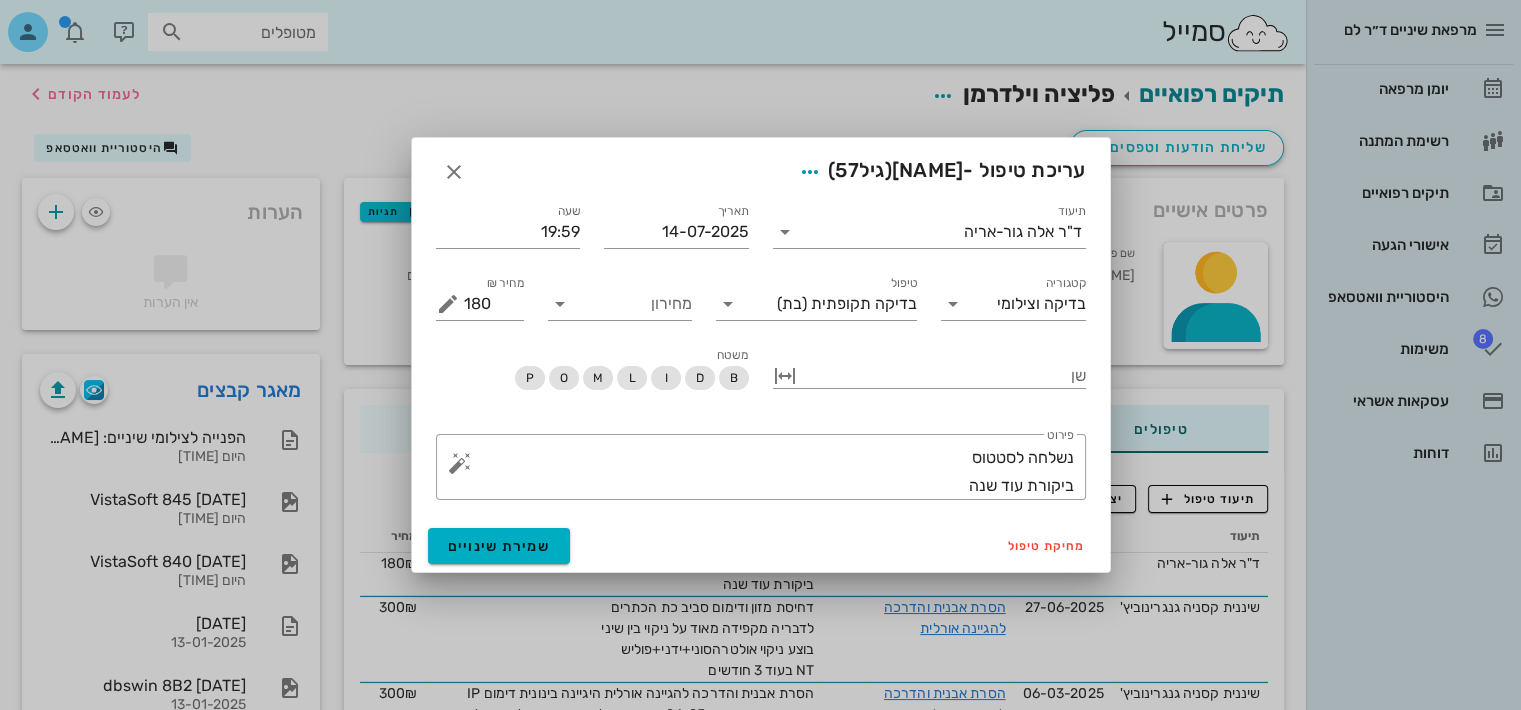 click on "​ פירוט נשלחה לסטטוס
ביקורת עוד שנה" at bounding box center [761, 467] 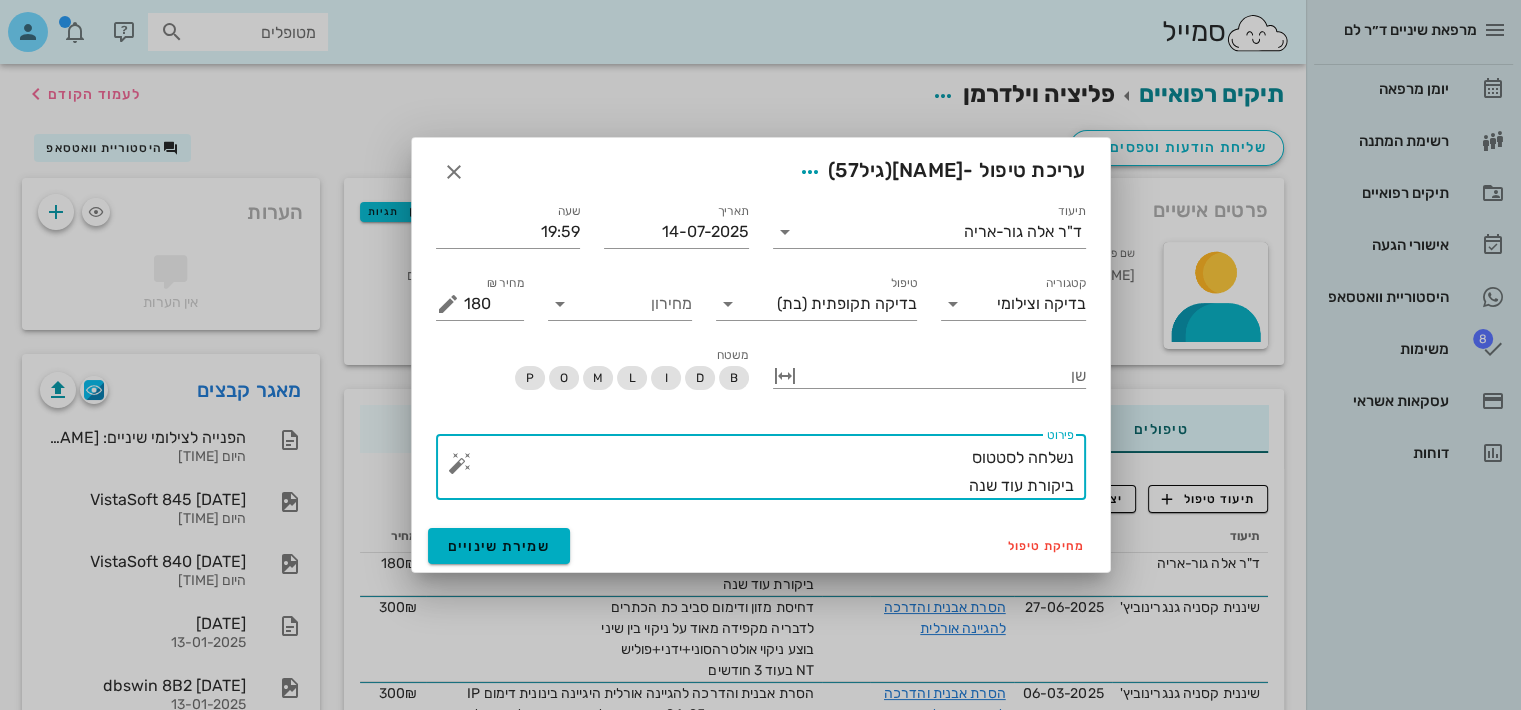 click on "​ פירוט נשלחה לסטטוס
ביקורת עוד שנה" at bounding box center [761, 467] 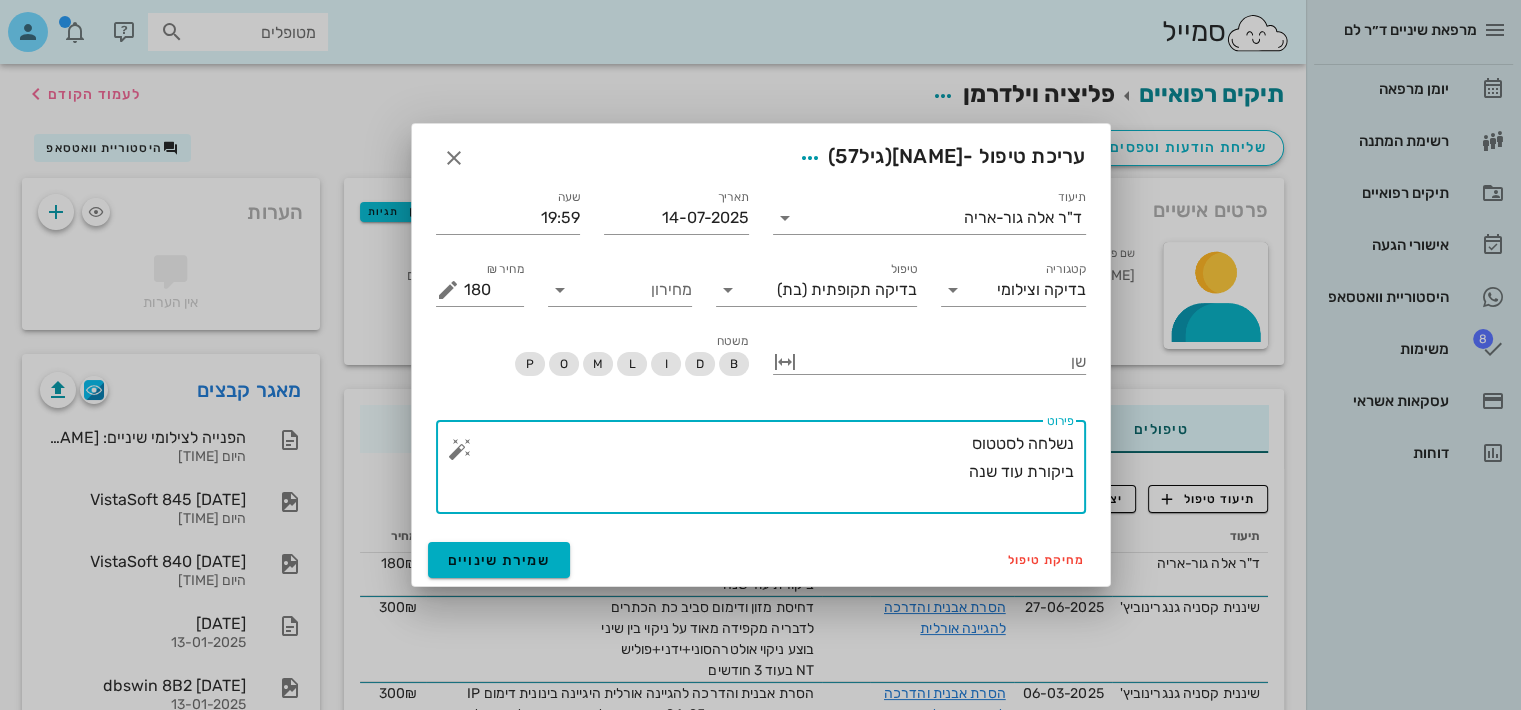 click on "​ פירוט נשלחה לסטטוס
ביקורת עוד שנה" at bounding box center (761, 467) 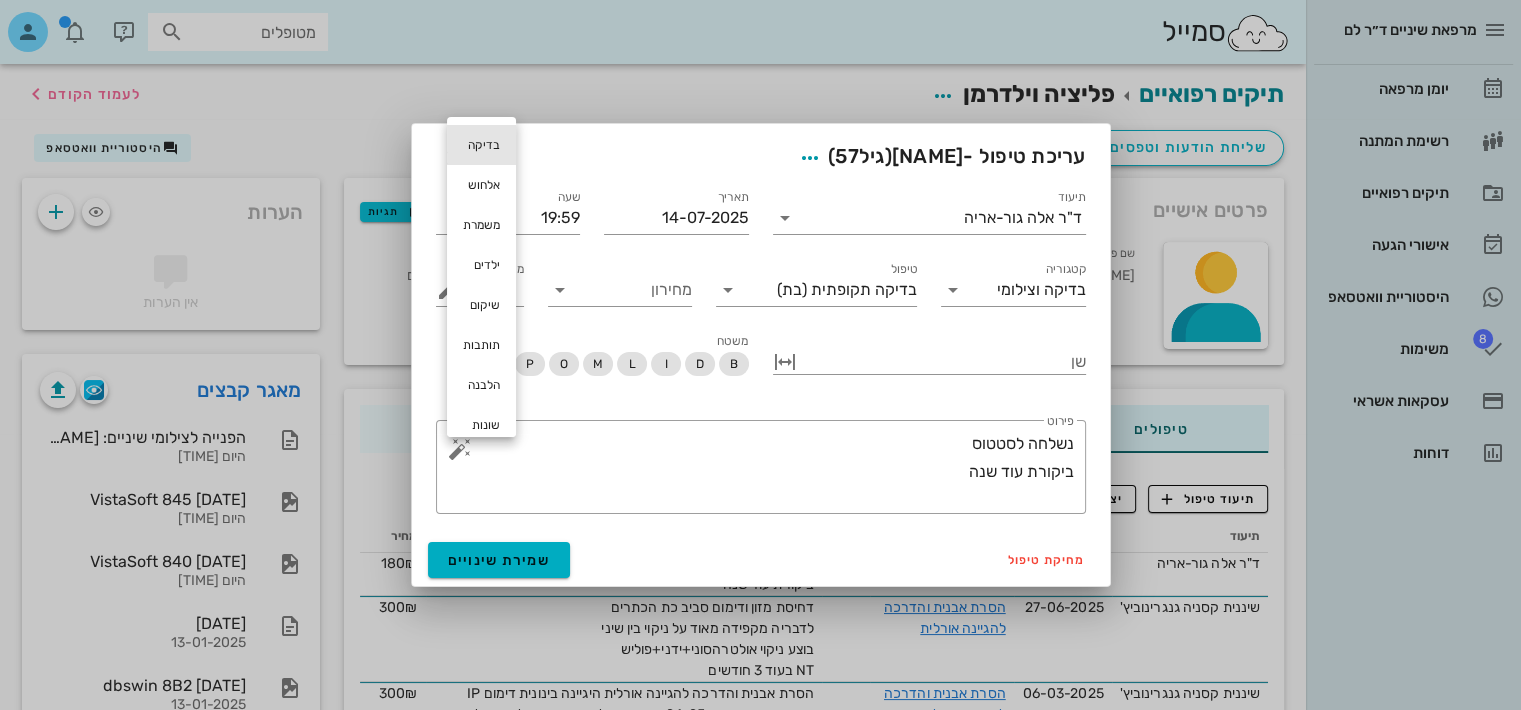 click on "בדיקה" at bounding box center (481, 145) 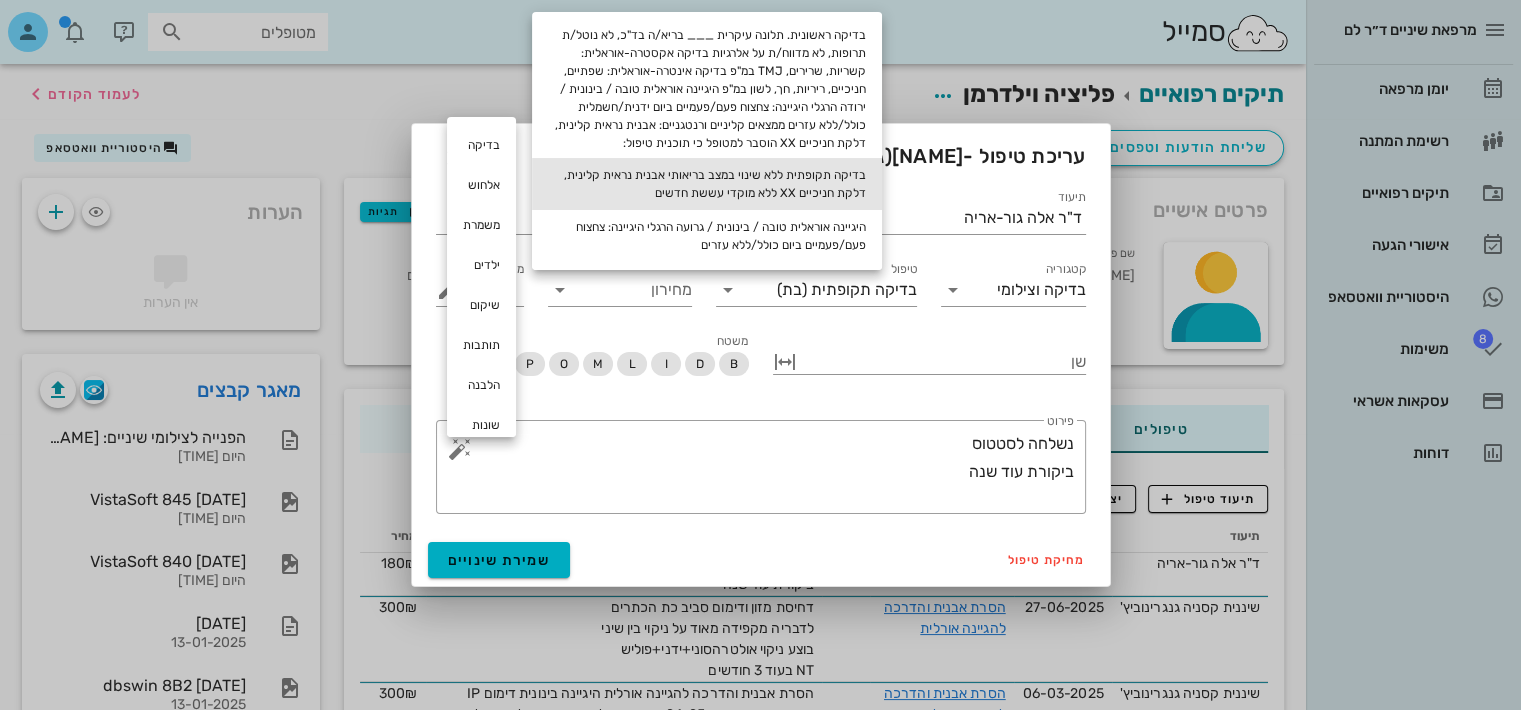 click on "בדיקה תקופתית
ללא שינוי במצב בריאותי
אבנית נראית קלינית, דלקת חניכיים XX
ללא מוקדי עששת חדשים" at bounding box center (707, 184) 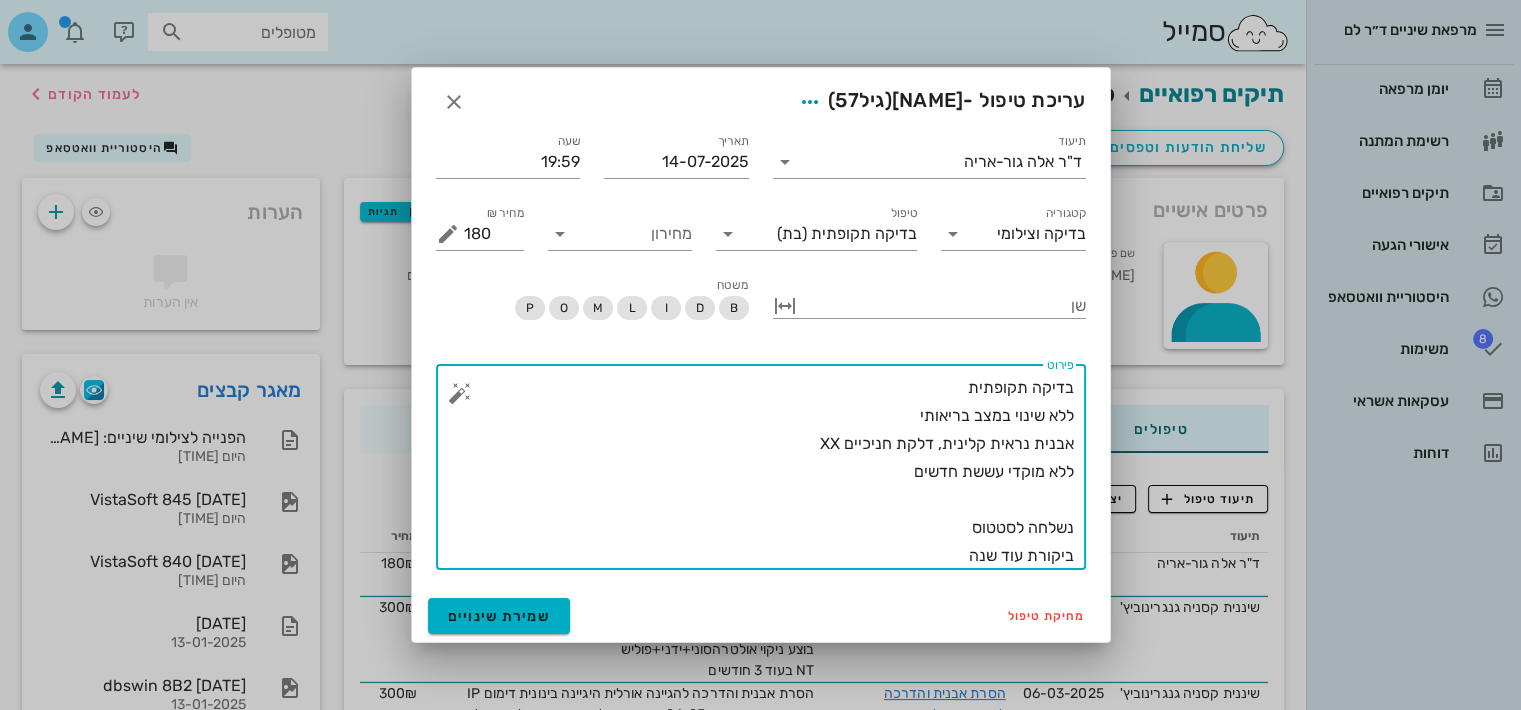 scroll, scrollTop: 0, scrollLeft: 0, axis: both 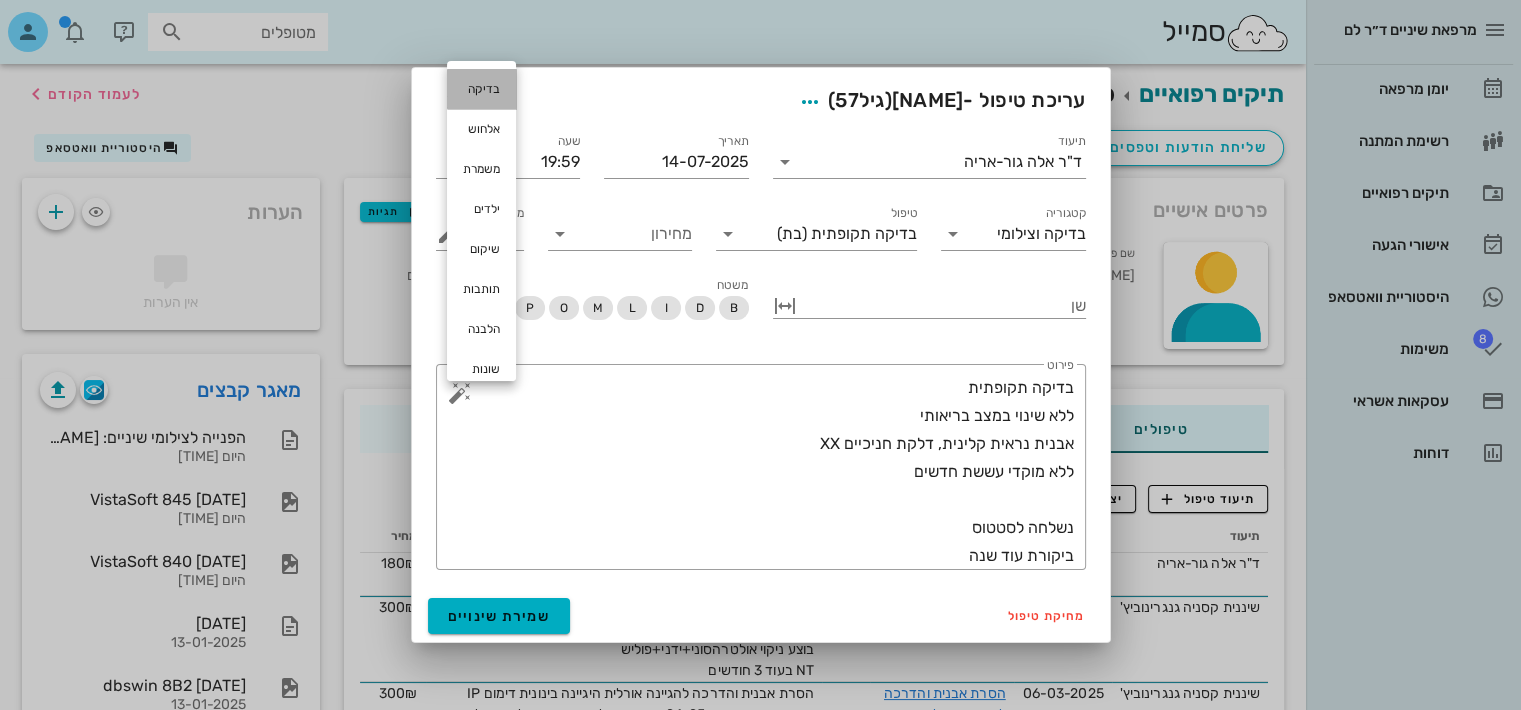 click on "בדיקה" at bounding box center (481, 89) 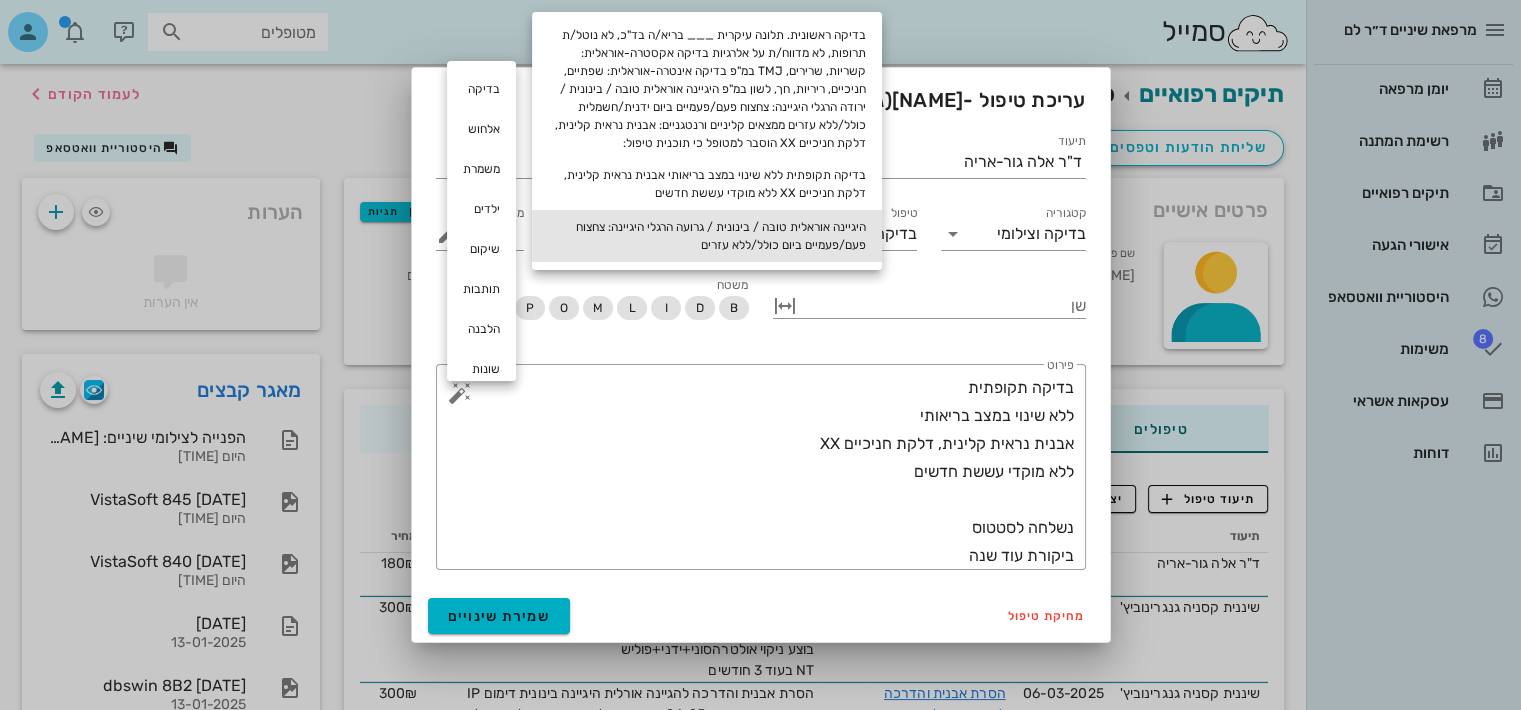 click on "היגיינה אוראלית טובה / בינונית / גרועה
הרגלי היגיינה: צחצוח פעם/פעמיים ביום כולל/ללא עזרים" at bounding box center [707, 236] 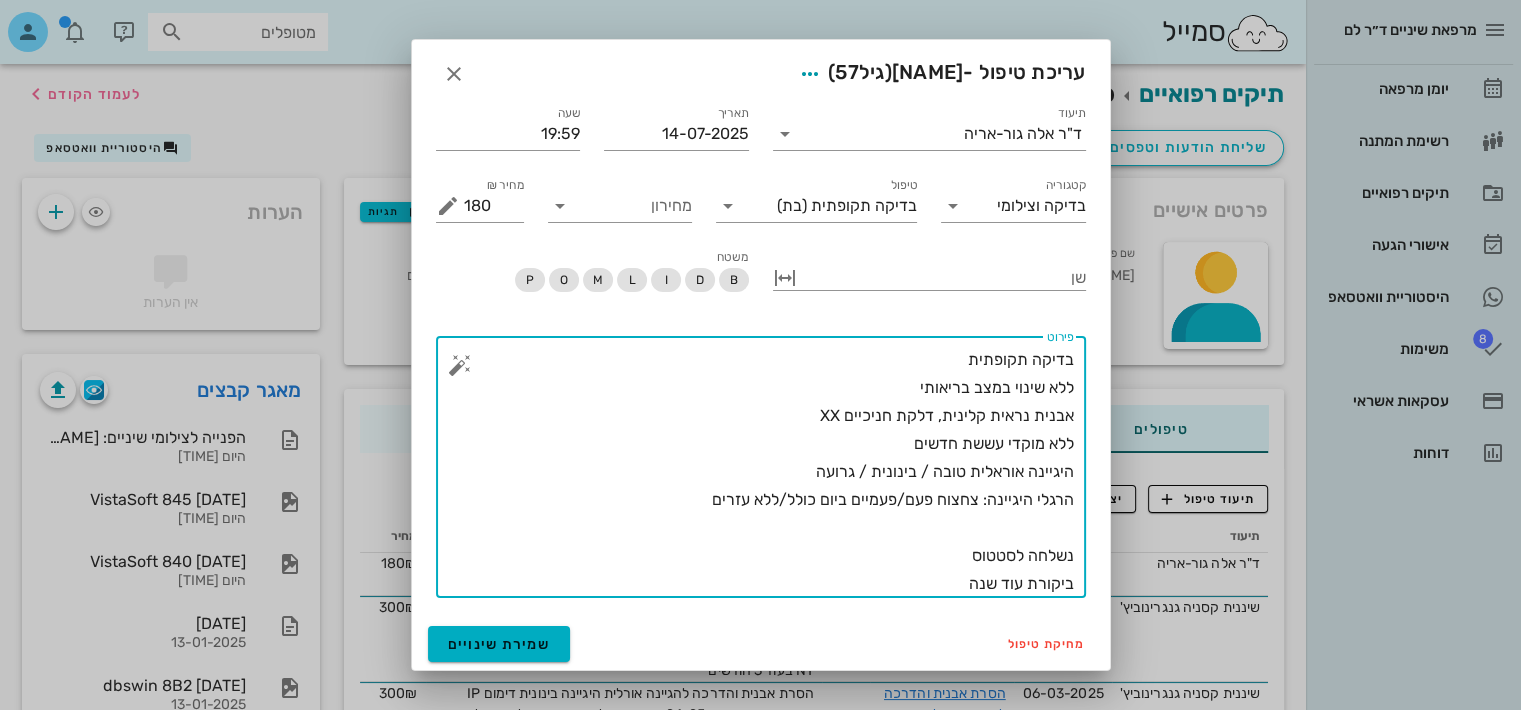 drag, startPoint x: 812, startPoint y: 413, endPoint x: 1091, endPoint y: 431, distance: 279.58005 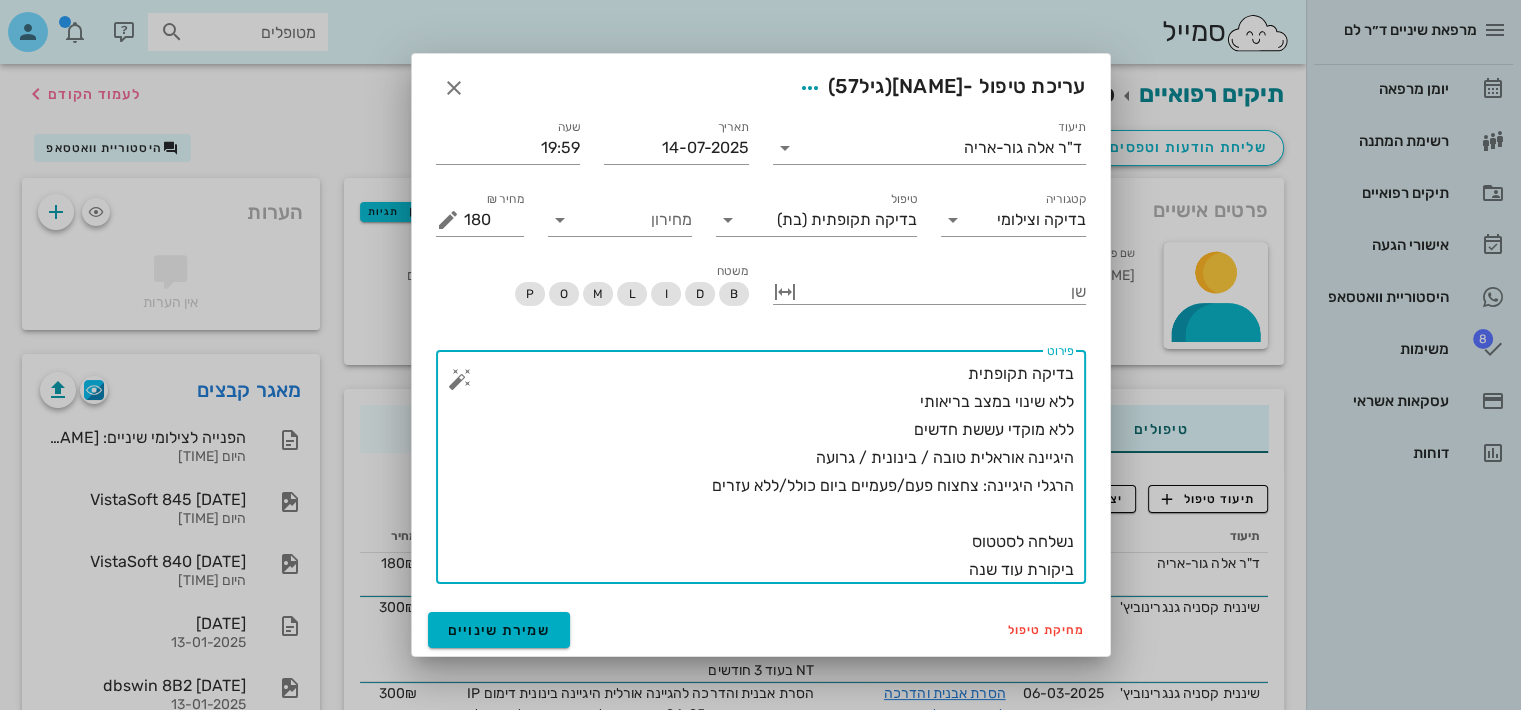 drag, startPoint x: 891, startPoint y: 422, endPoint x: 1160, endPoint y: 441, distance: 269.67017 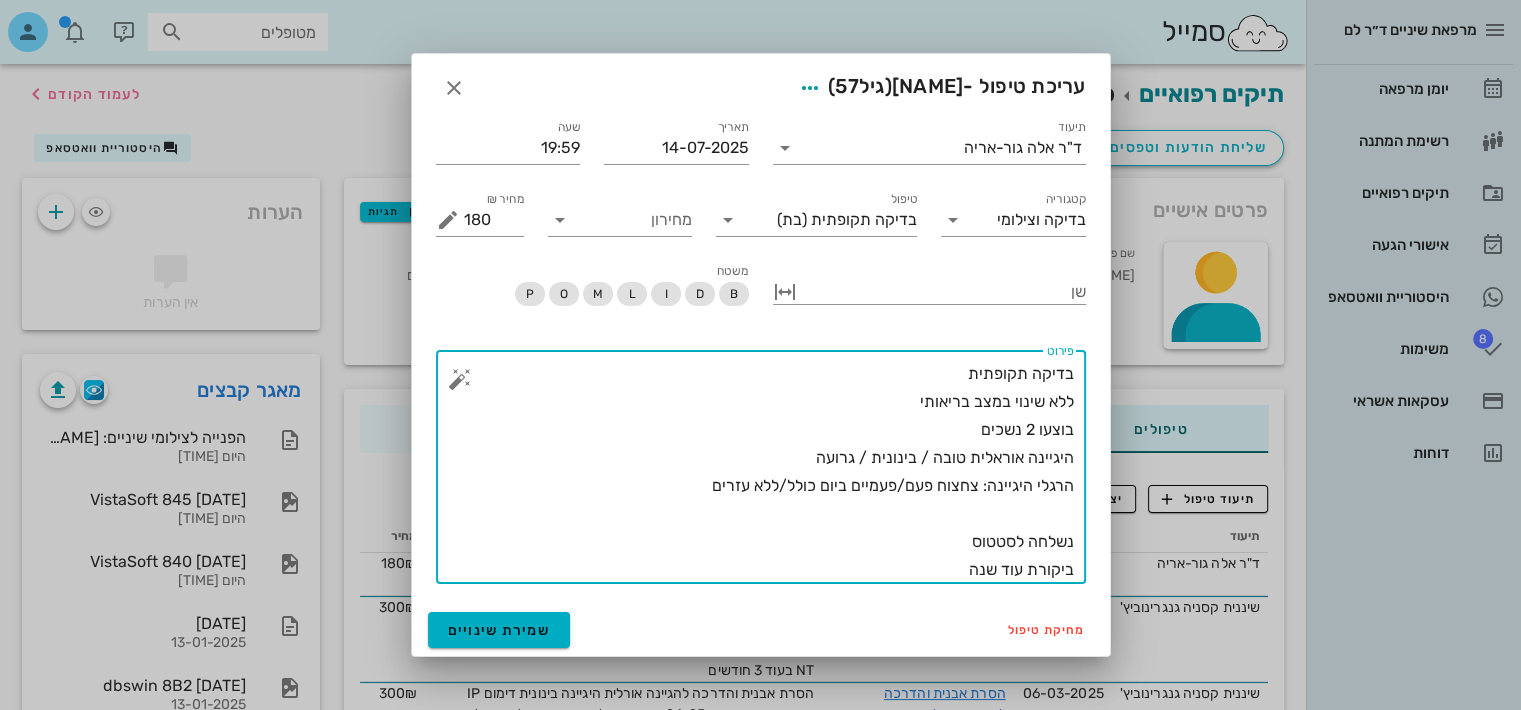 drag, startPoint x: 804, startPoint y: 456, endPoint x: 875, endPoint y: 468, distance: 72.00694 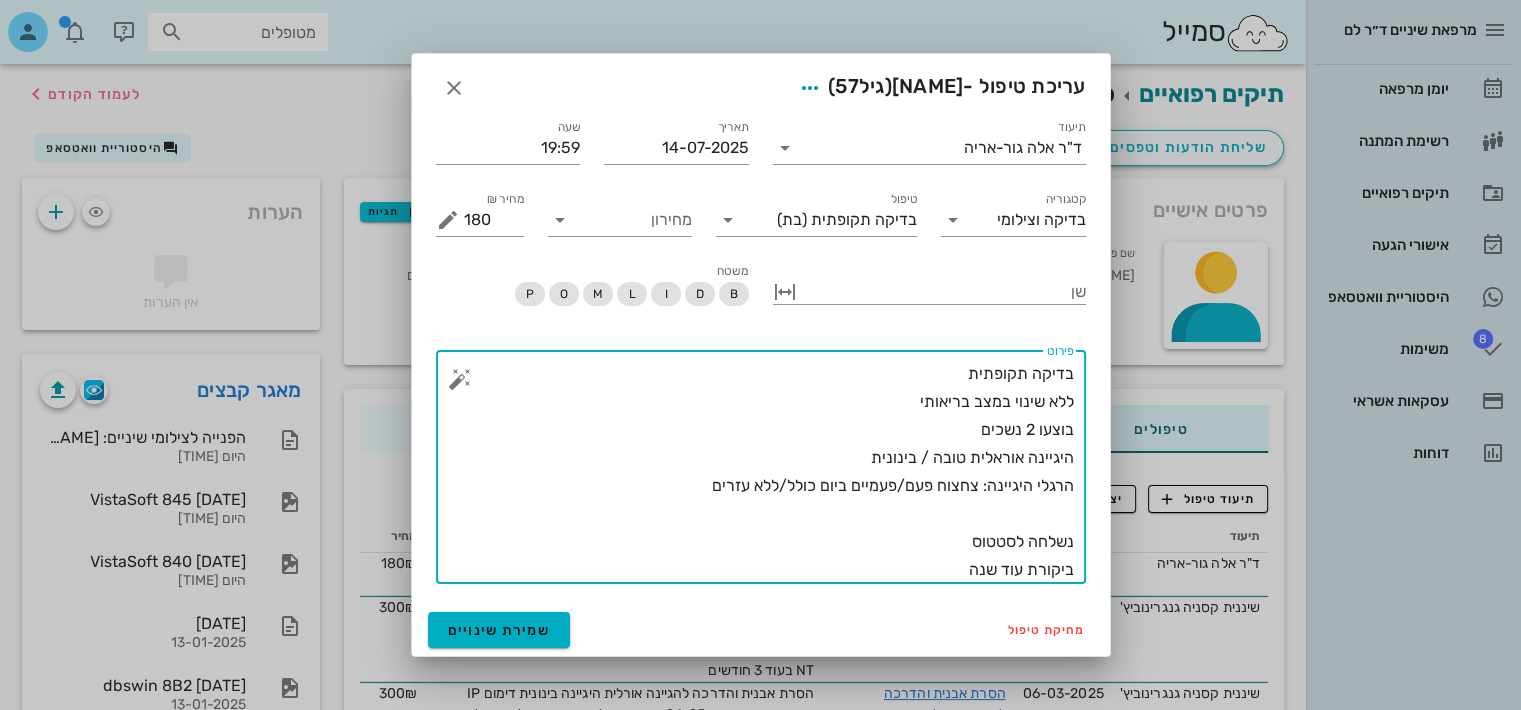 drag, startPoint x: 922, startPoint y: 462, endPoint x: 964, endPoint y: 465, distance: 42.107006 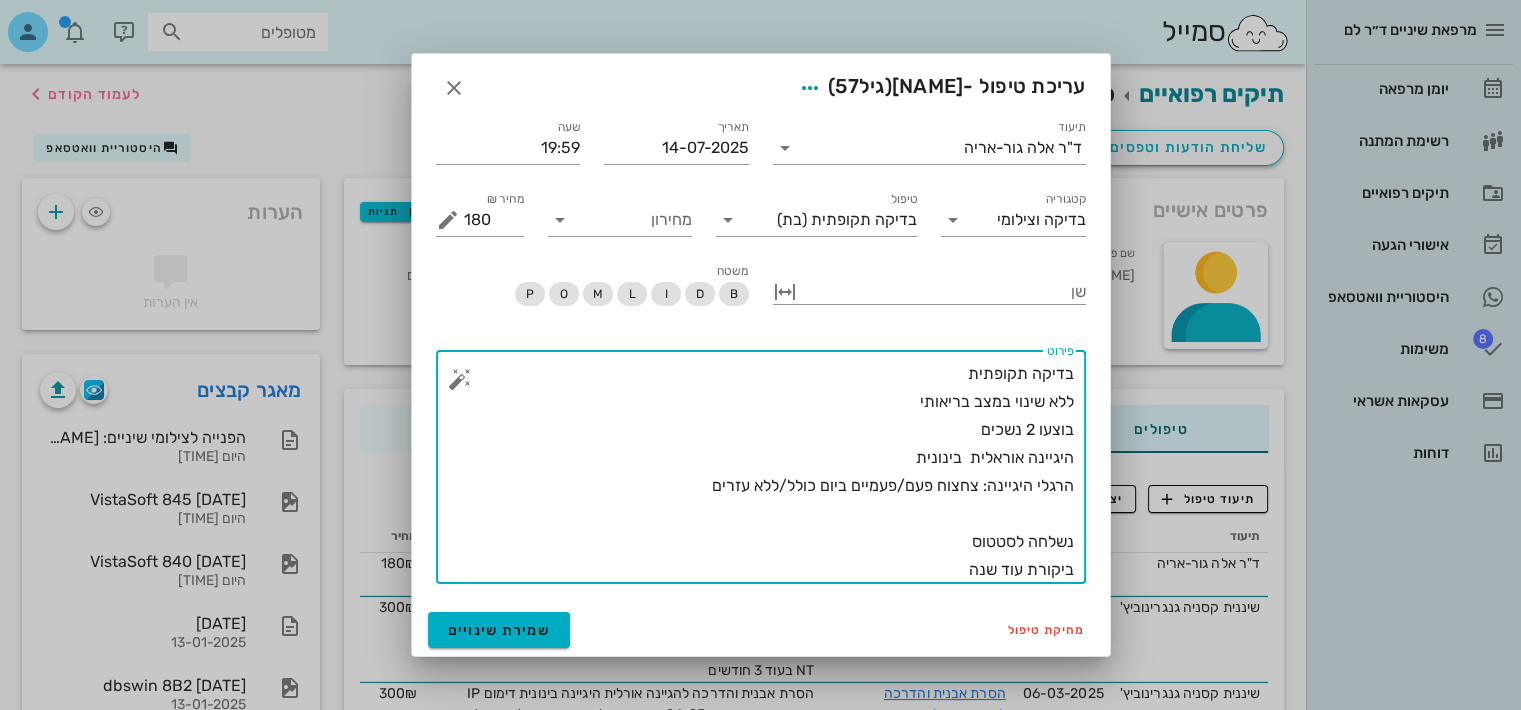 drag, startPoint x: 645, startPoint y: 497, endPoint x: 1122, endPoint y: 493, distance: 477.01678 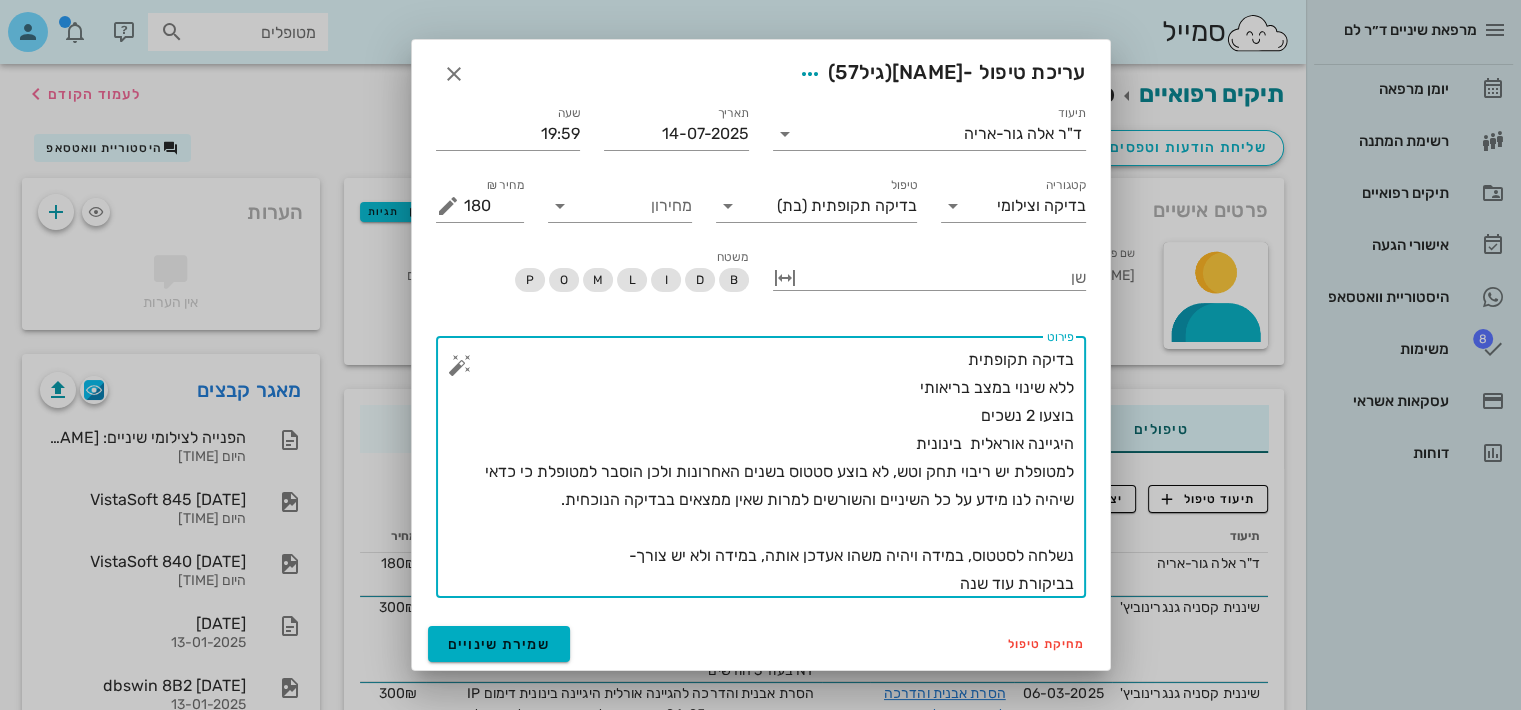 type on "בדיקה תקופתית
ללא שינוי במצב בריאותי
בוצעו 2 נשכים
היגיינה אוראלית  בינונית
למטופלת יש ריבוי תחק וטש, לא בוצע סטטוס בשנים האחרונות ולכן הוסבר למטופלת כי כדאי שיהיה לנו מידע על כל השיניים והשורשים למרות שאין ממצאים בבדיקה הנוכחית.
נשלחה לסטטוס, במידה ויהיה משהו אעדכן אותה, במידה ולא יש צורך-
בביקורת עוד שנה" 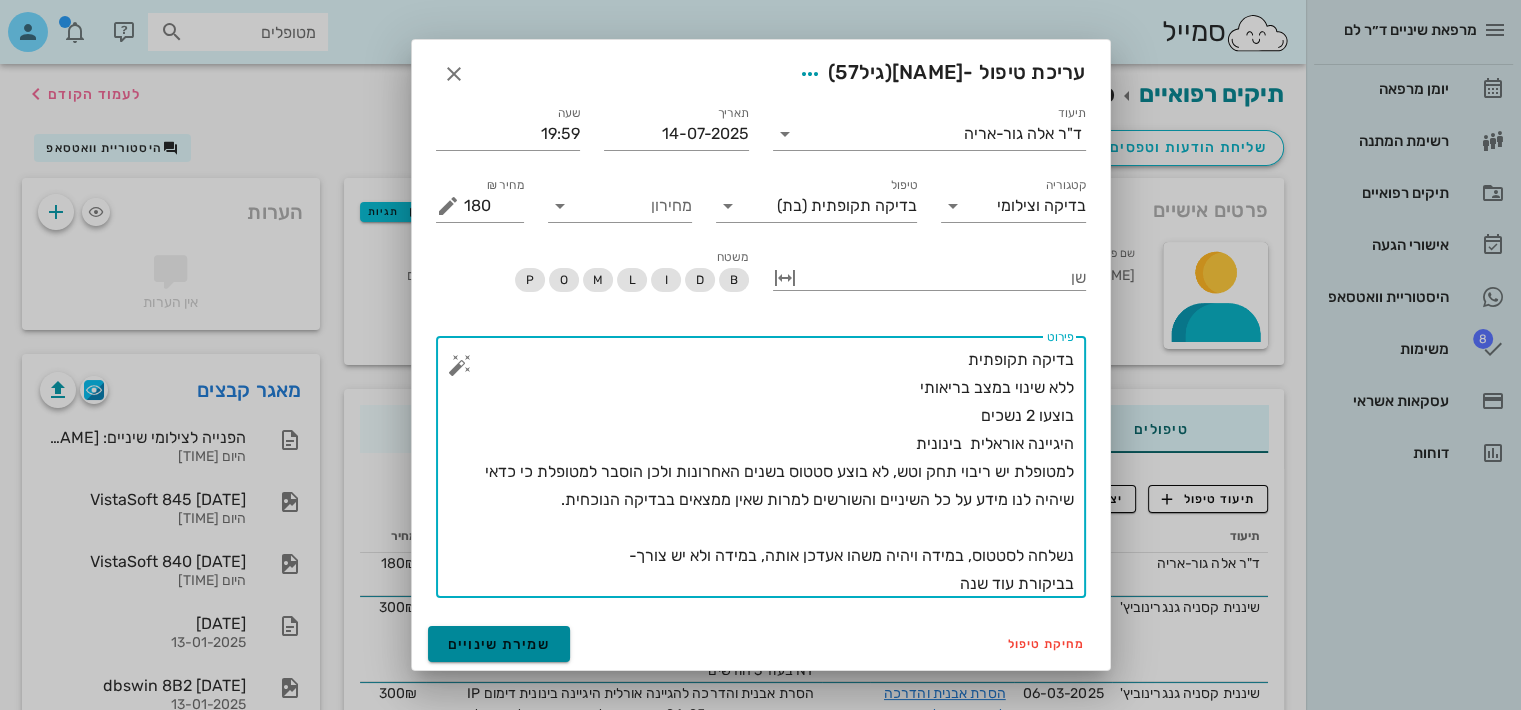 click on "שמירת שינויים" at bounding box center [499, 644] 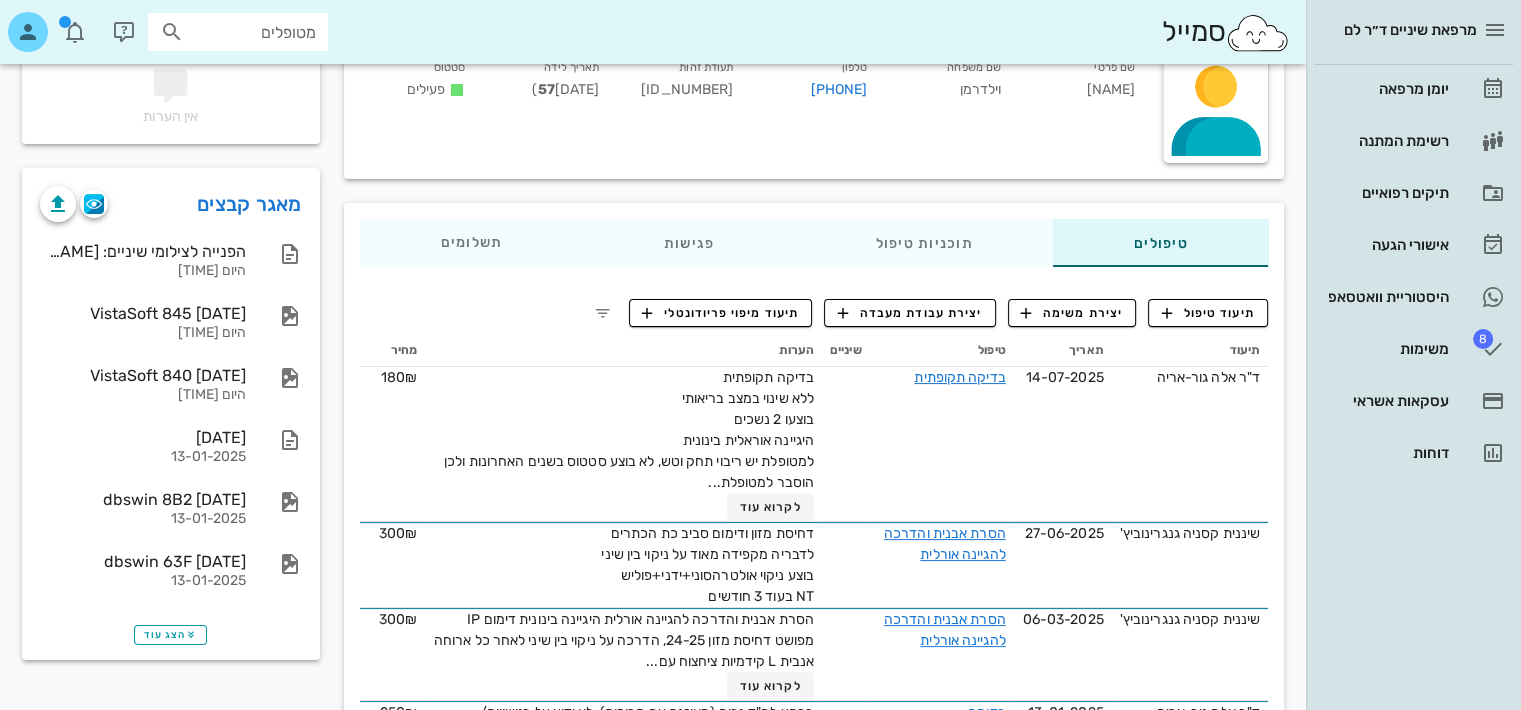 scroll, scrollTop: 0, scrollLeft: 0, axis: both 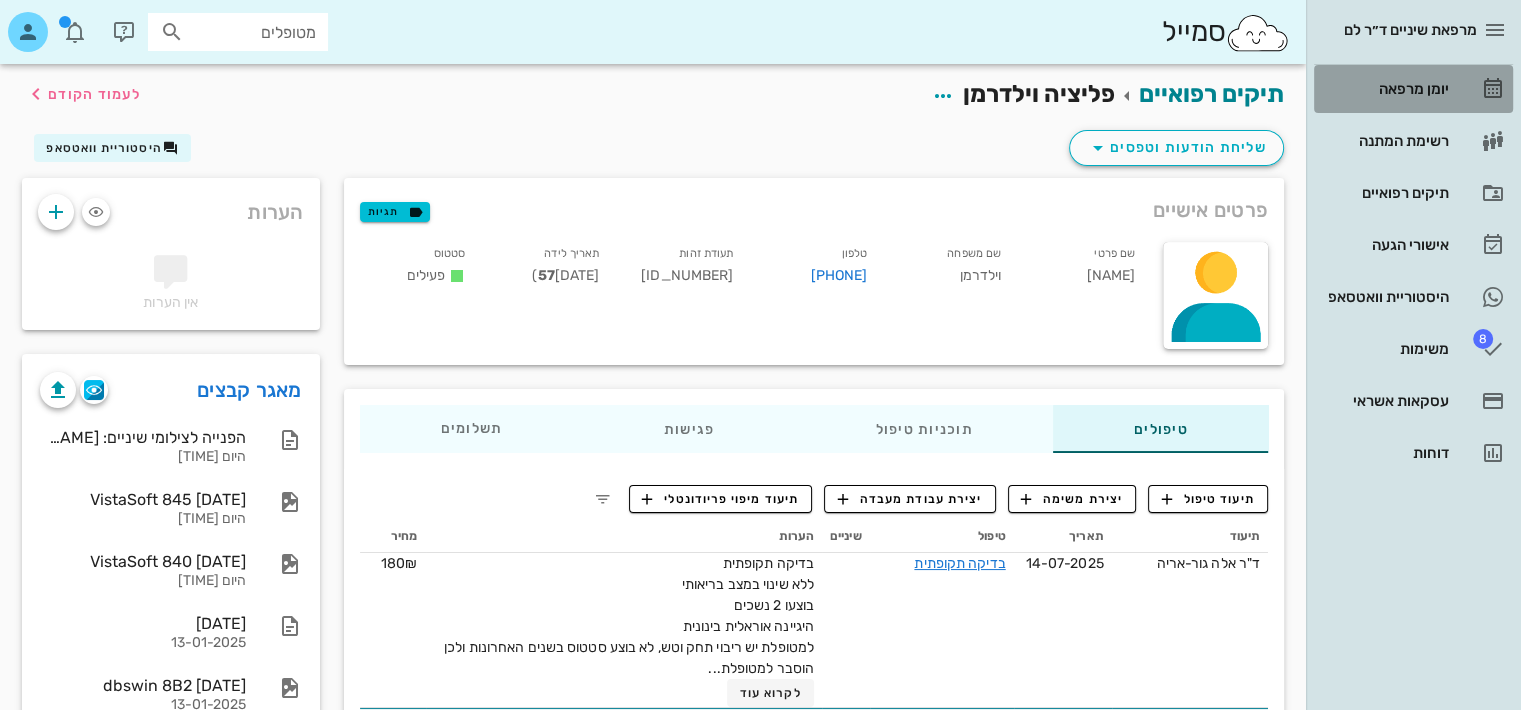 click on "יומן מרפאה" at bounding box center [1385, 89] 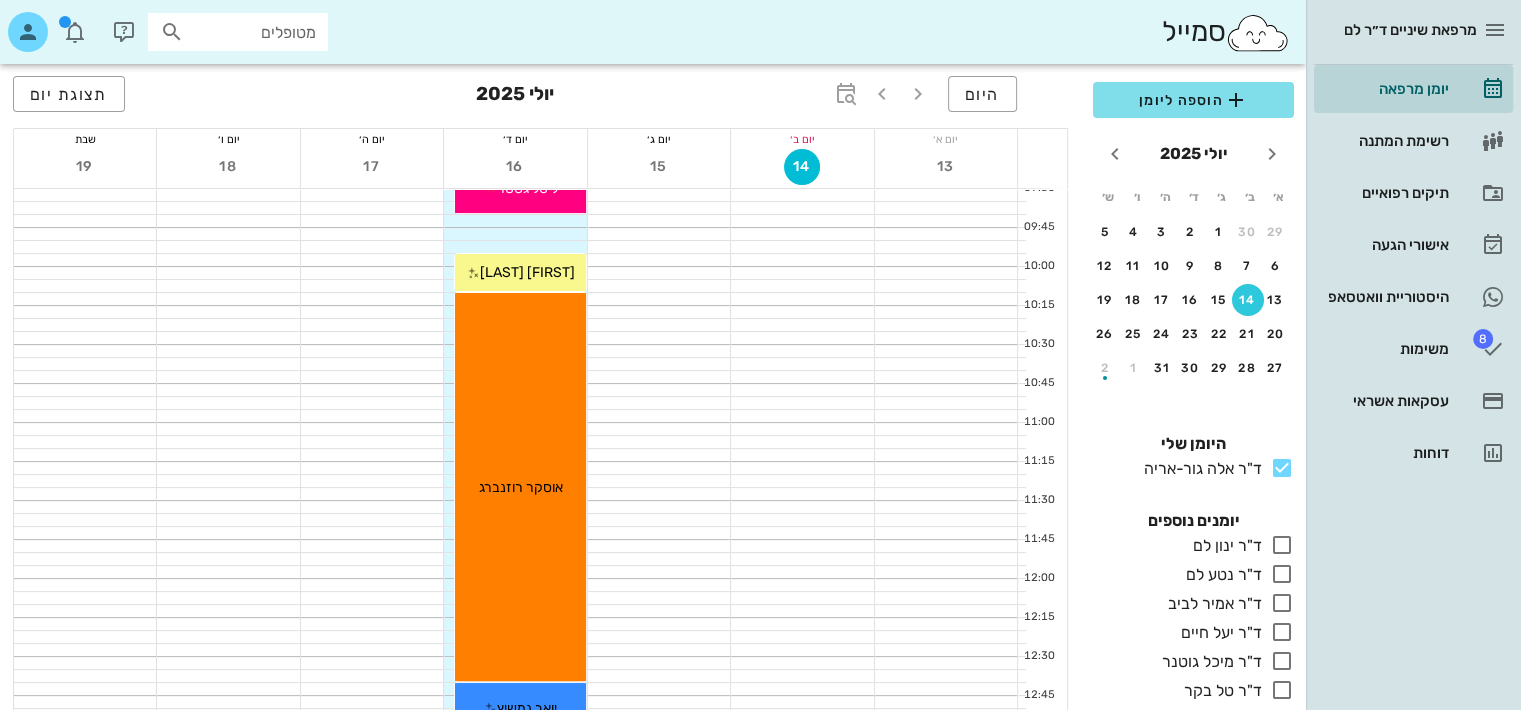 scroll, scrollTop: 392, scrollLeft: 0, axis: vertical 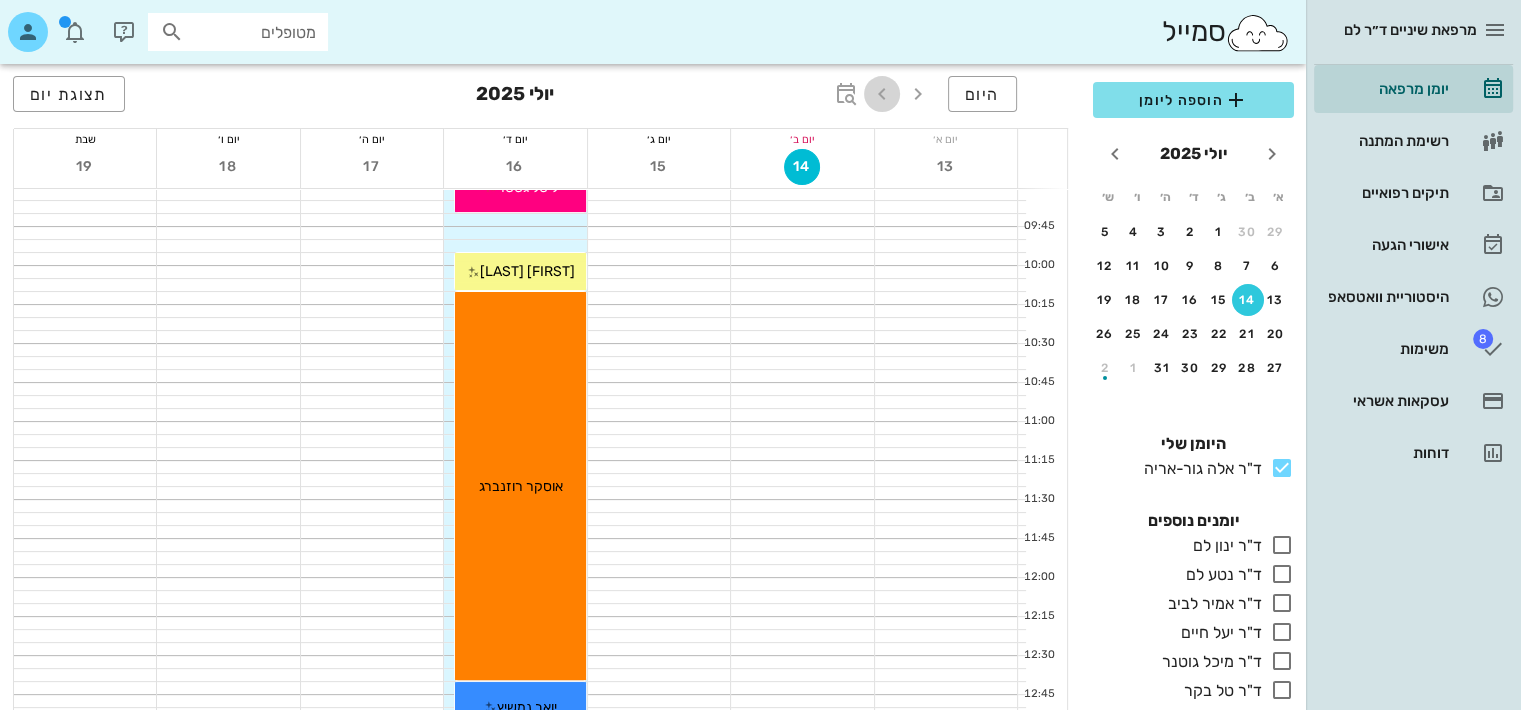 click at bounding box center [882, 94] 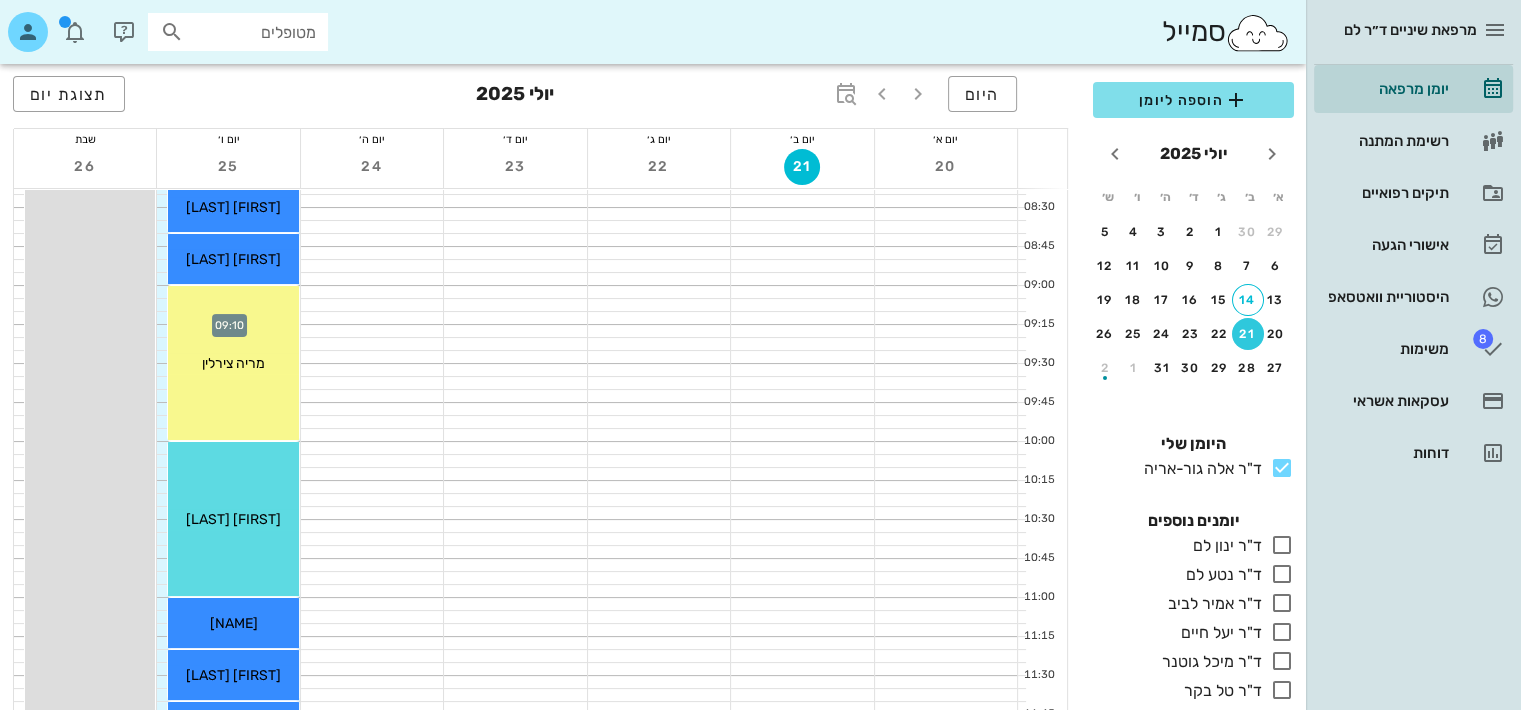 scroll, scrollTop: 0, scrollLeft: 0, axis: both 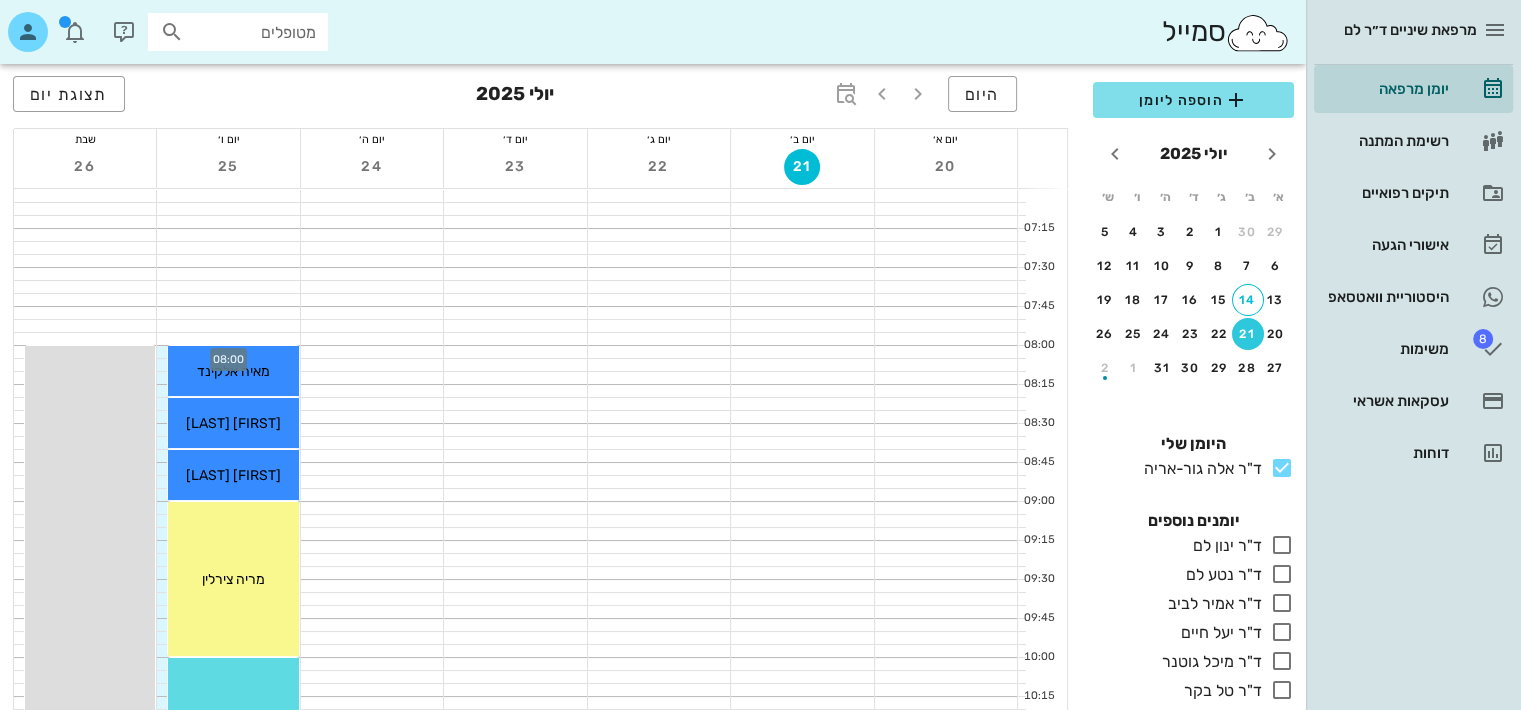 click at bounding box center (228, 352) 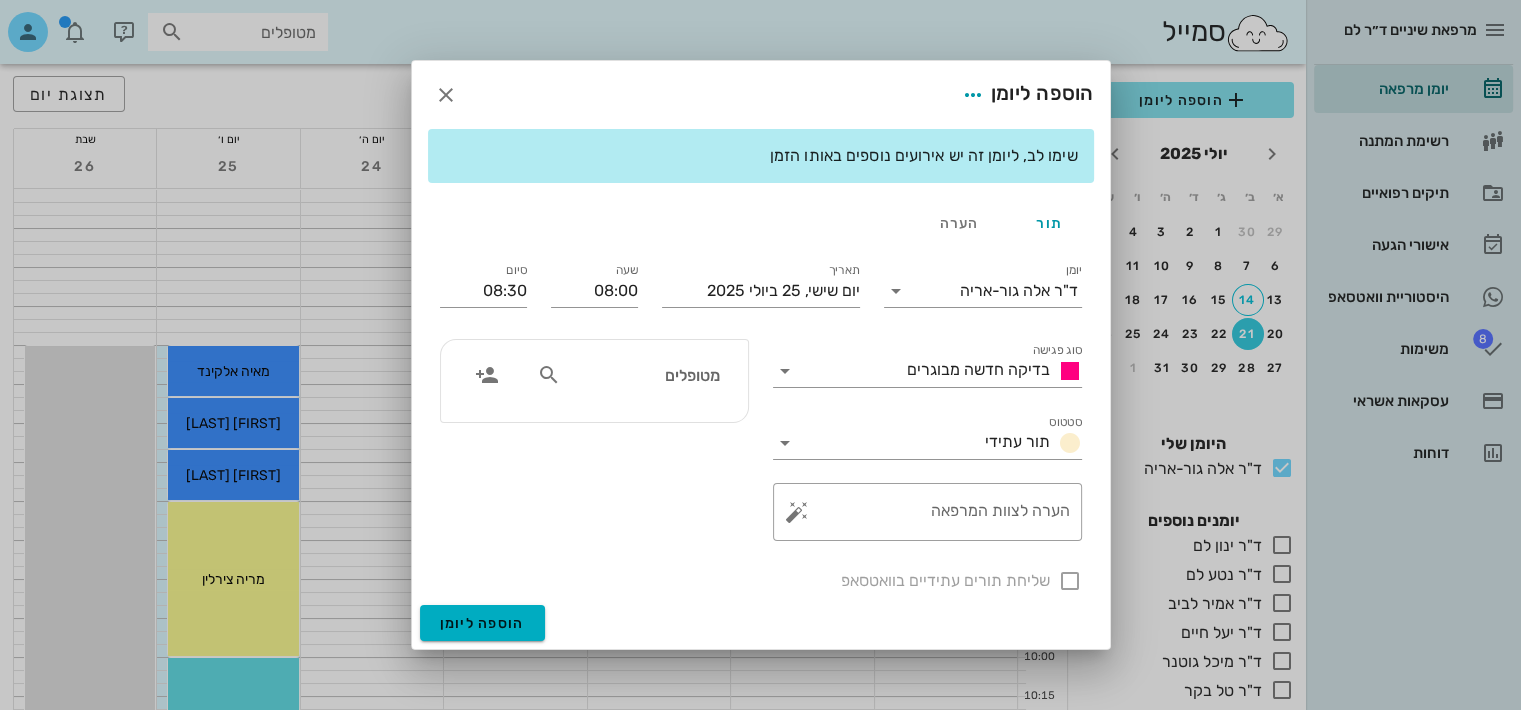 click at bounding box center [760, 355] 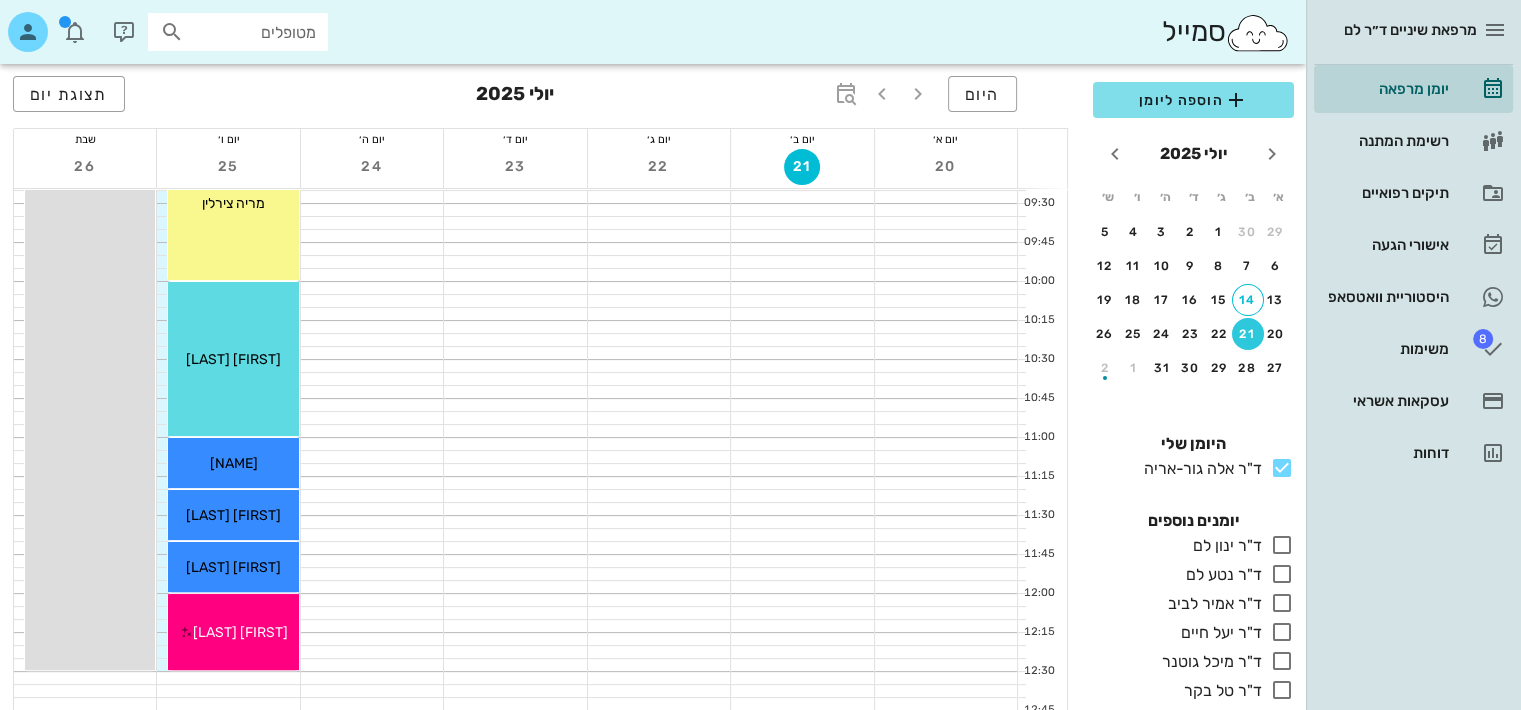 scroll, scrollTop: 376, scrollLeft: 0, axis: vertical 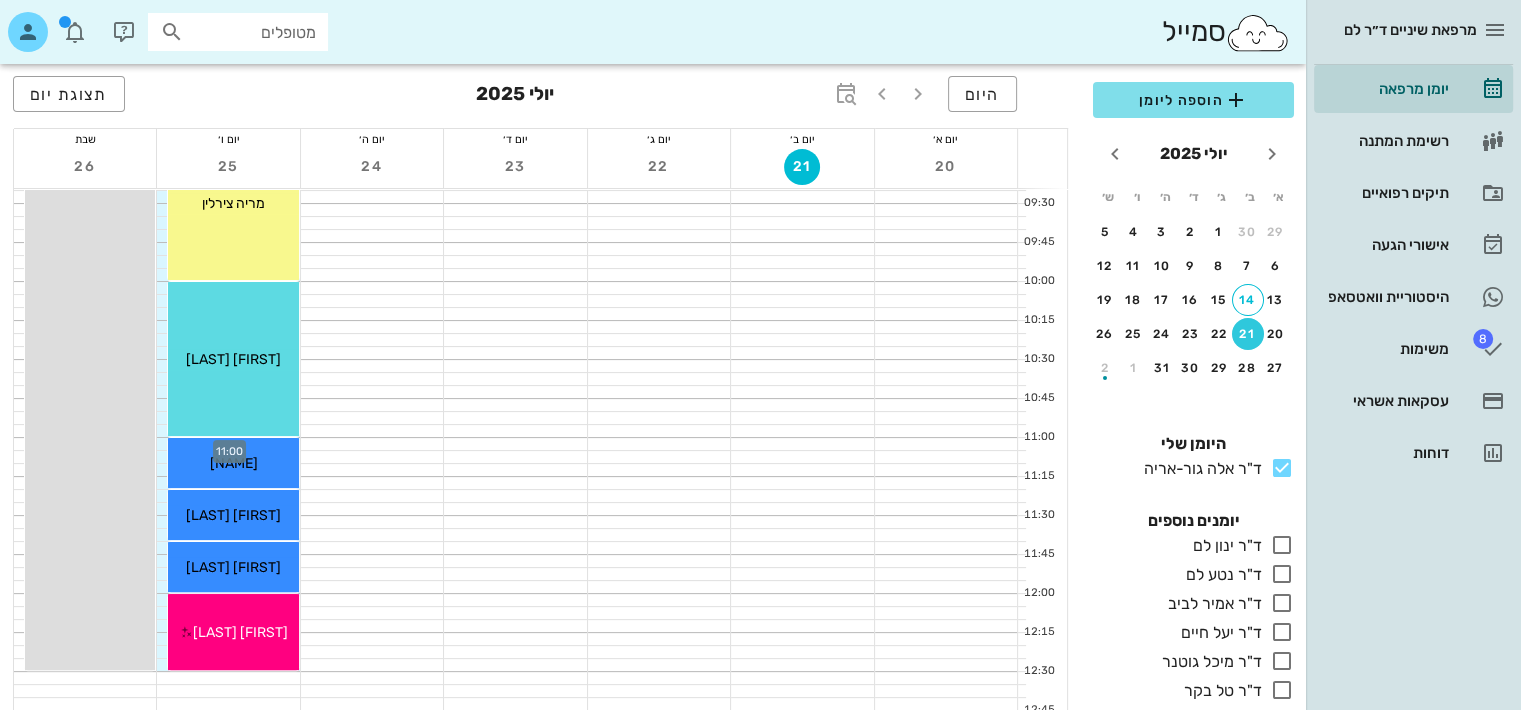 click at bounding box center [228, 444] 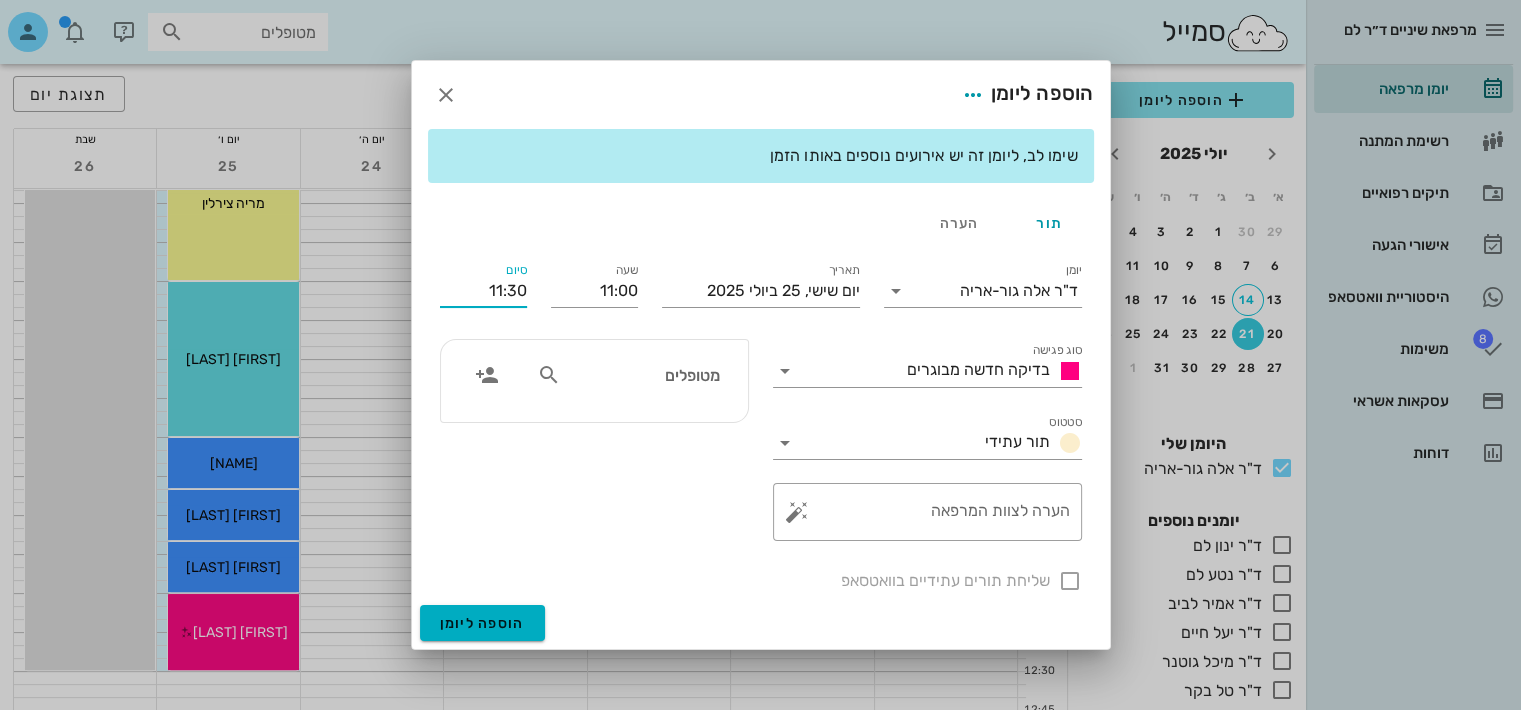 click on "11:30" at bounding box center [483, 291] 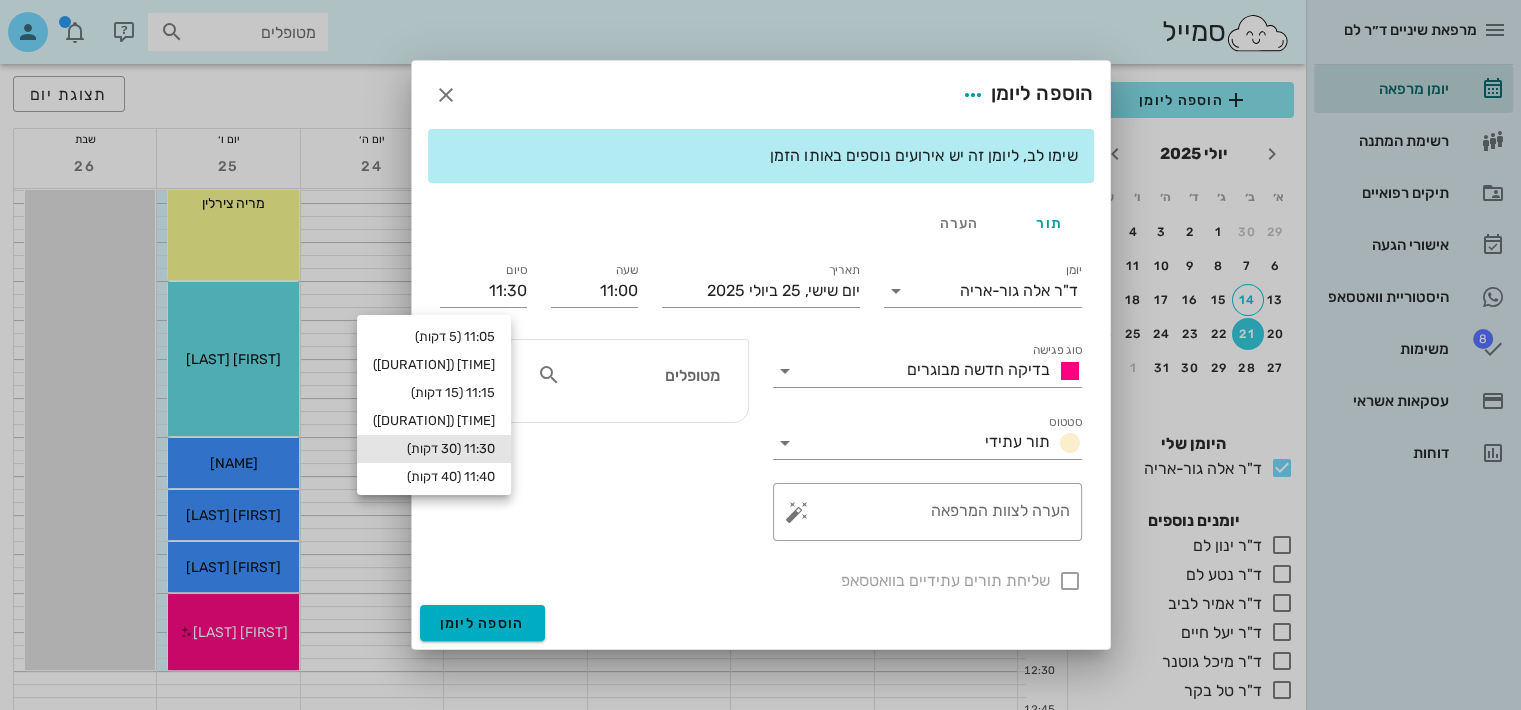 click at bounding box center (760, 355) 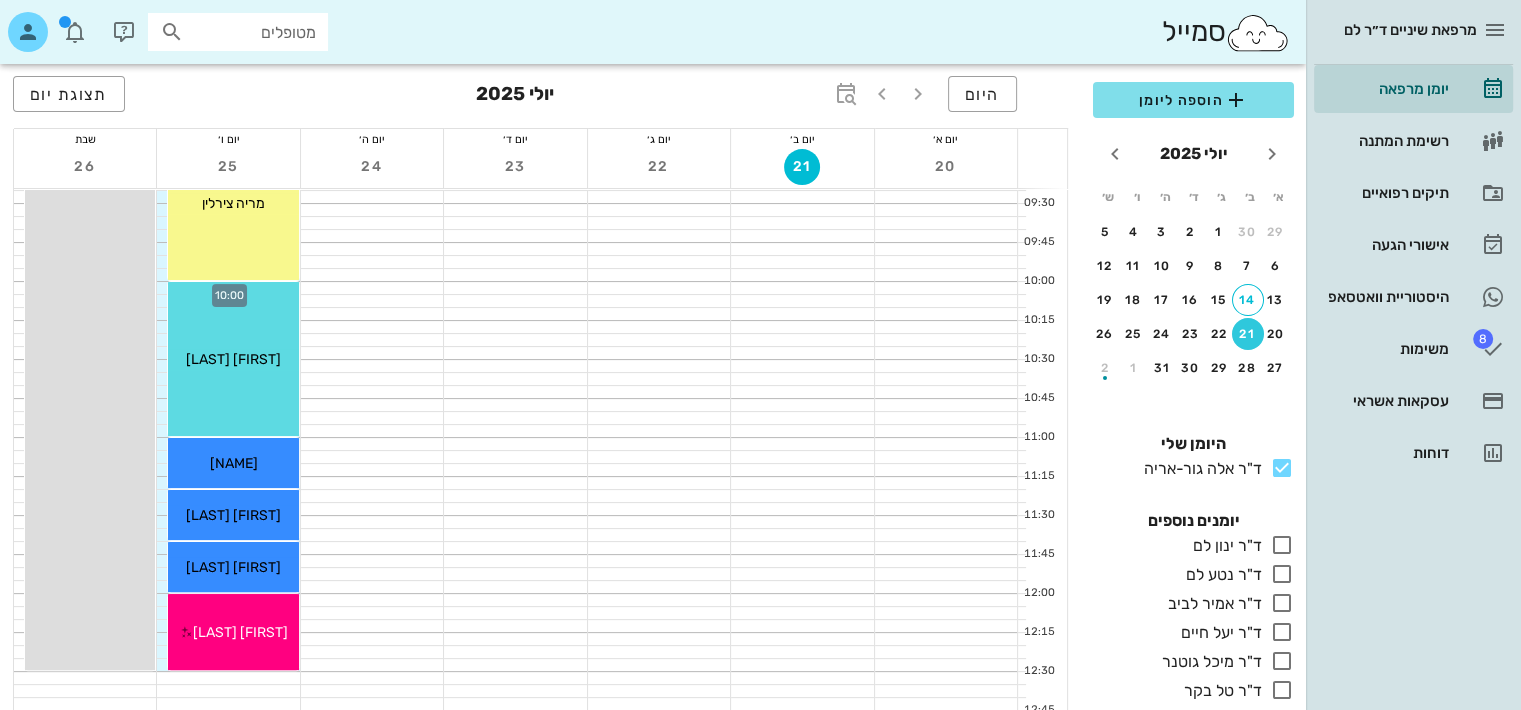 click at bounding box center [228, 288] 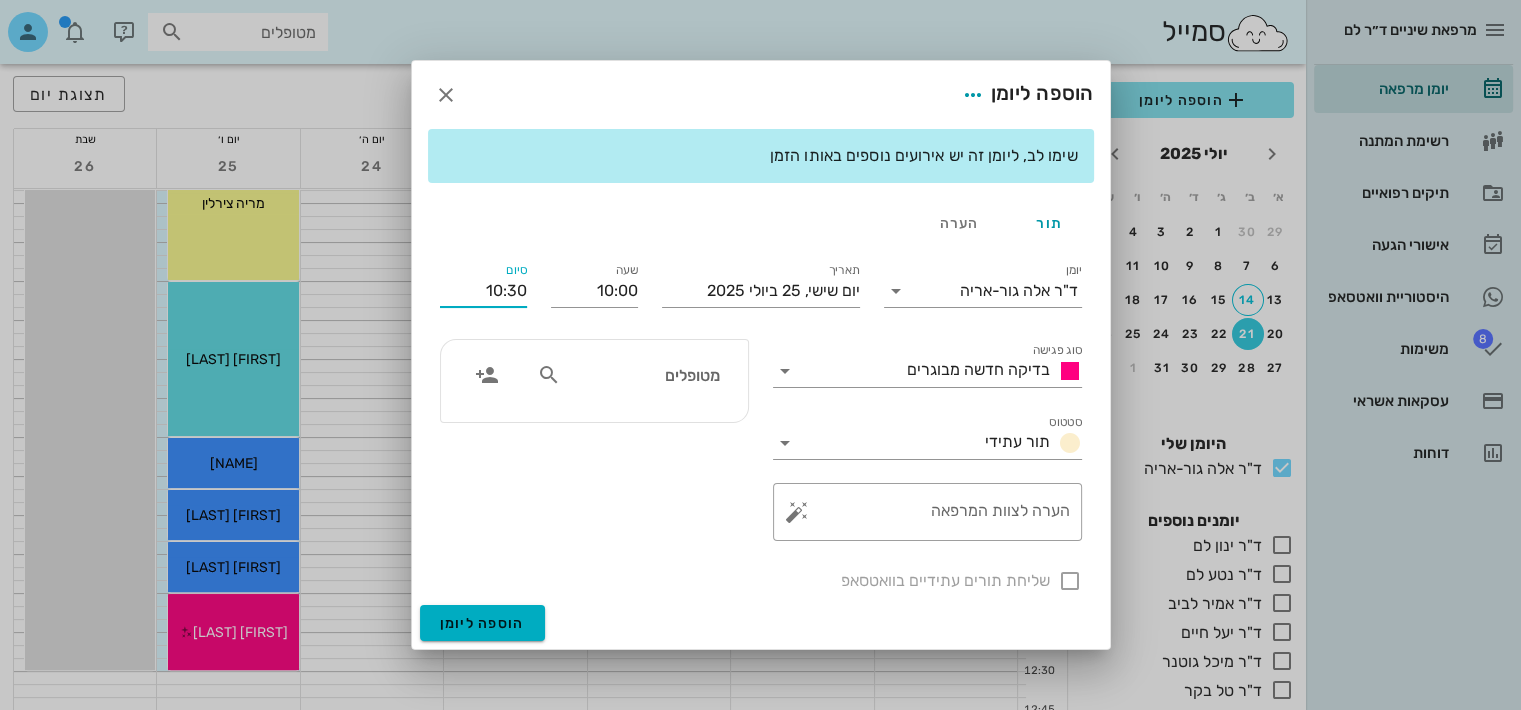click on "10:30" at bounding box center [483, 291] 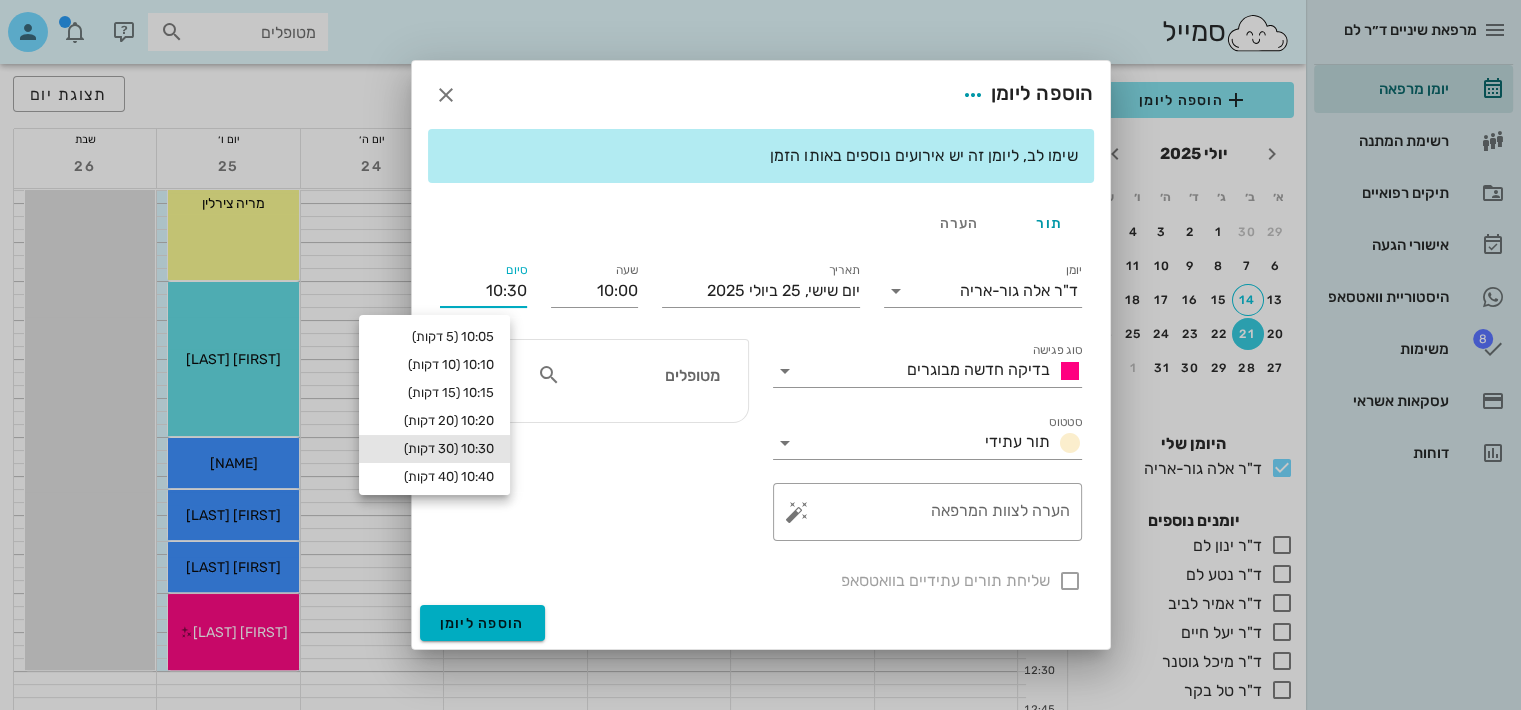 click on "10:30" at bounding box center (483, 291) 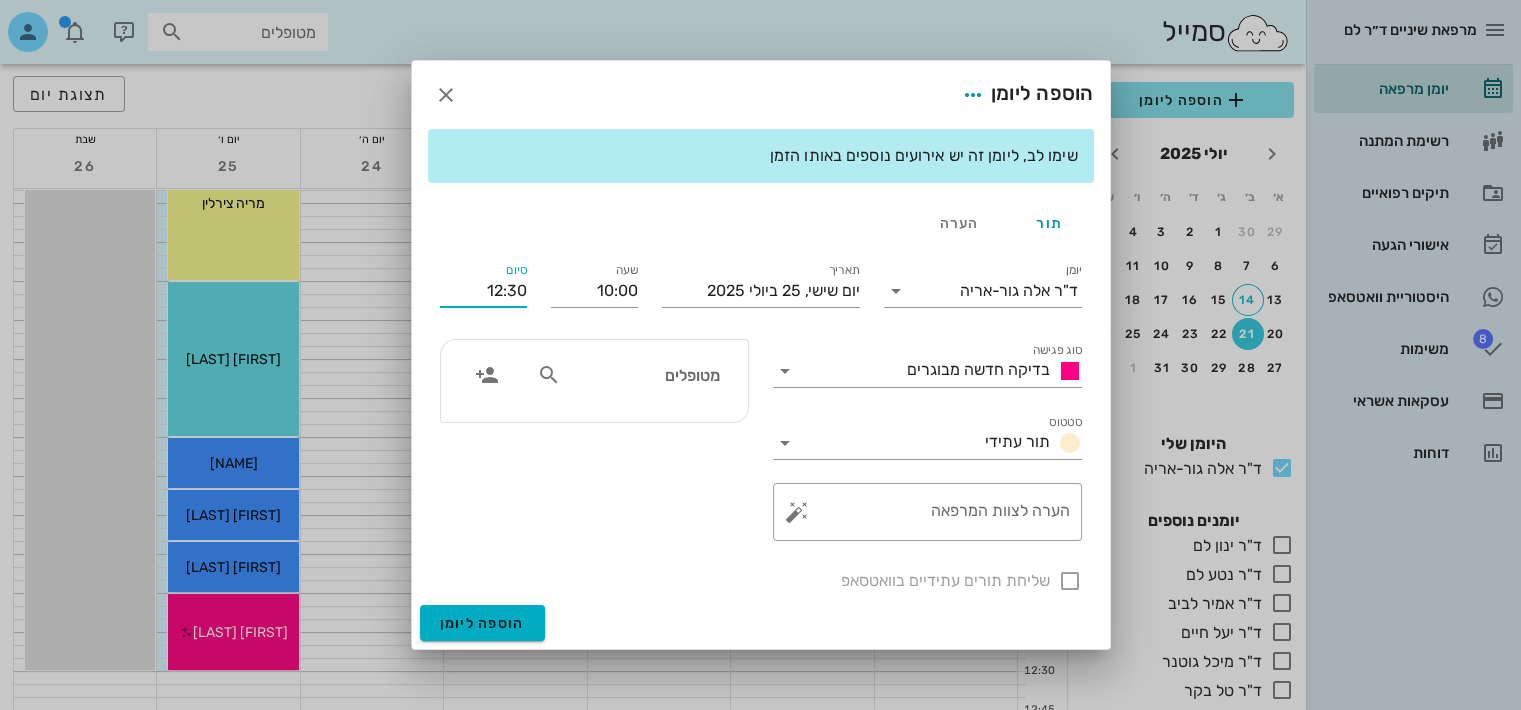 type on "12:30" 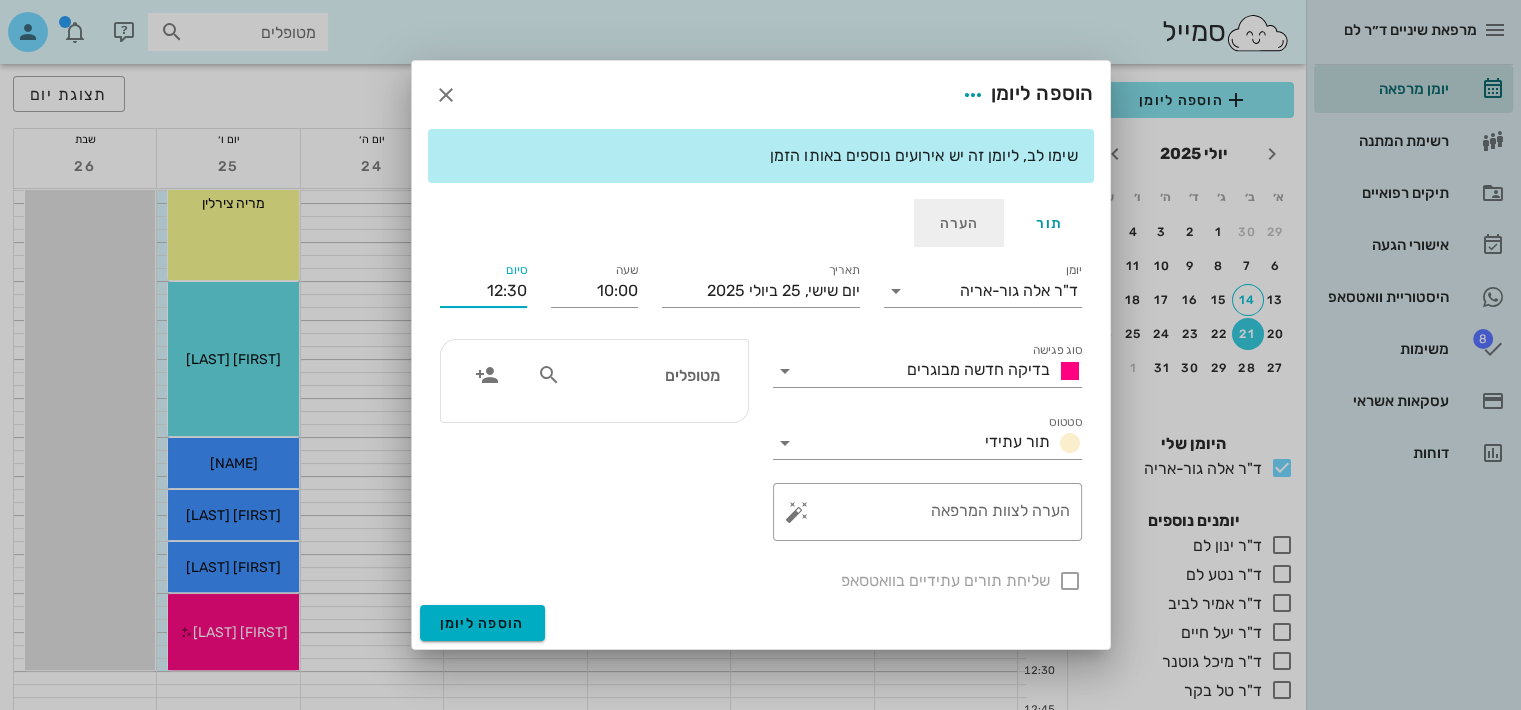 click on "הערה" at bounding box center (959, 223) 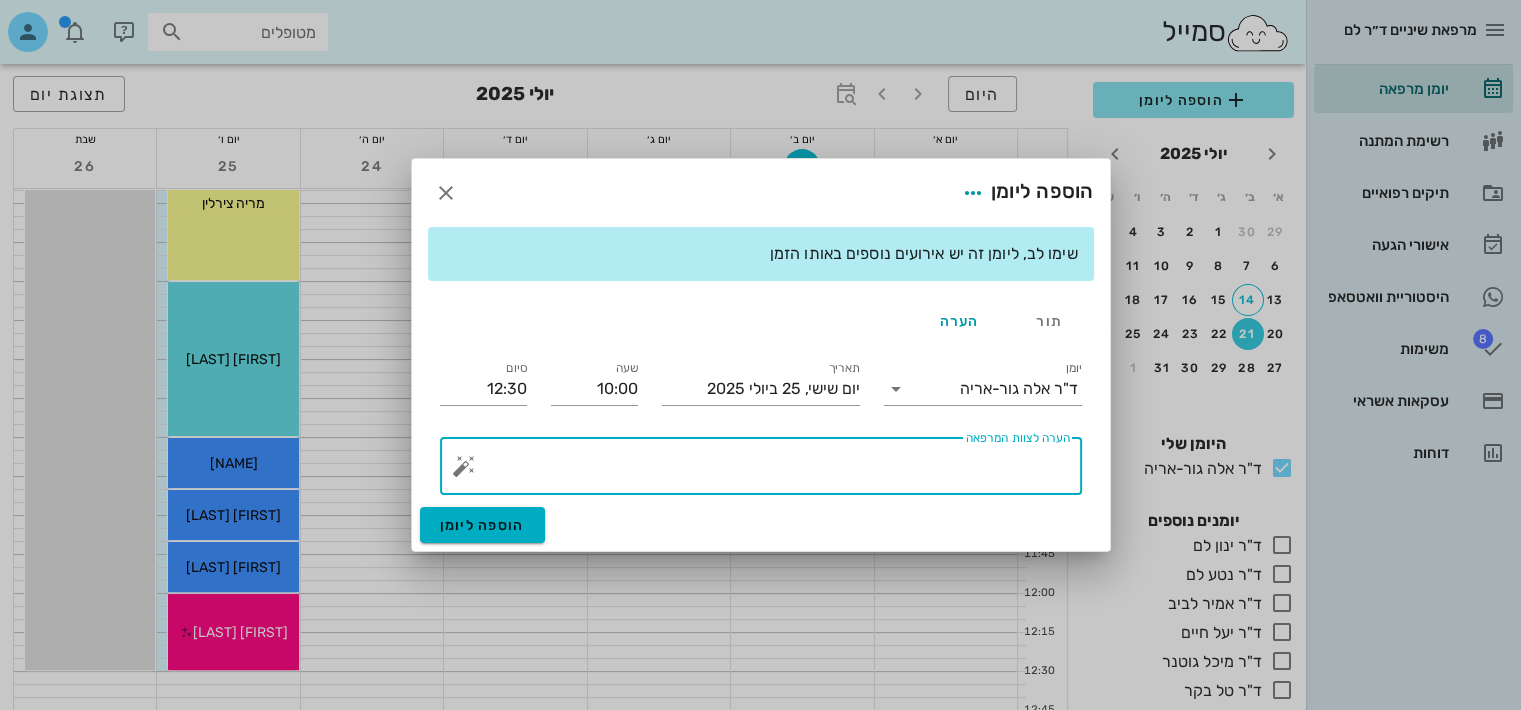click on "הערה לצוות המרפאה" at bounding box center [769, 471] 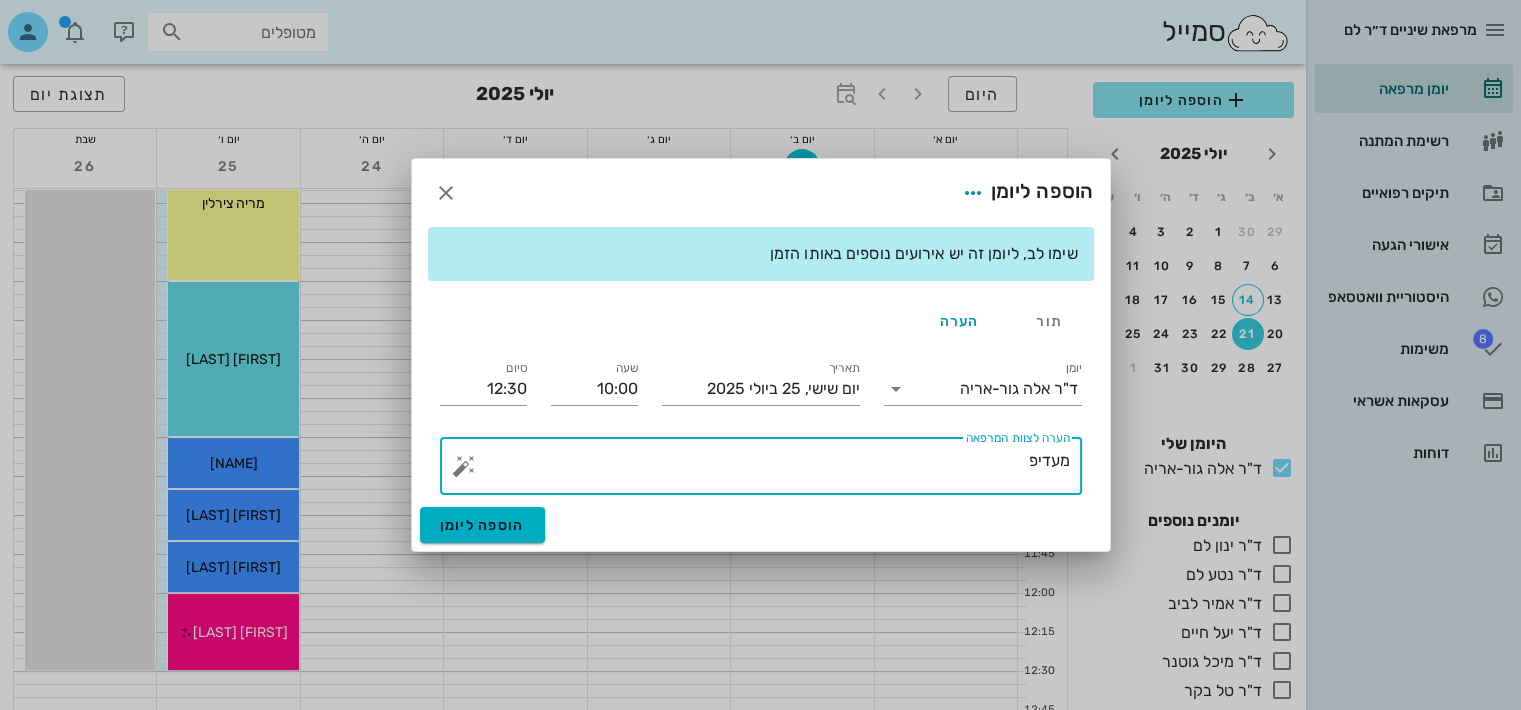 type on "מעדי" 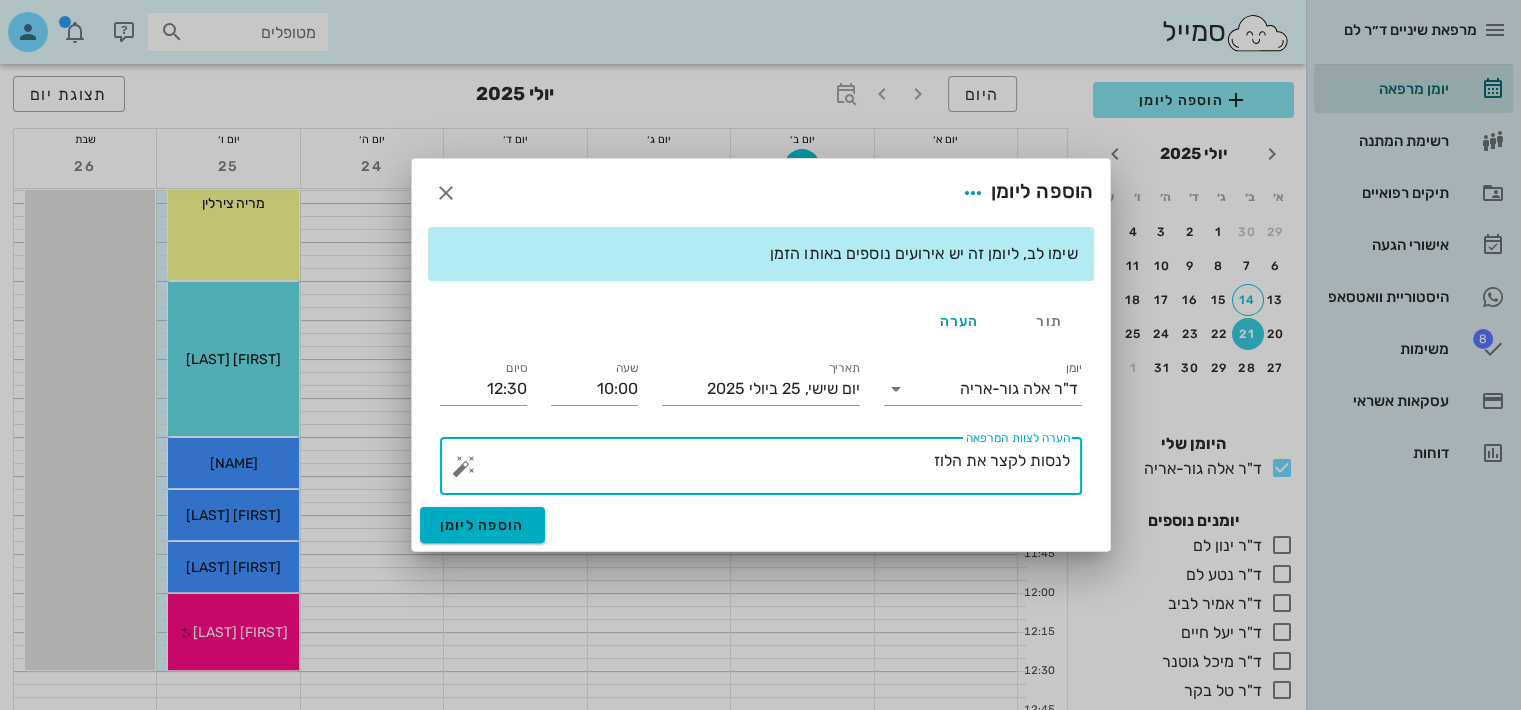 type on "לנסות לקצר את הלוז" 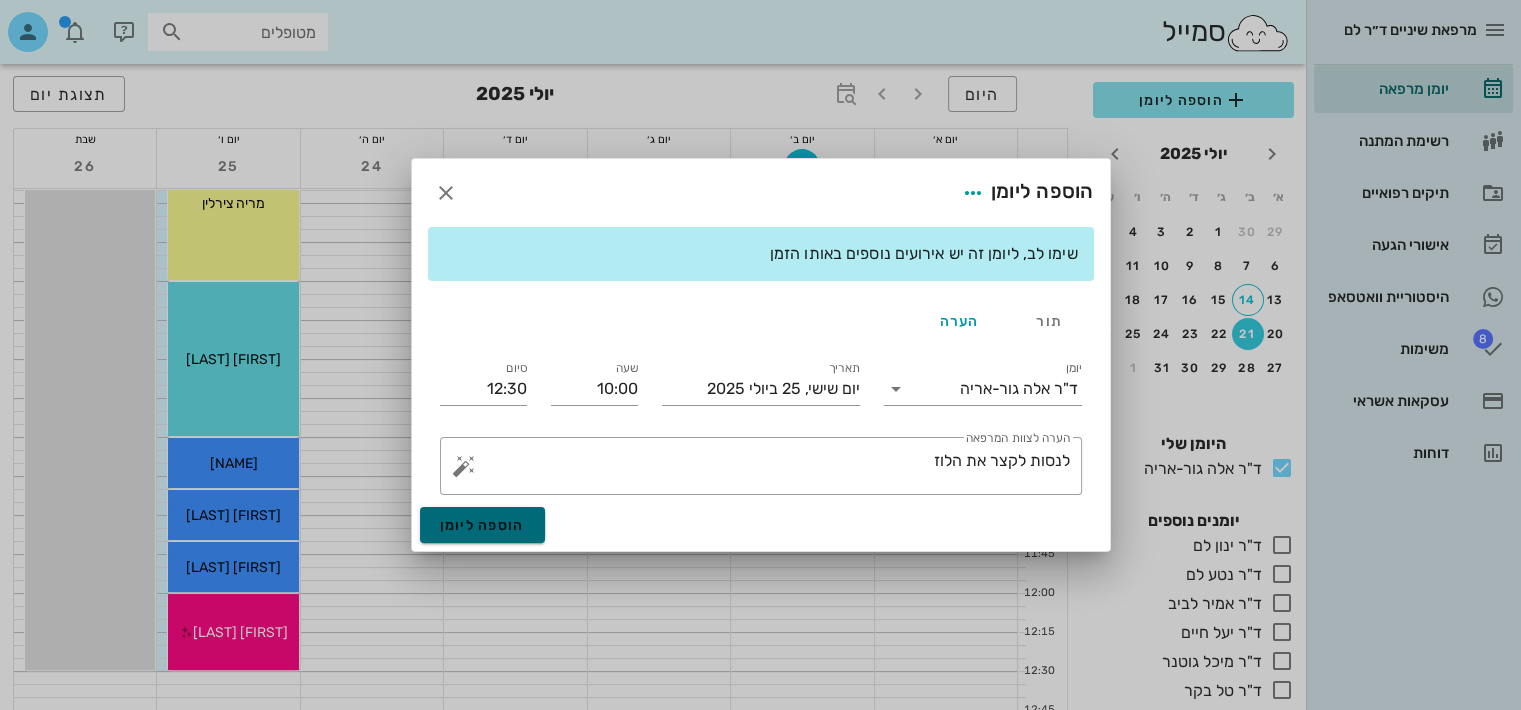 click on "הוספה ליומן" at bounding box center [482, 525] 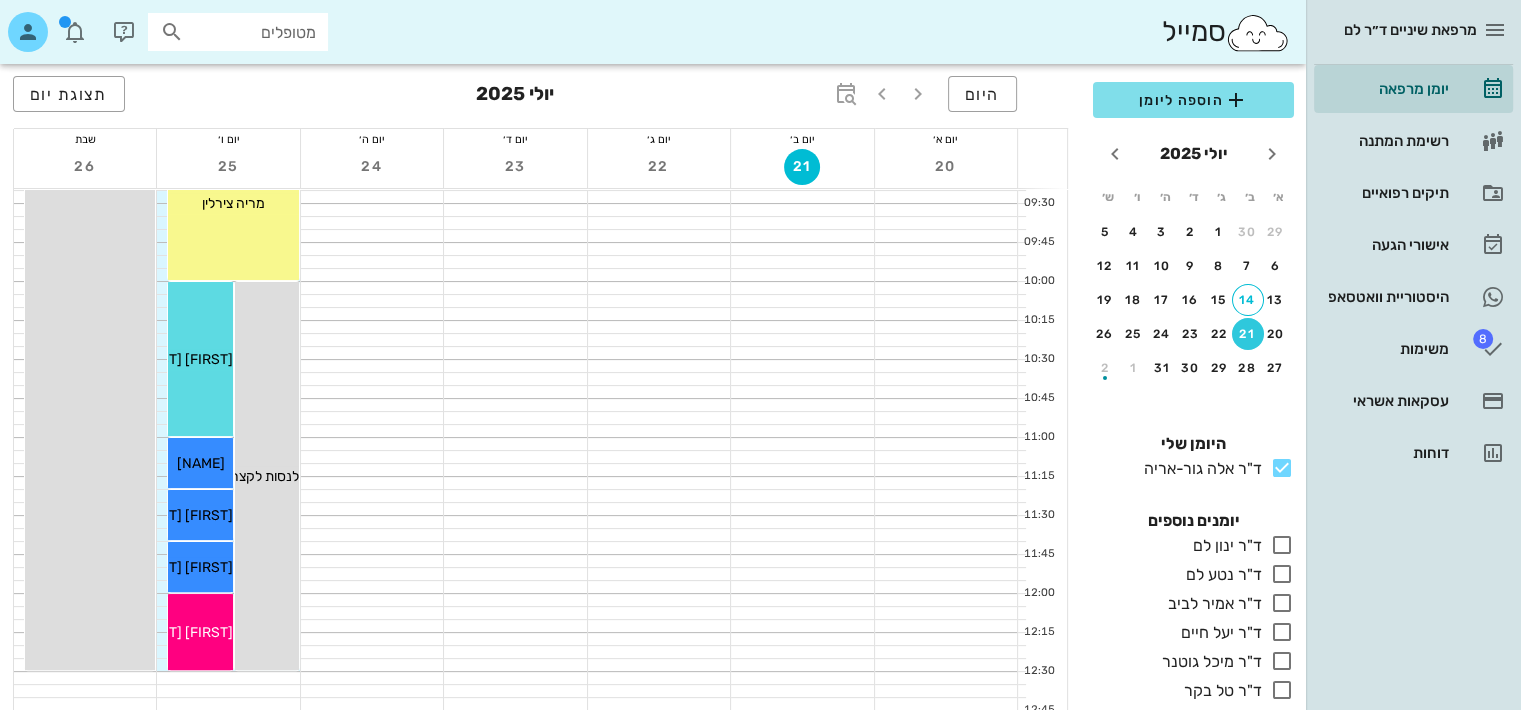 drag, startPoint x: 333, startPoint y: 291, endPoint x: 350, endPoint y: 521, distance: 230.62741 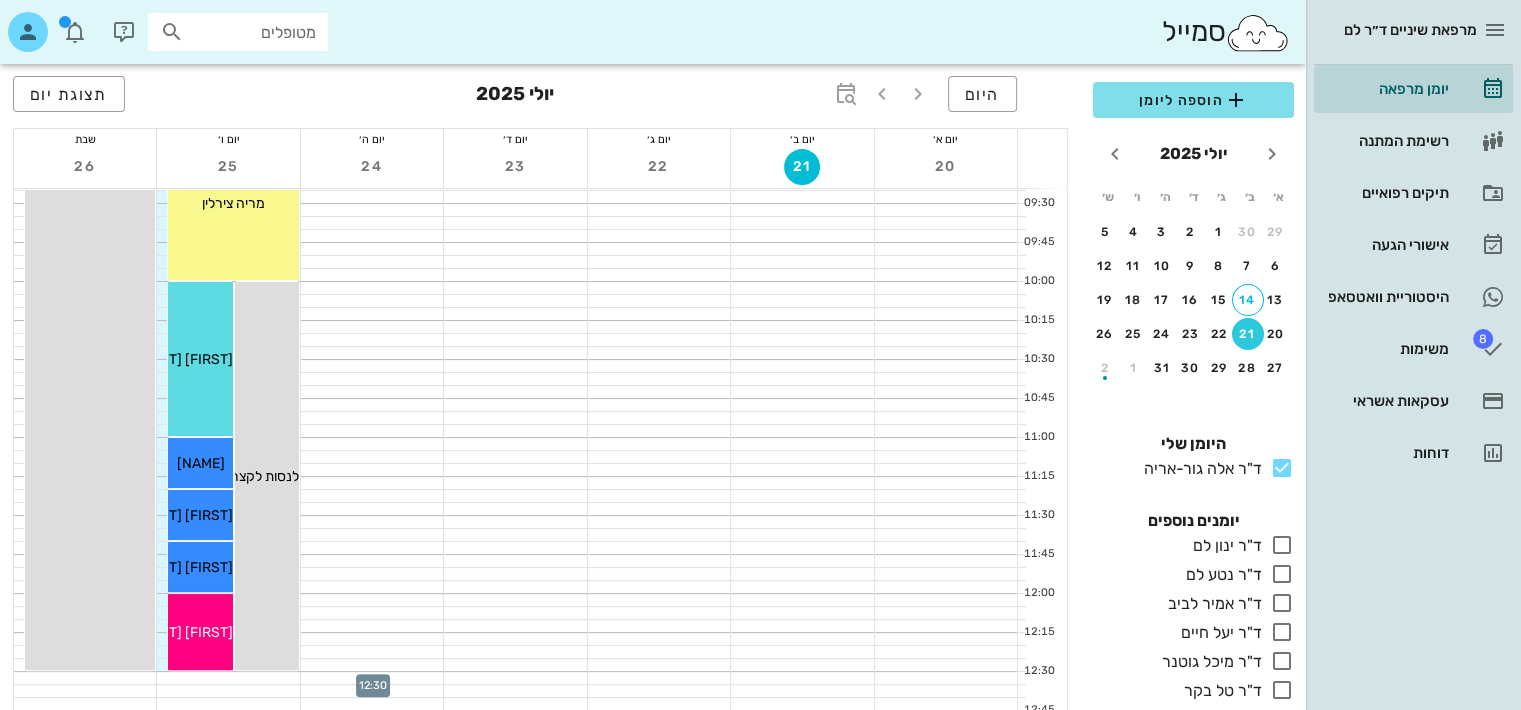click at bounding box center [372, 678] 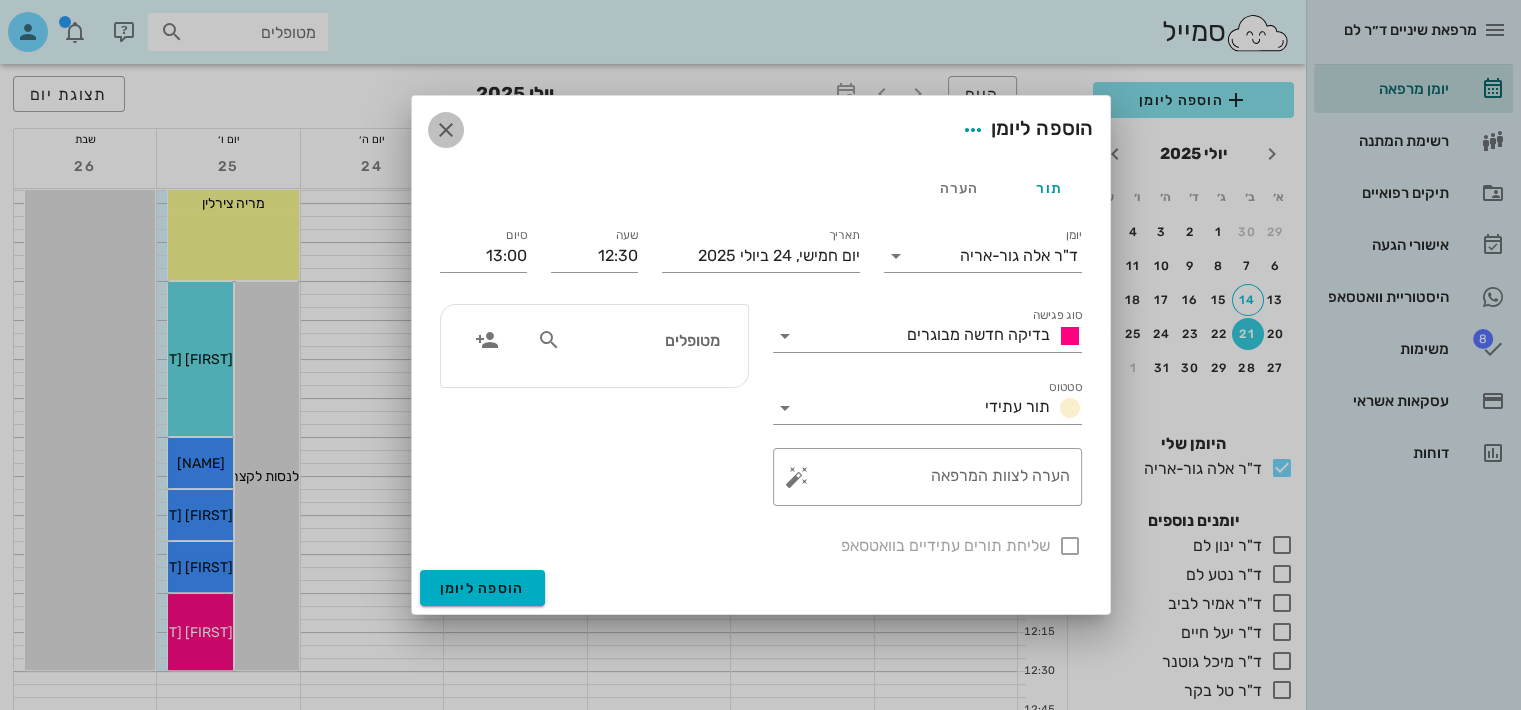 click at bounding box center [446, 130] 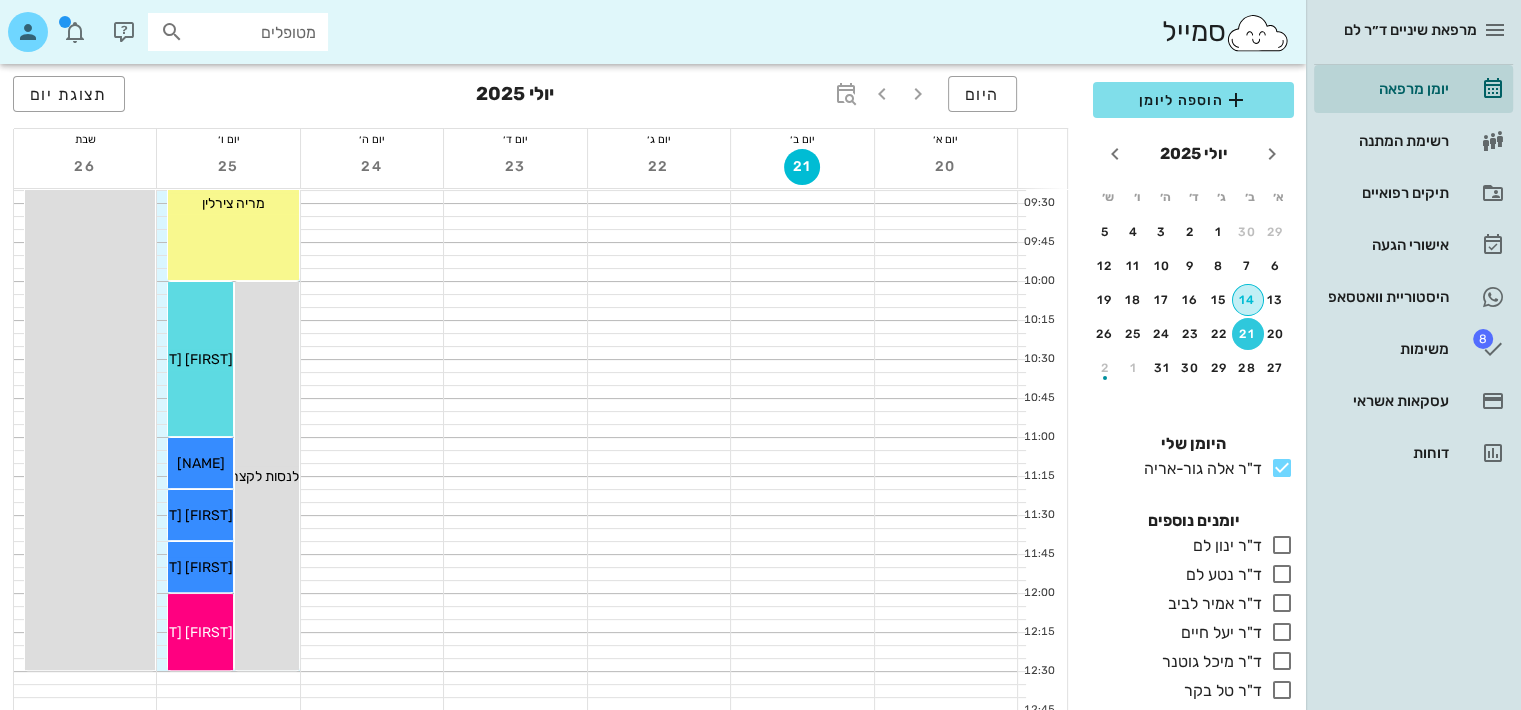 click on "14" at bounding box center (1248, 300) 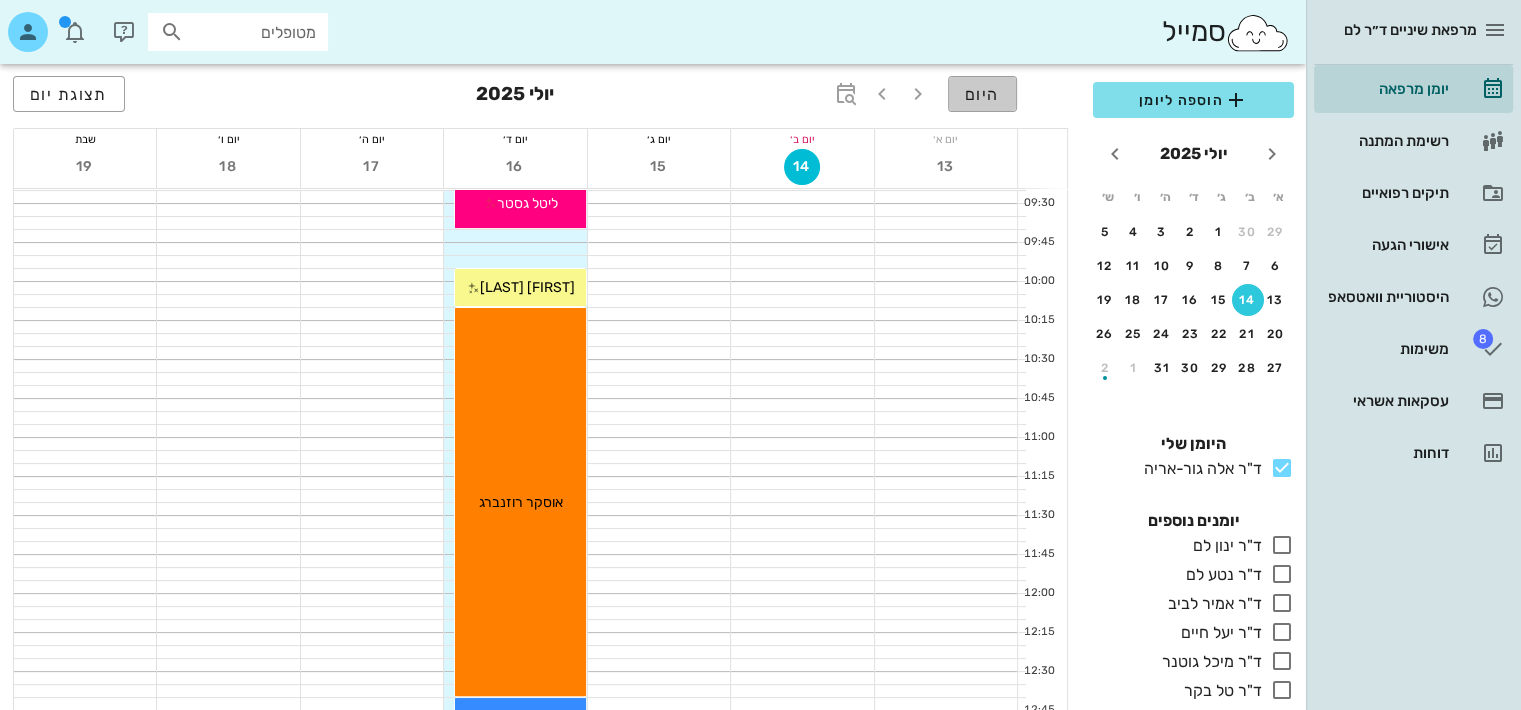click on "היום" at bounding box center [982, 94] 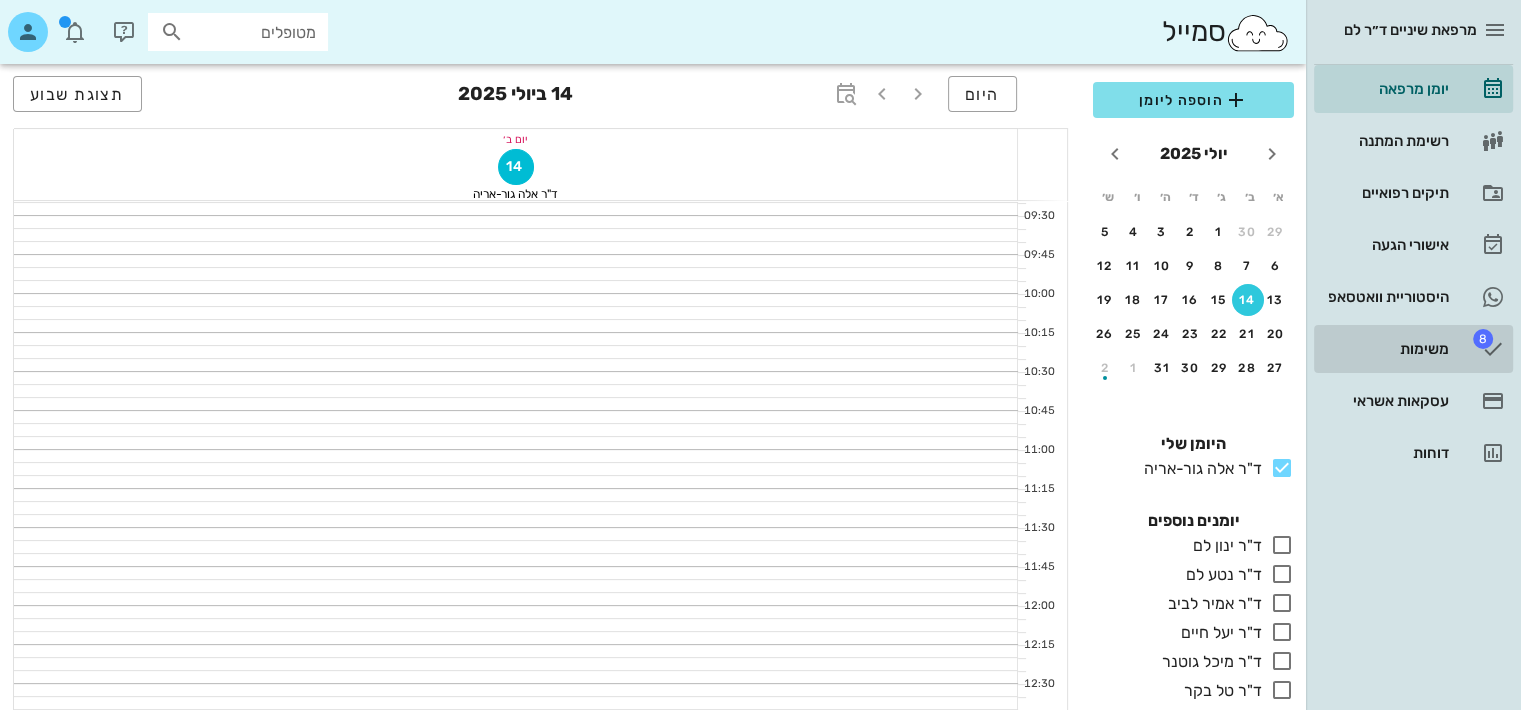 click on "8 משימות" at bounding box center (1413, 349) 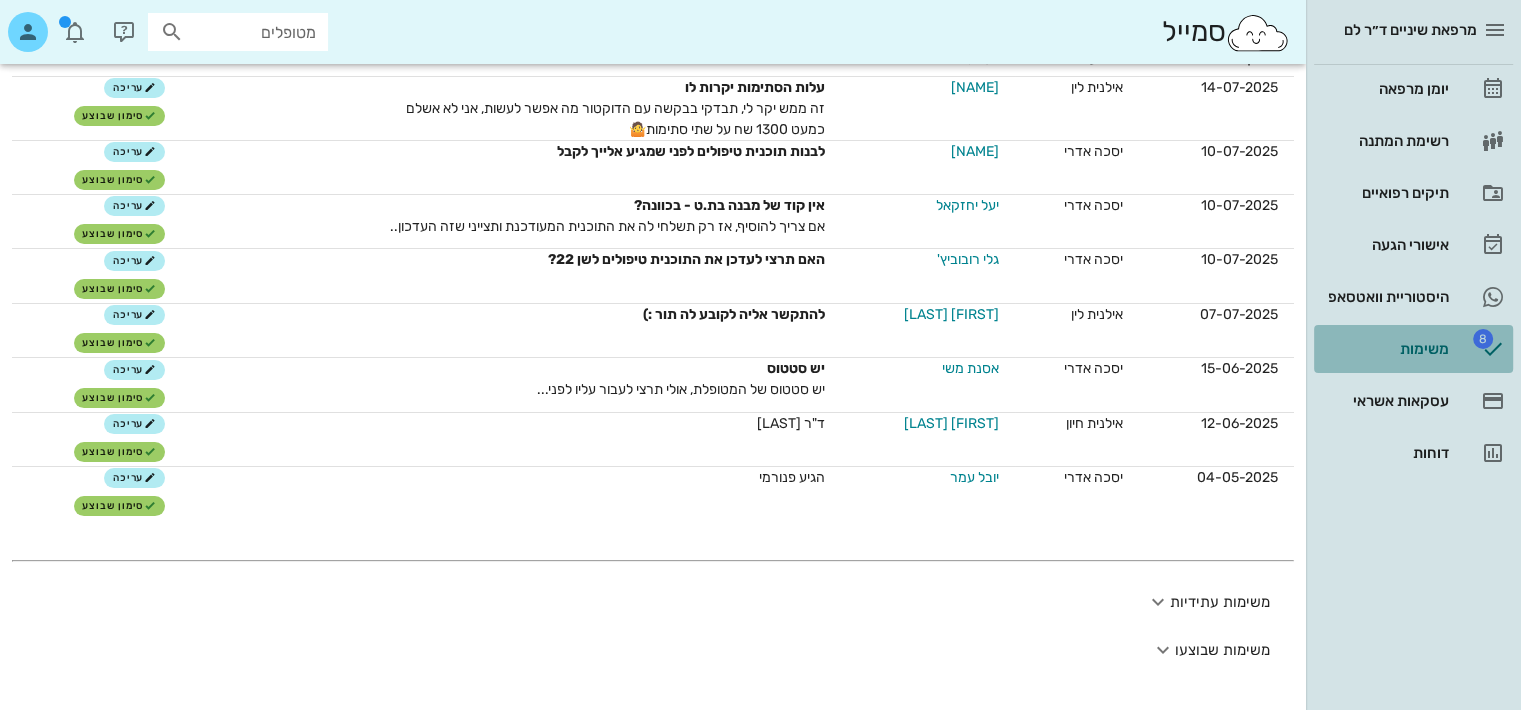 scroll, scrollTop: 0, scrollLeft: 0, axis: both 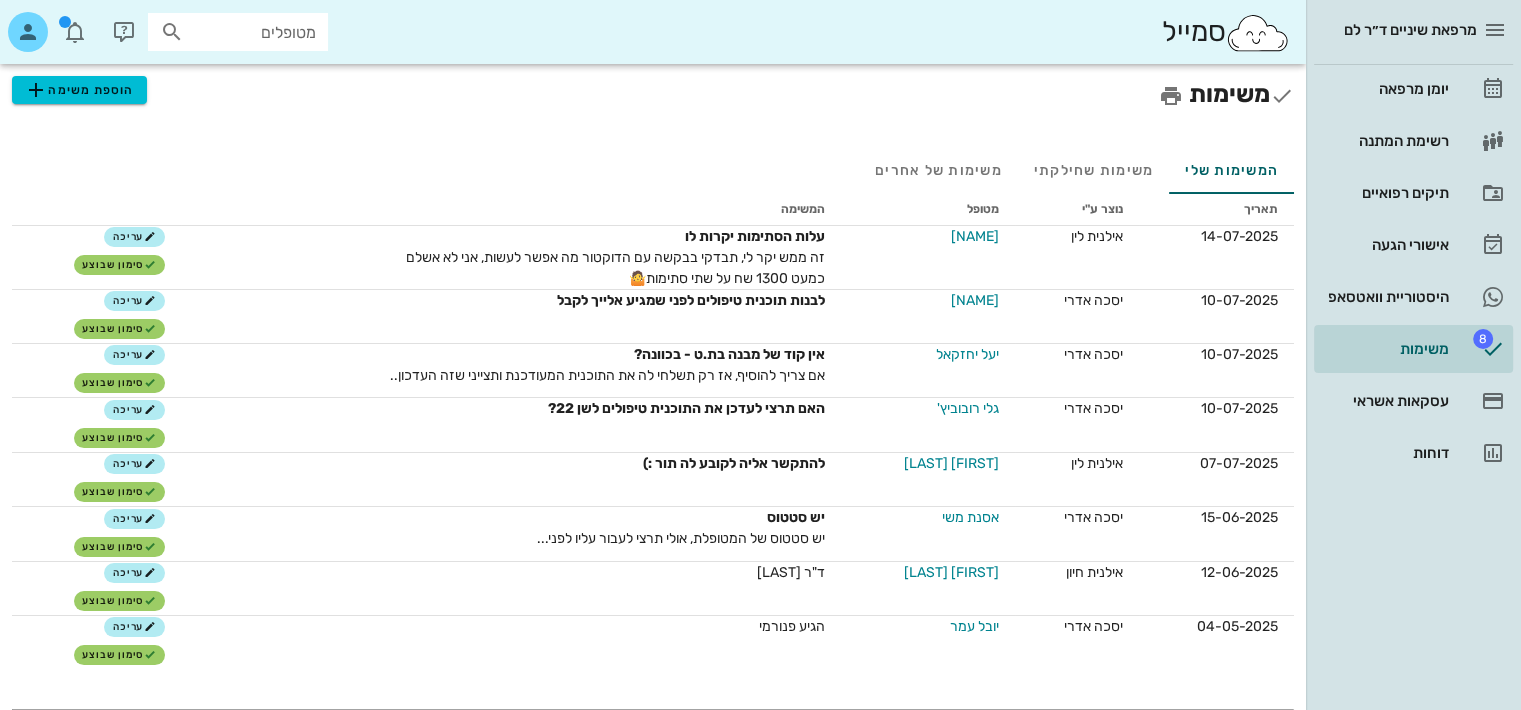 click on "אסנת משי" at bounding box center [969, 517] 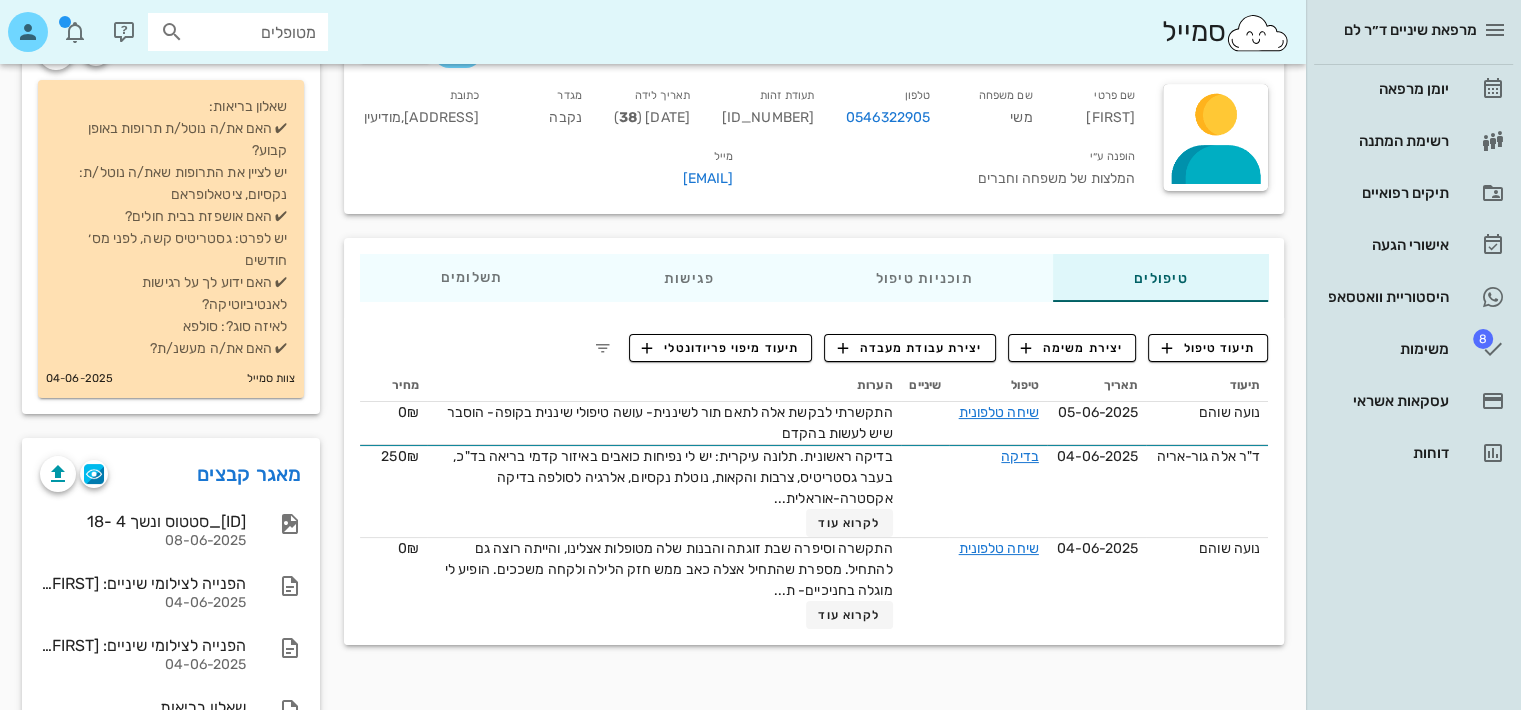 scroll, scrollTop: 167, scrollLeft: 0, axis: vertical 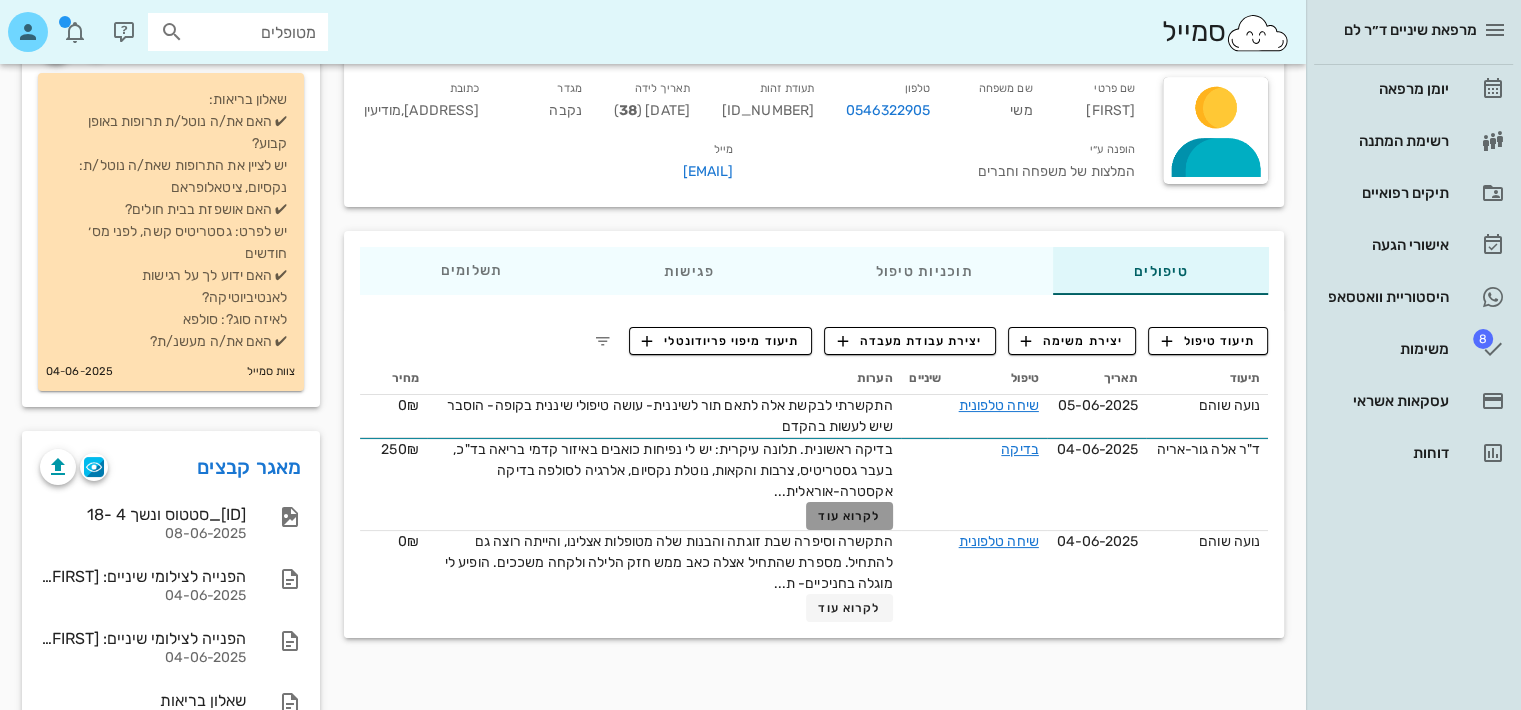 click on "לקרוא עוד" at bounding box center (849, 516) 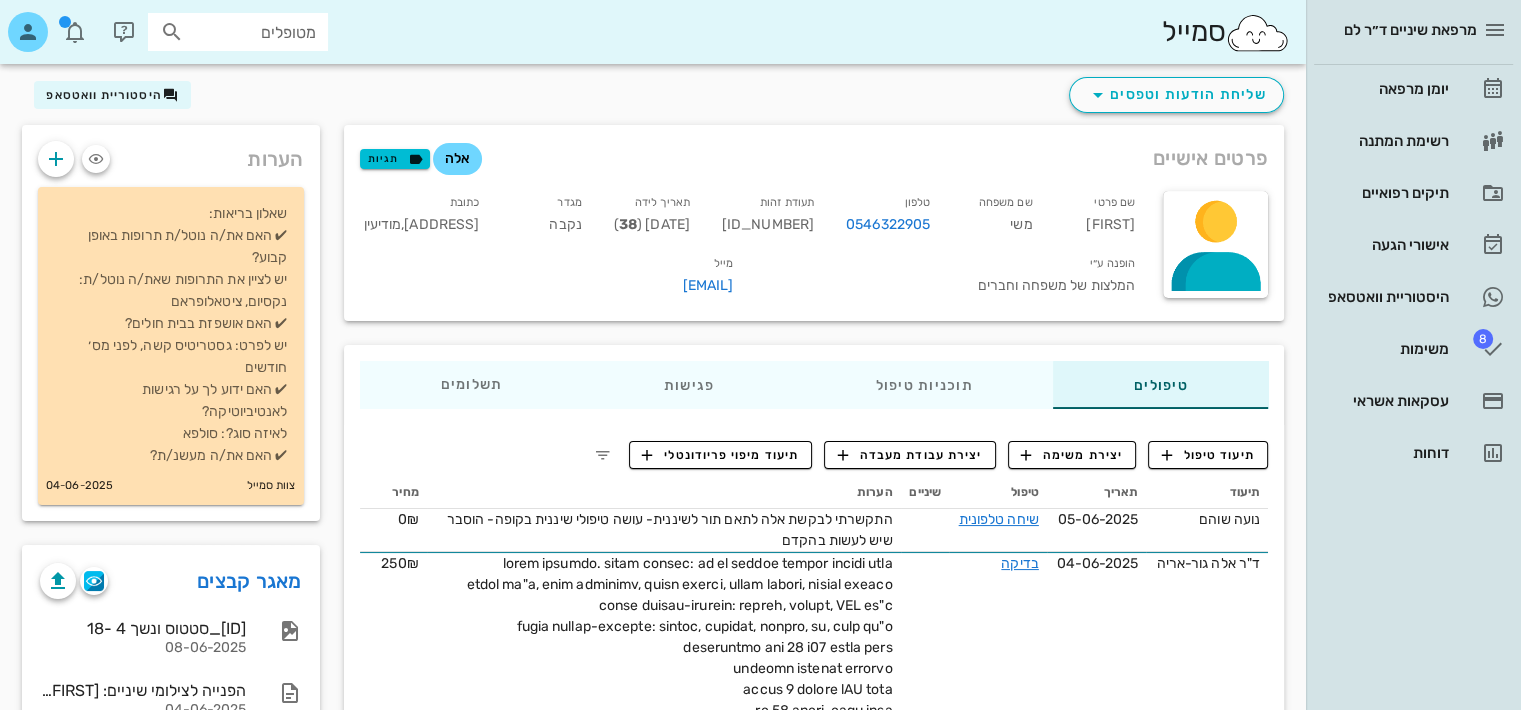 scroll, scrollTop: 0, scrollLeft: 0, axis: both 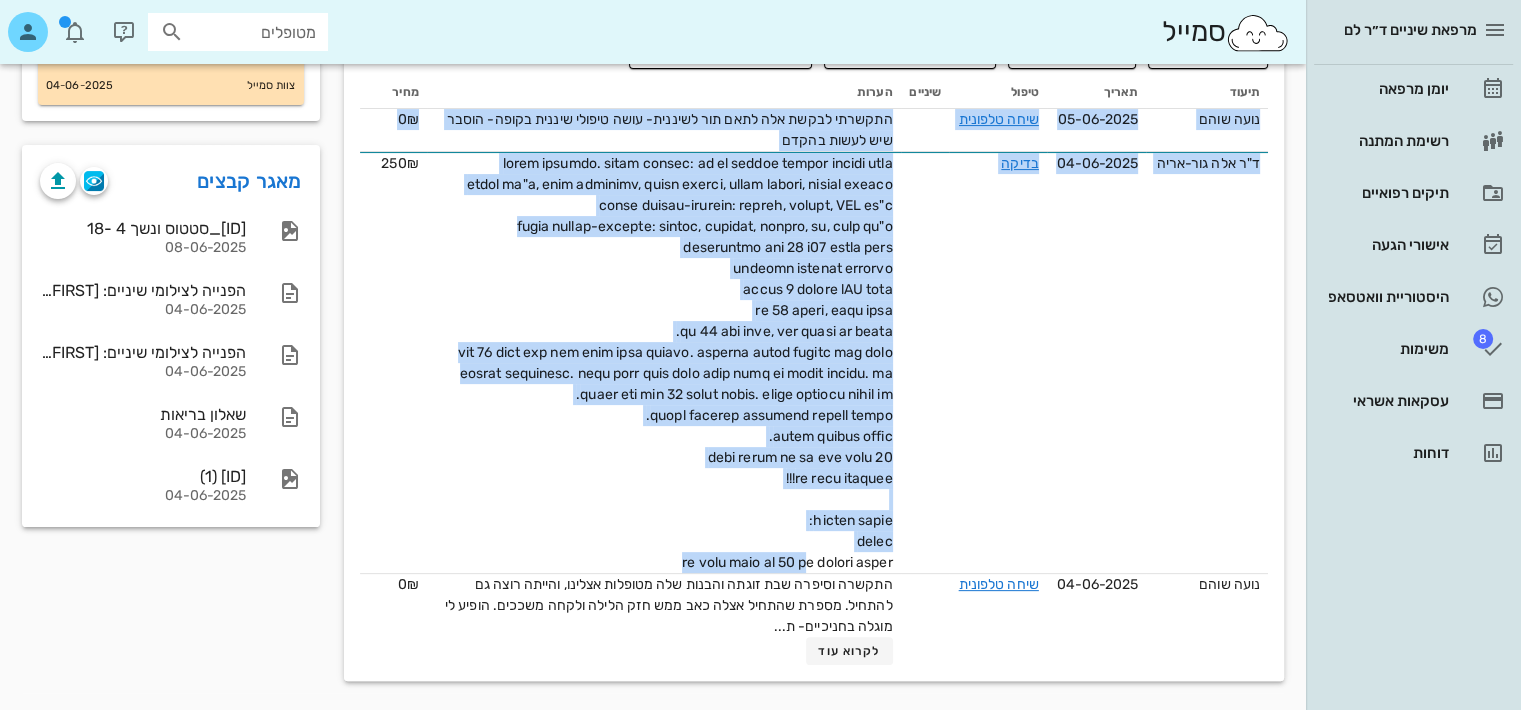 drag, startPoint x: 912, startPoint y: 156, endPoint x: 952, endPoint y: 25, distance: 136.9708 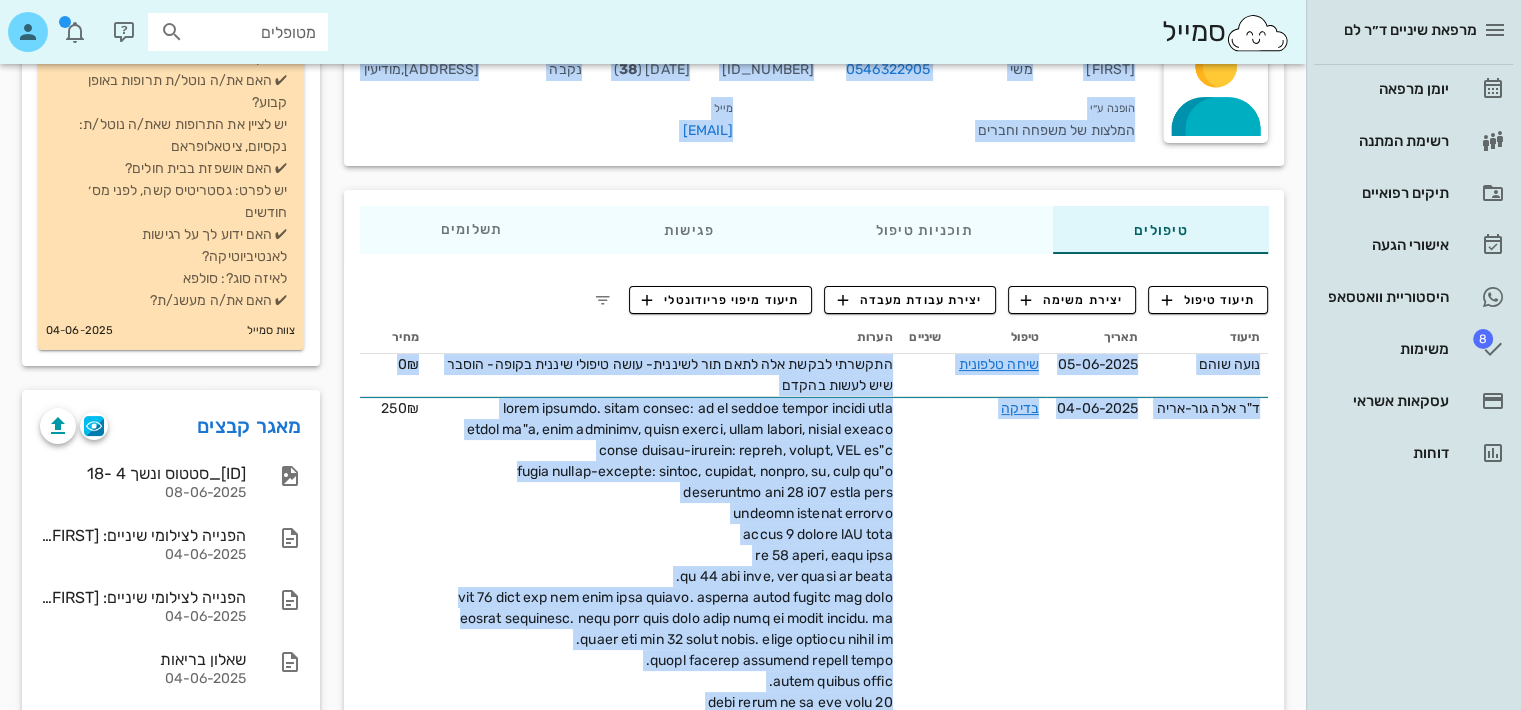 scroll, scrollTop: 0, scrollLeft: 0, axis: both 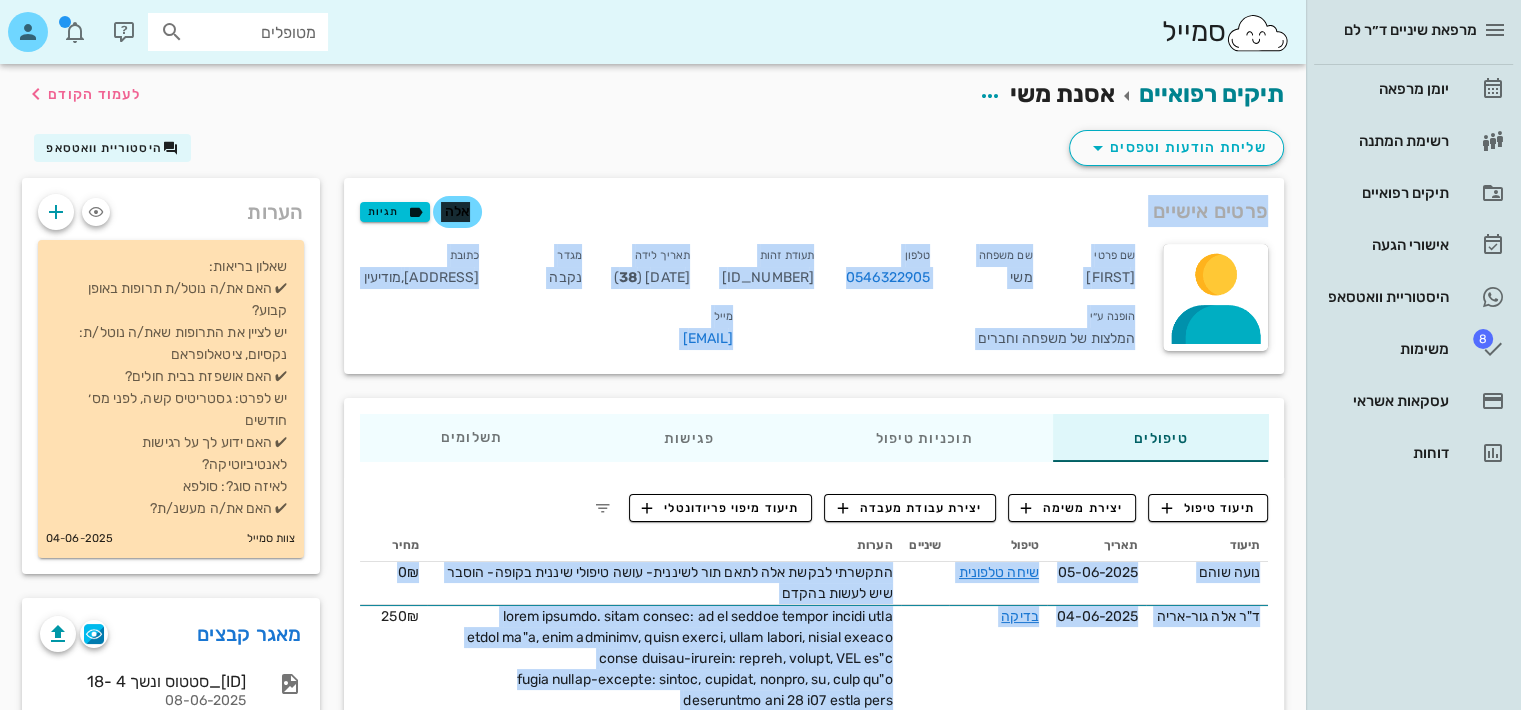 click on "שליחת הודעות וטפסים
היסטוריית וואטסאפ" at bounding box center [653, 152] 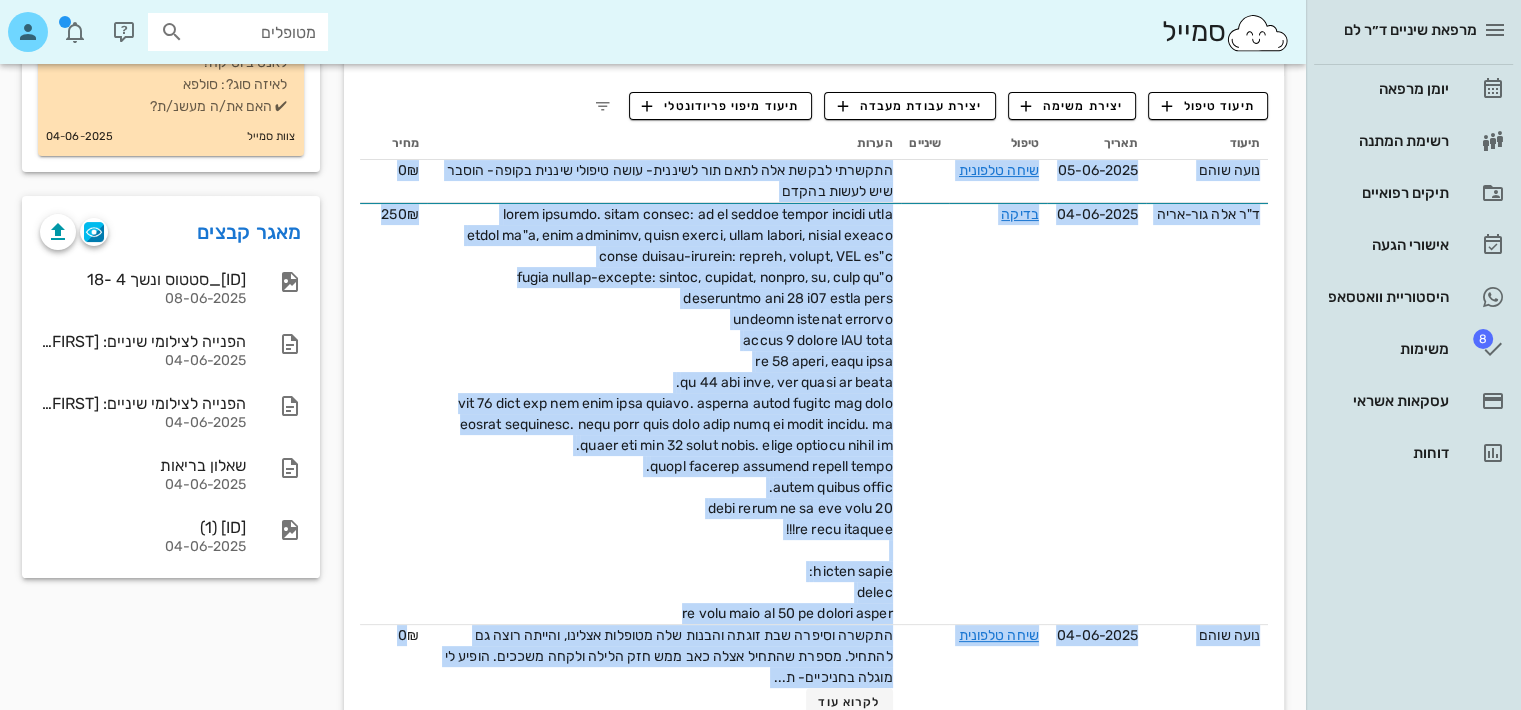 scroll, scrollTop: 453, scrollLeft: 0, axis: vertical 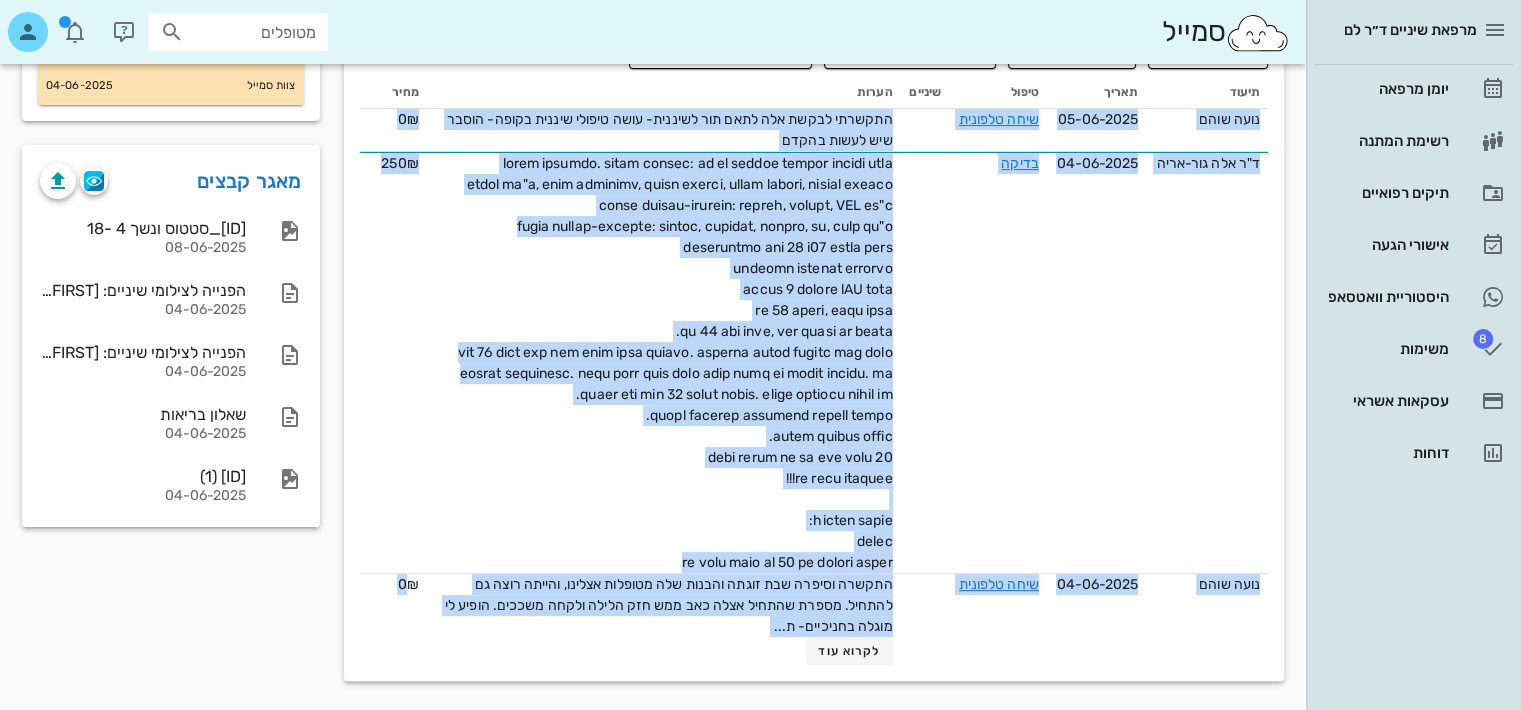 drag, startPoint x: 840, startPoint y: 157, endPoint x: 1027, endPoint y: 36, distance: 222.73302 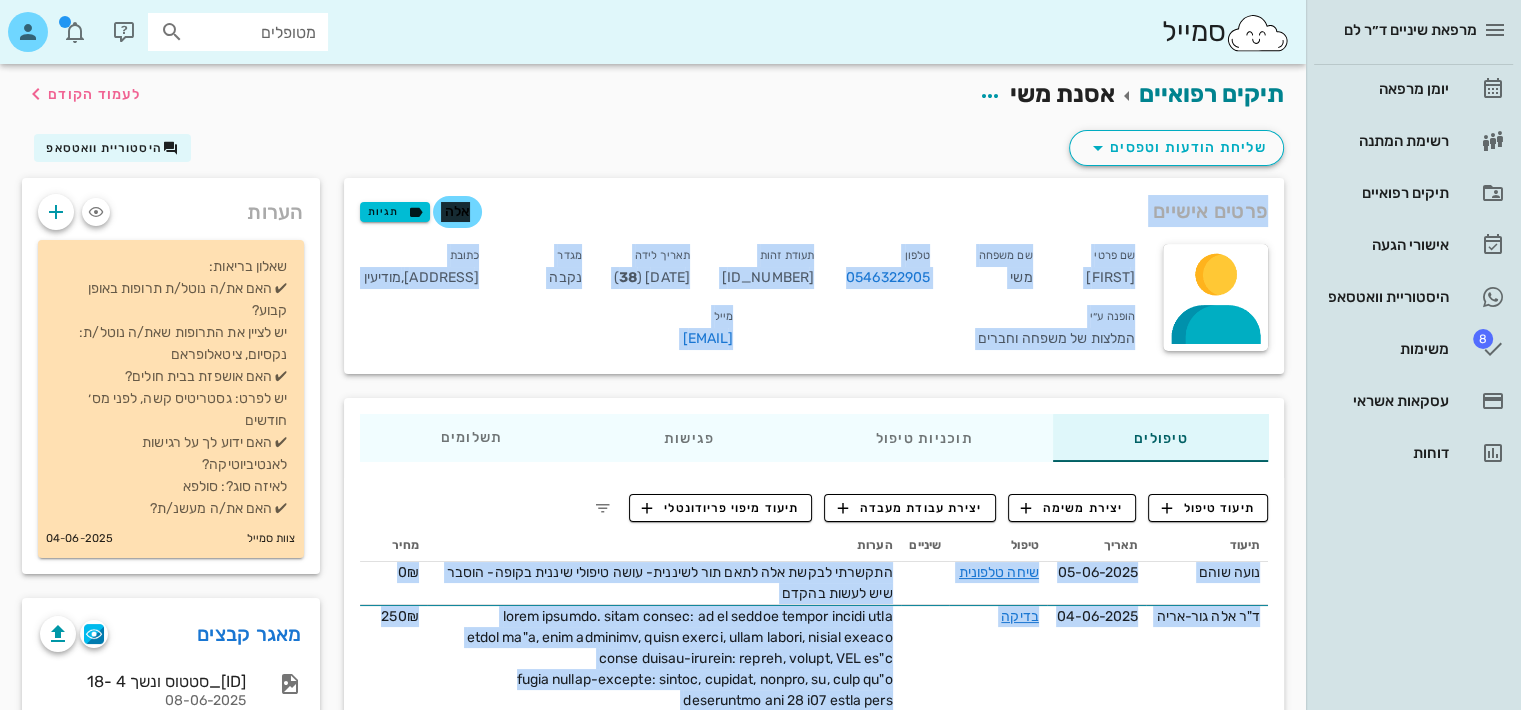 click on "תיקים רפואיים
[NAME] לעמוד הקודם" at bounding box center [653, 95] 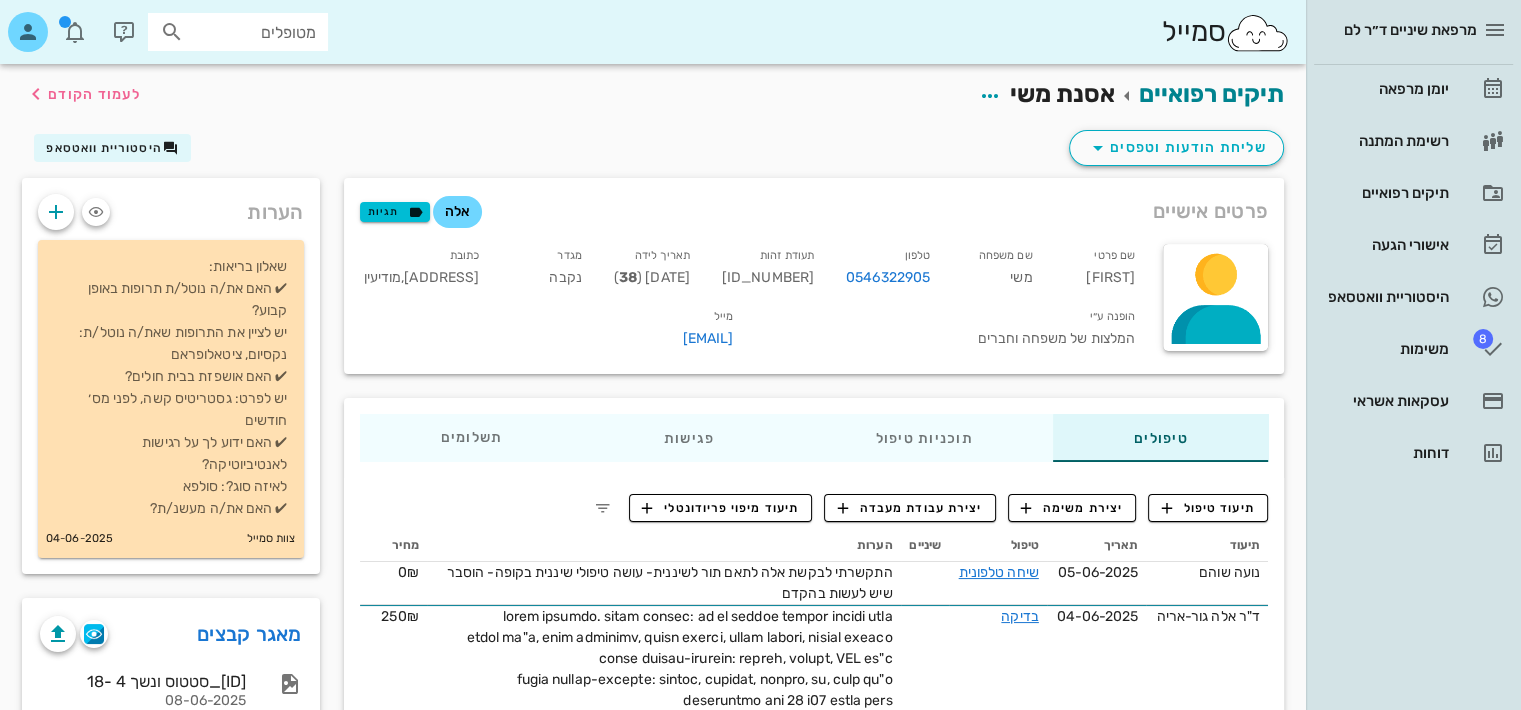 click on "תיקים רפואיים
[NAME] לעמוד הקודם" at bounding box center [653, 95] 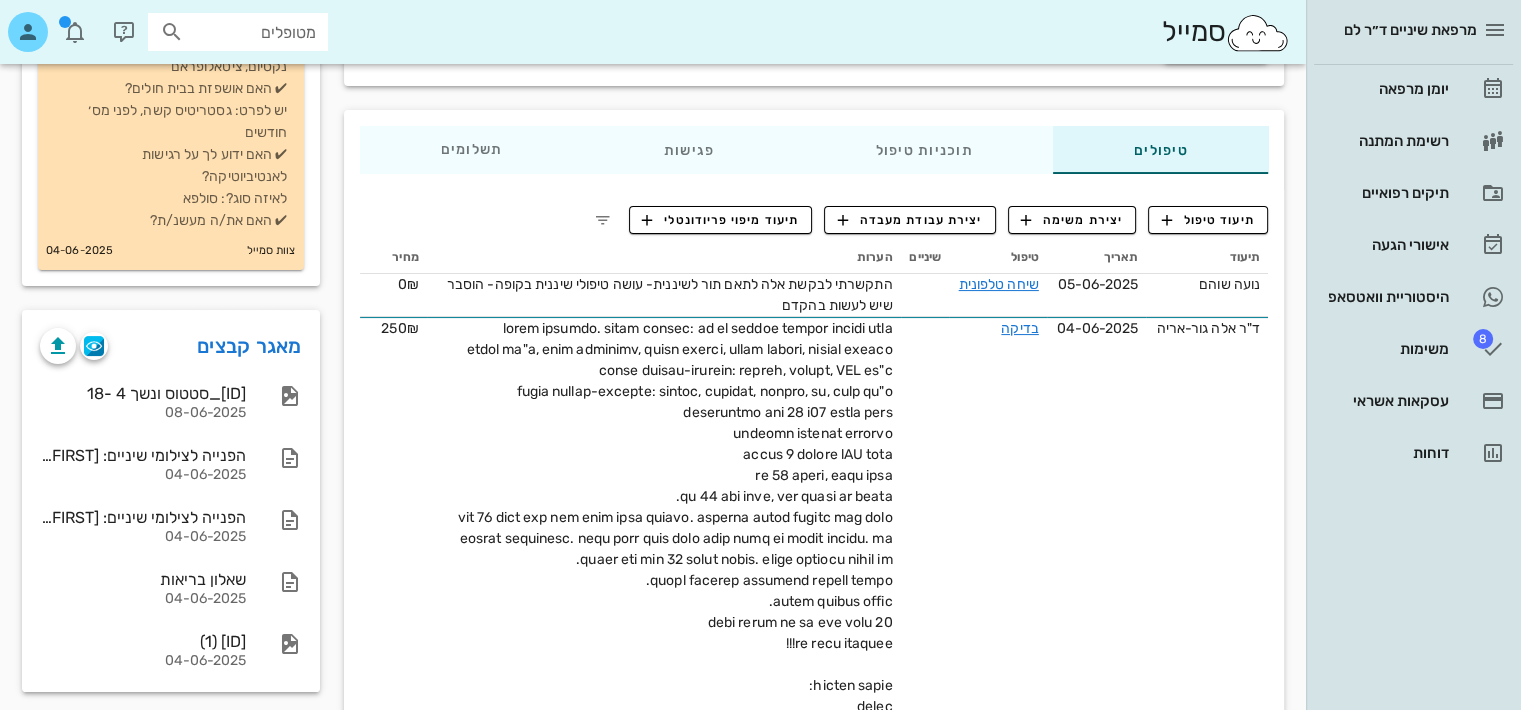 scroll, scrollTop: 453, scrollLeft: 0, axis: vertical 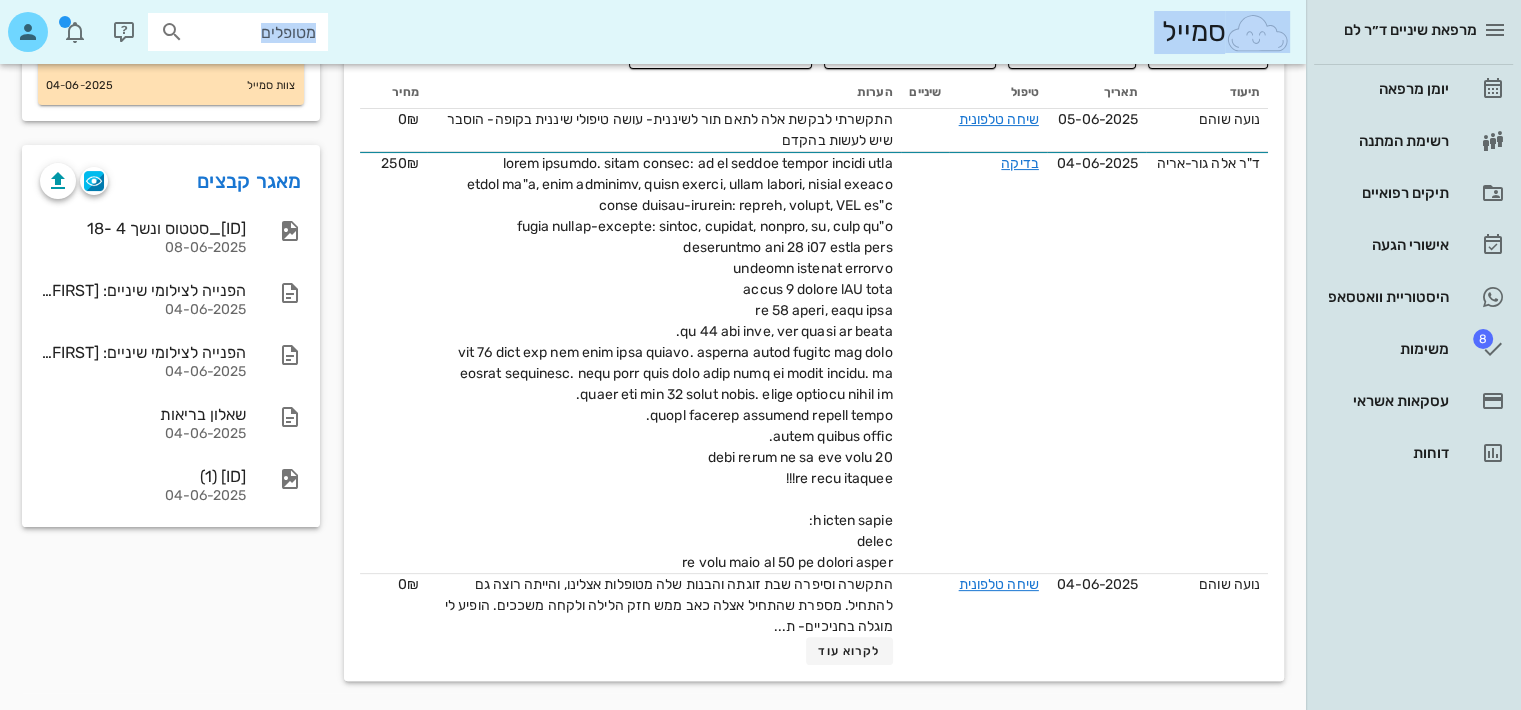 drag, startPoint x: 673, startPoint y: 117, endPoint x: 1073, endPoint y: 34, distance: 408.5205 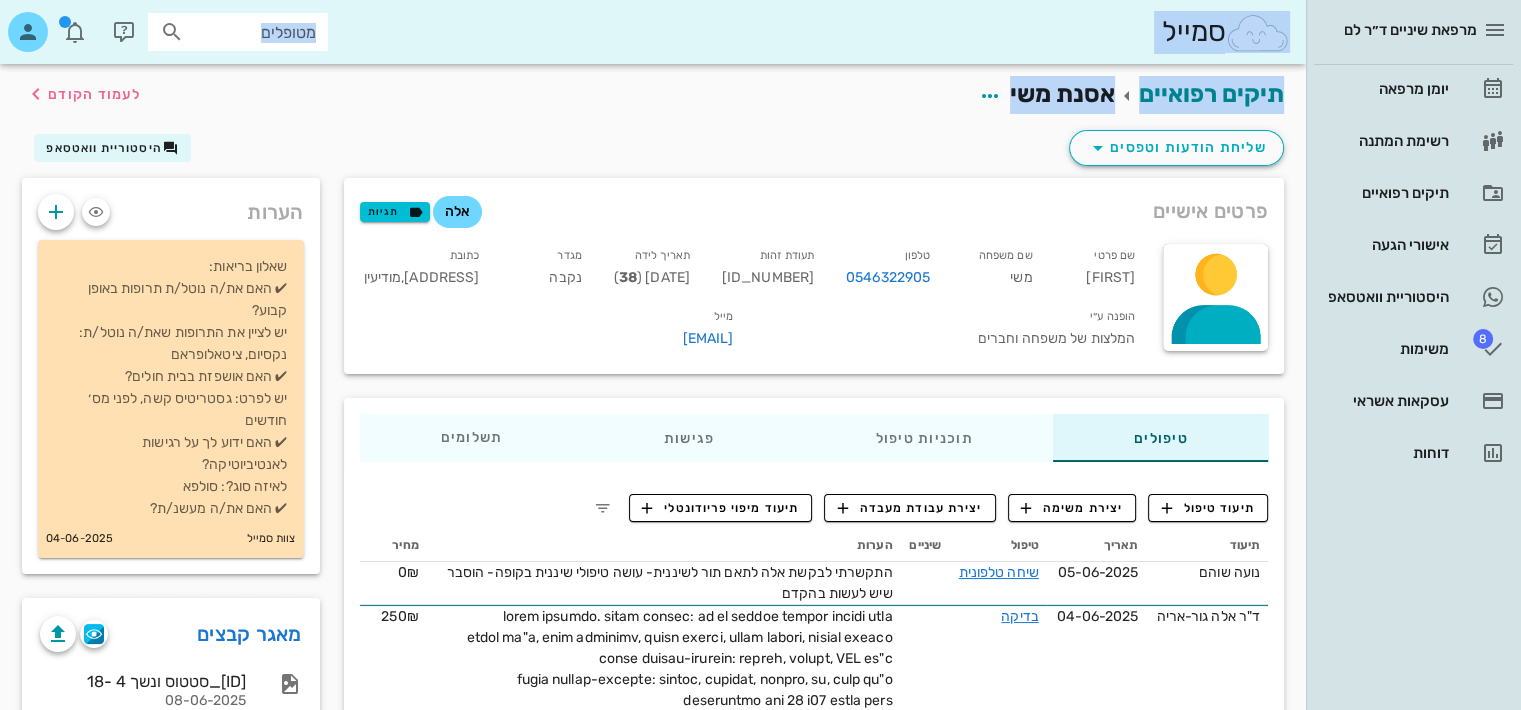 click on "שליחת הודעות וטפסים
היסטוריית וואטסאפ" at bounding box center (653, 152) 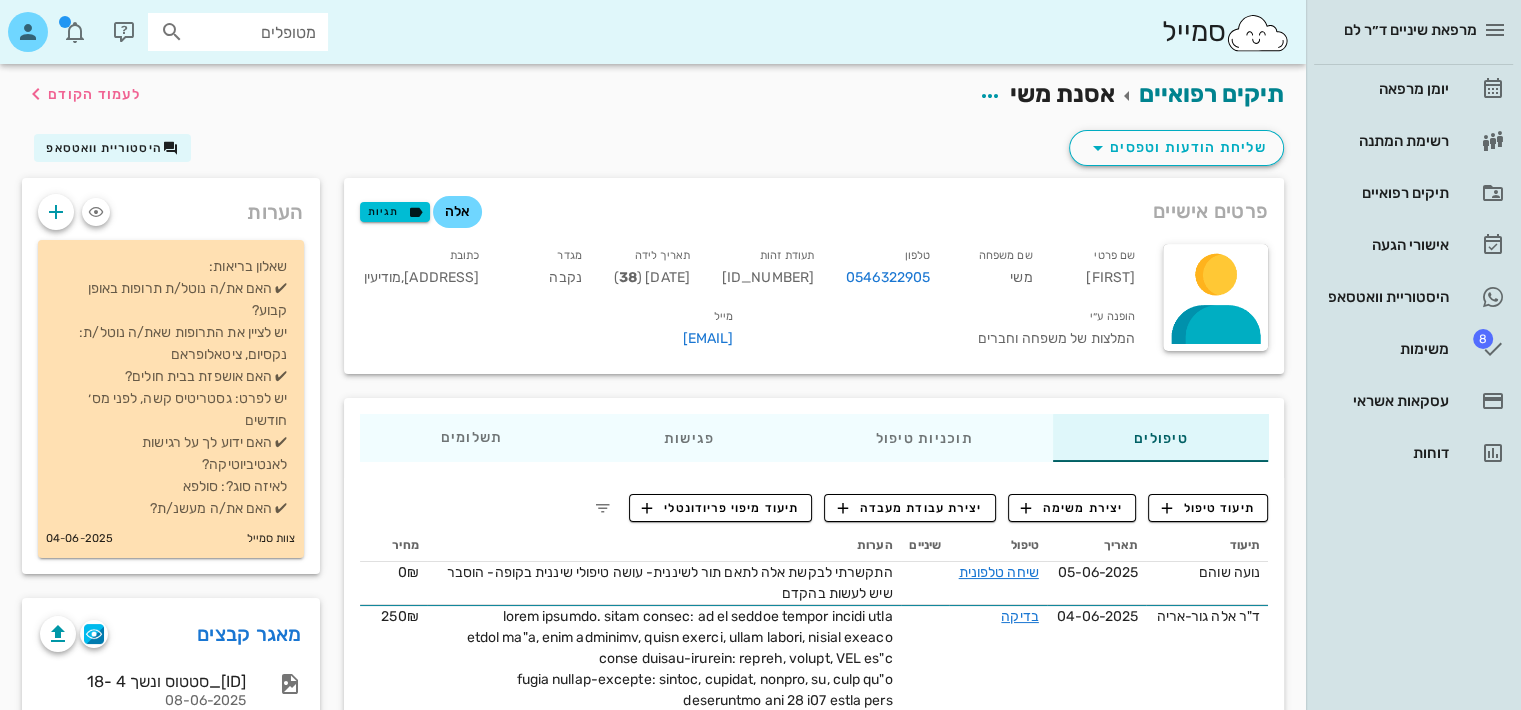 click on "שליחת הודעות וטפסים
היסטוריית וואטסאפ" at bounding box center [653, 152] 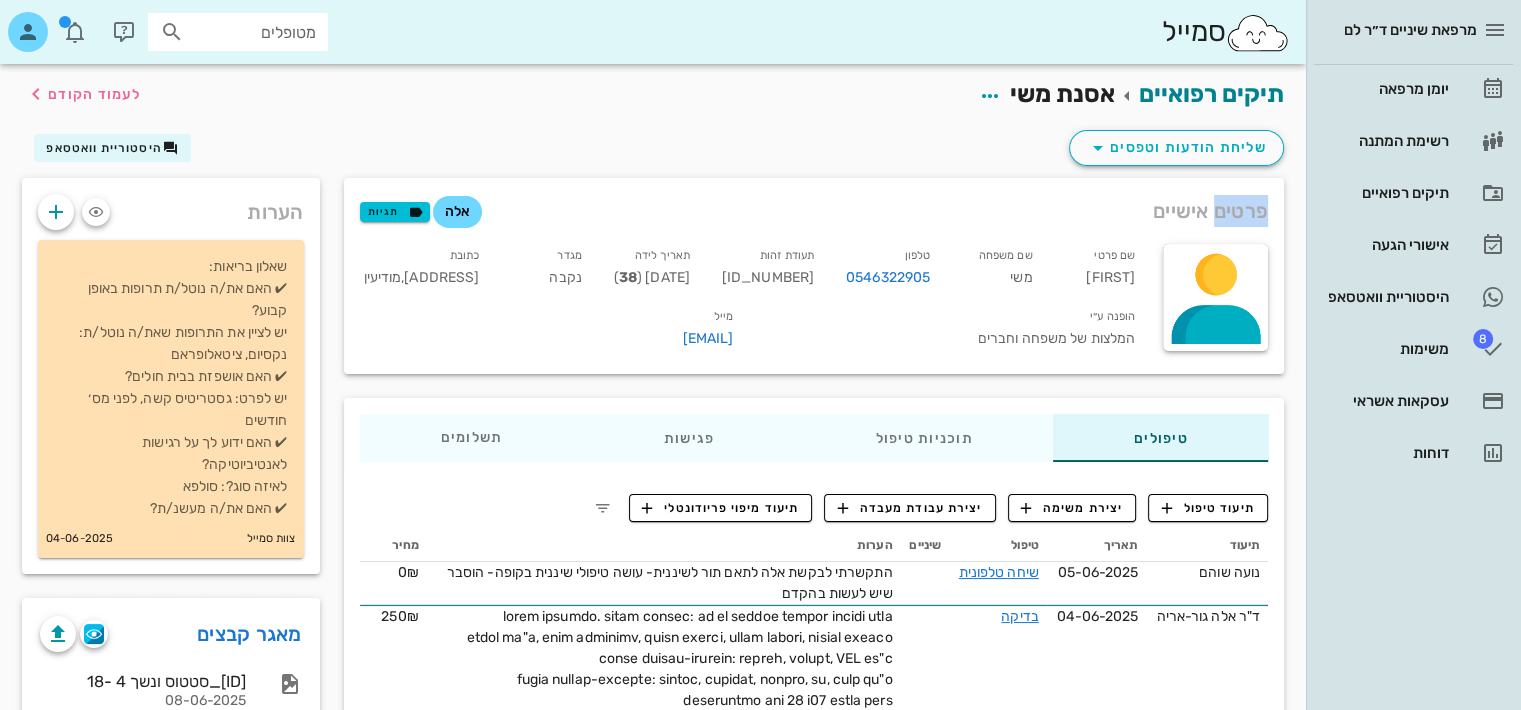 drag, startPoint x: 728, startPoint y: 132, endPoint x: 772, endPoint y: 154, distance: 49.193497 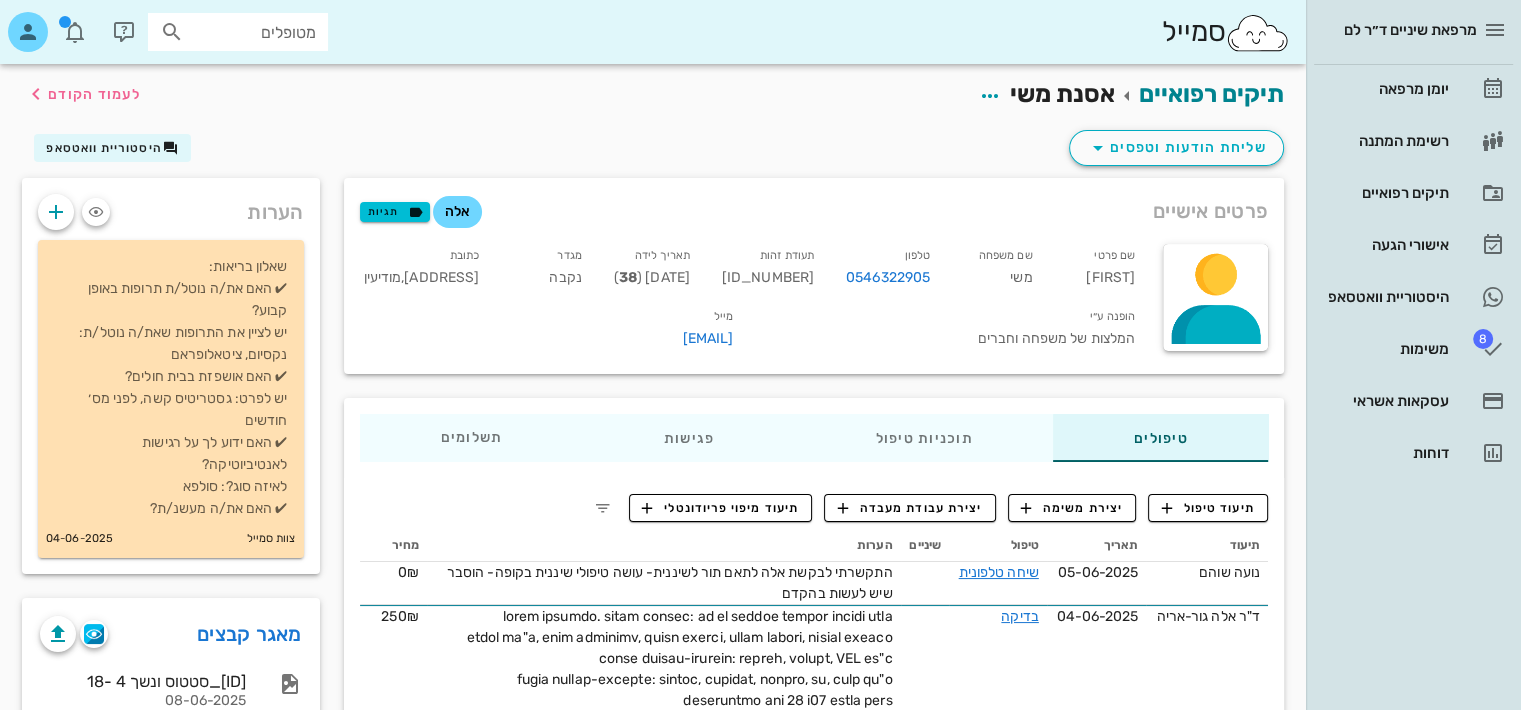 click on "שליחת הודעות וטפסים
היסטוריית וואטסאפ" at bounding box center (653, 152) 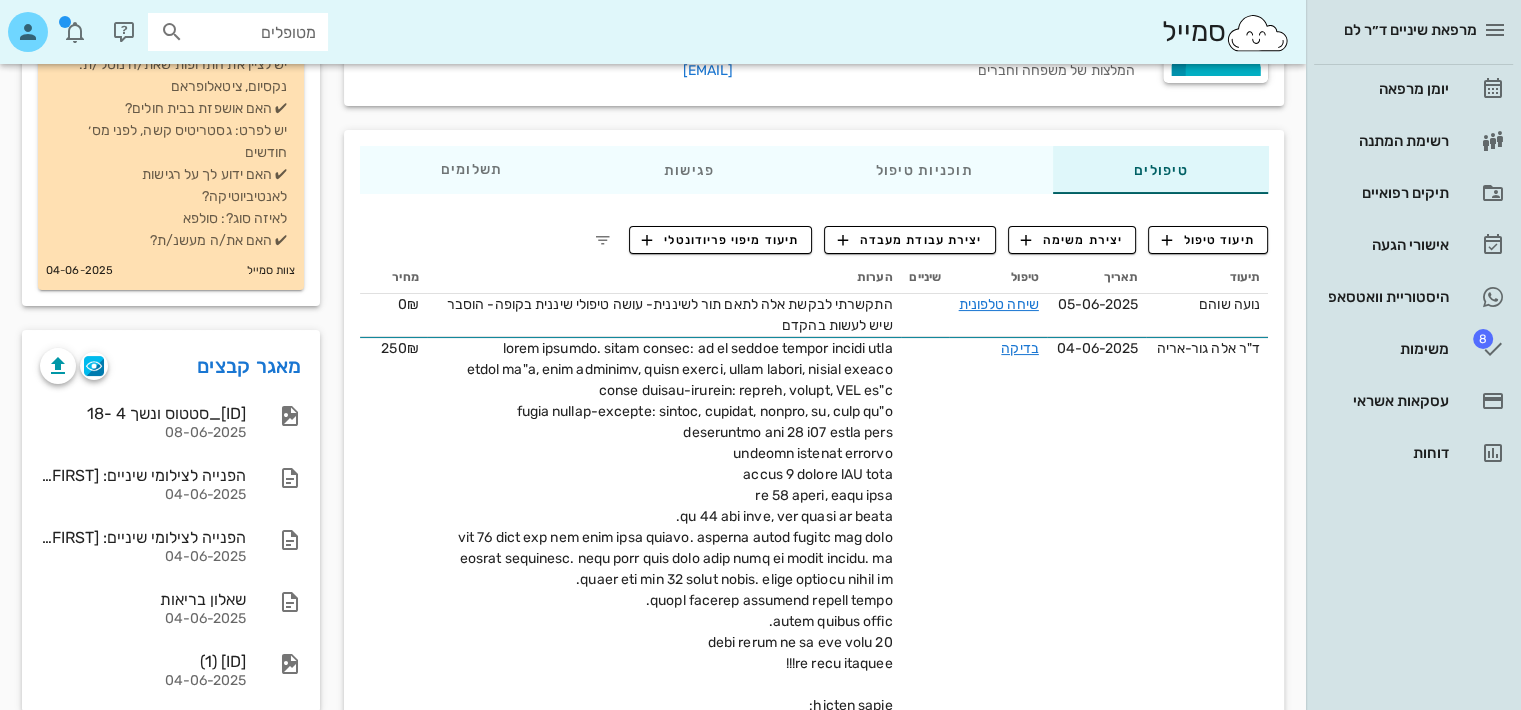 scroll, scrollTop: 453, scrollLeft: 0, axis: vertical 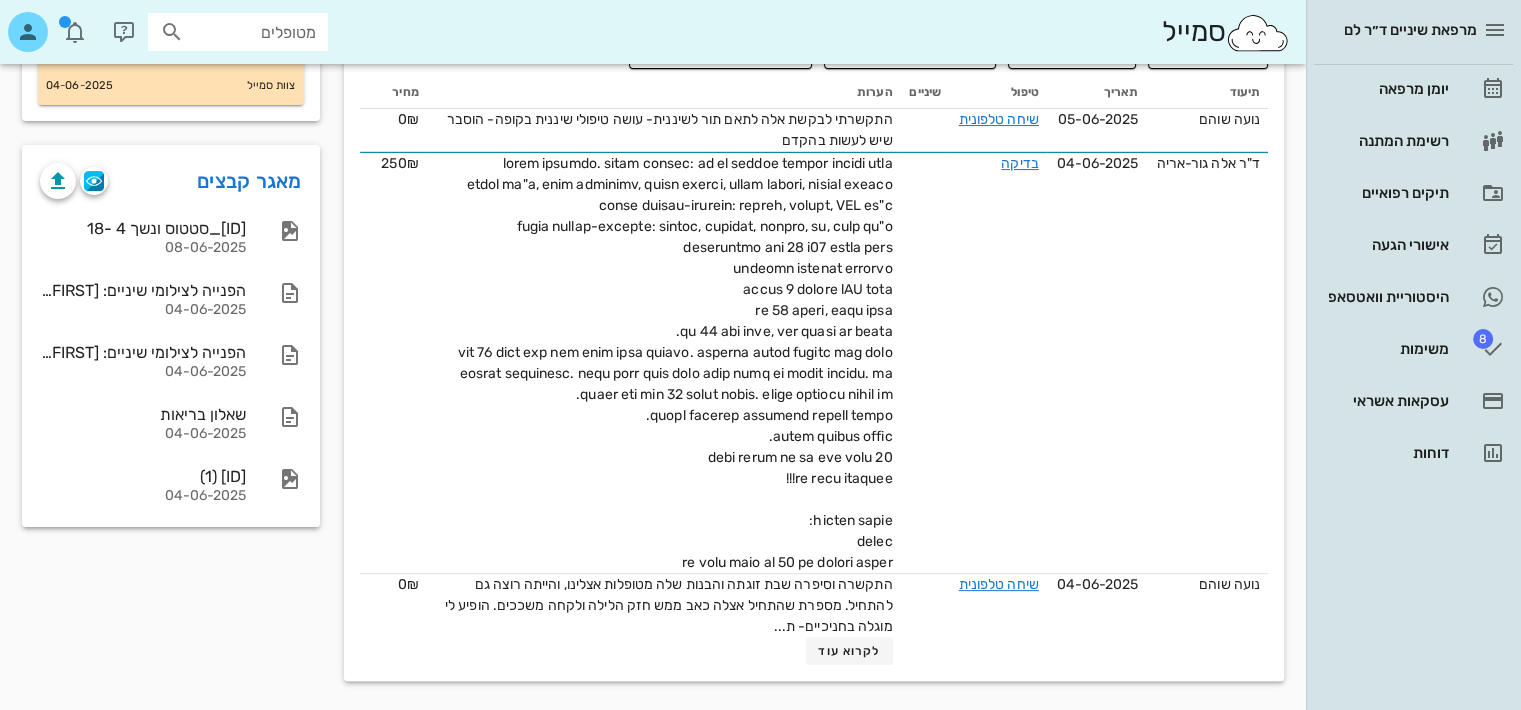 drag, startPoint x: 833, startPoint y: 89, endPoint x: 744, endPoint y: 725, distance: 642.197 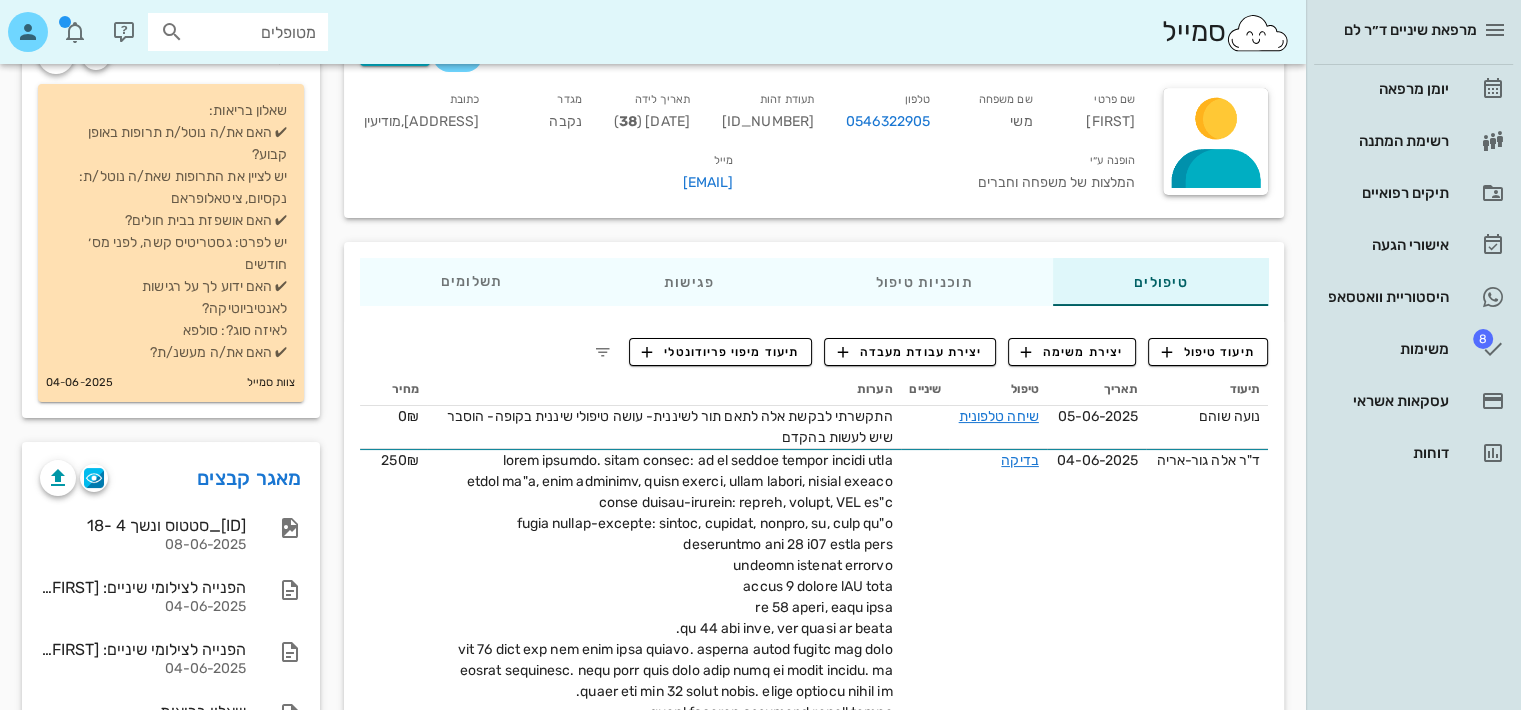scroll, scrollTop: 0, scrollLeft: 0, axis: both 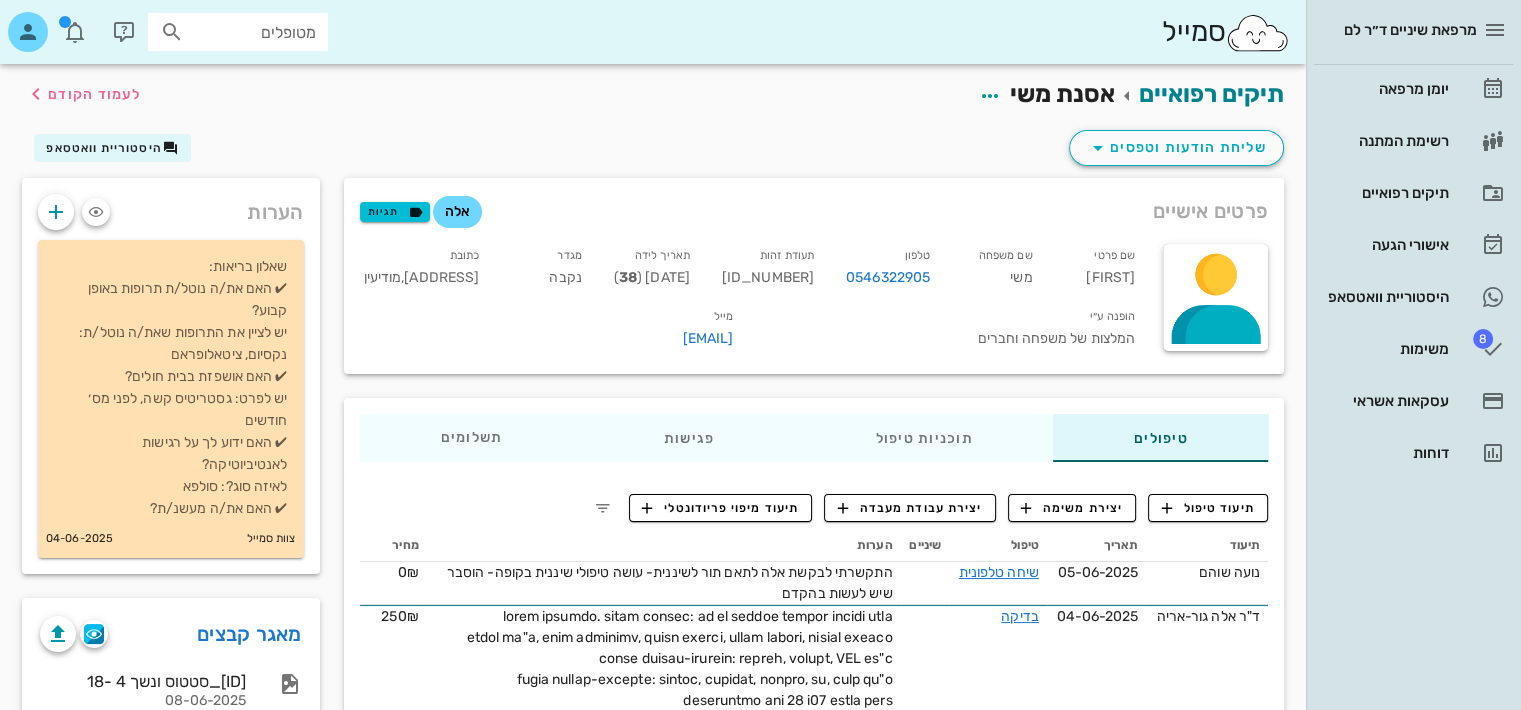 click on "[FIRST]" at bounding box center (814, 211) 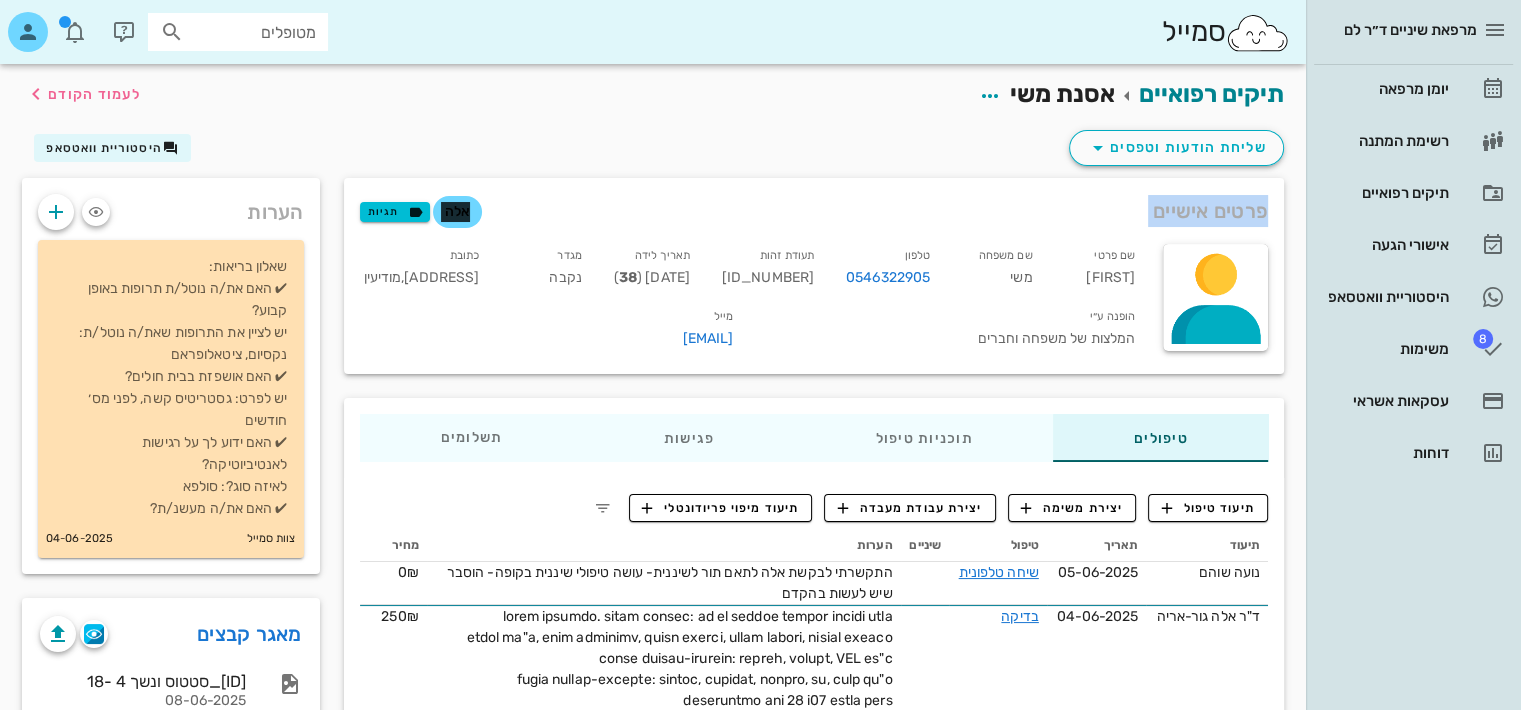 drag, startPoint x: 841, startPoint y: 190, endPoint x: 754, endPoint y: 185, distance: 87.14356 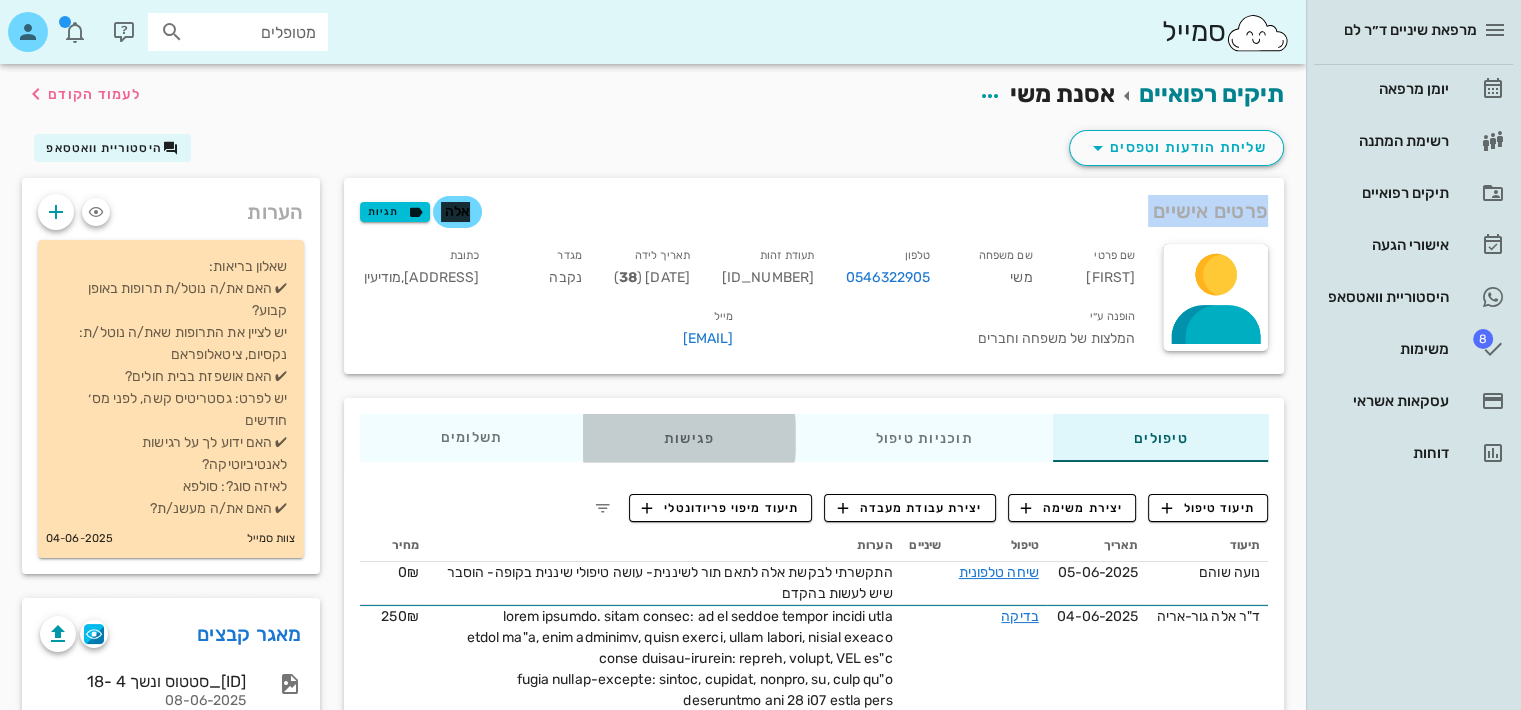 click on "פגישות" at bounding box center [689, 438] 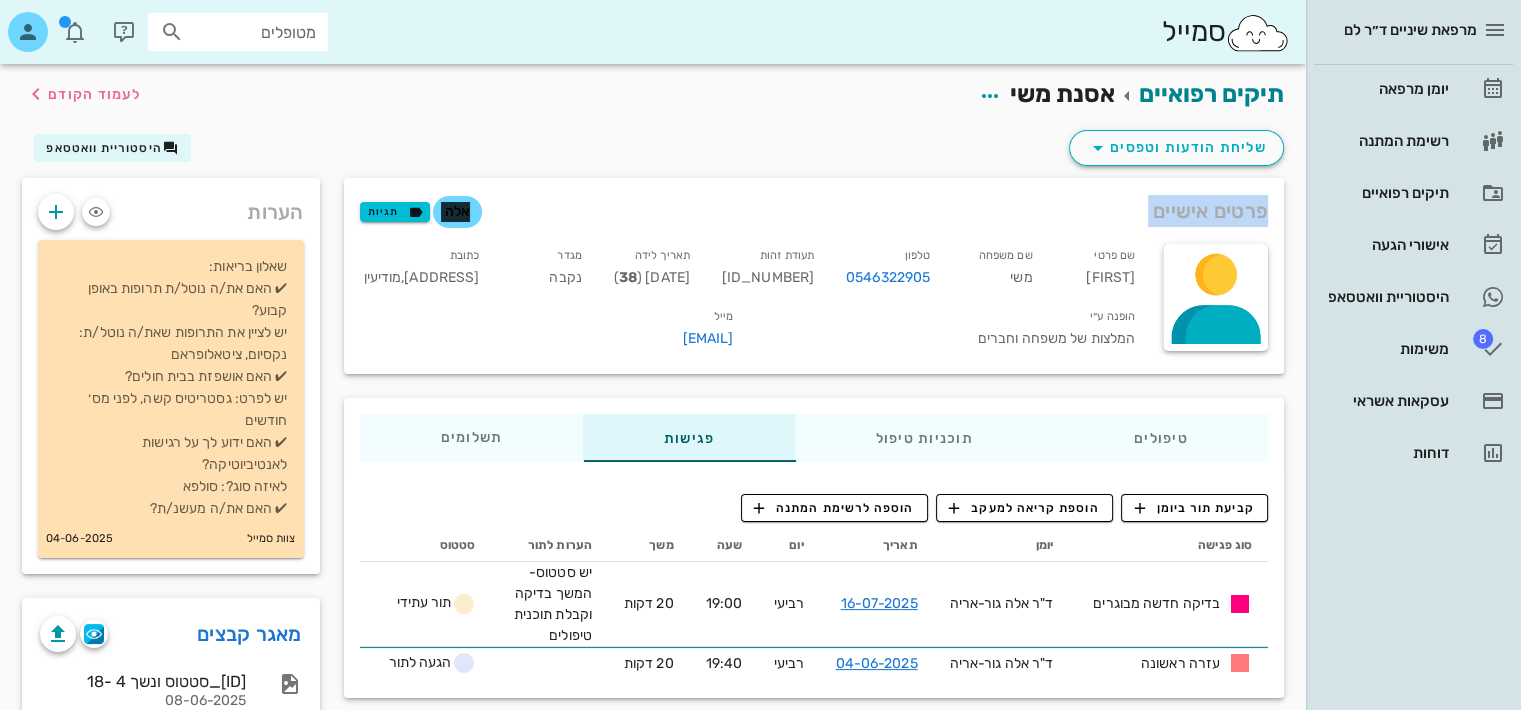 click on "טיפולים
תוכניות טיפול
פגישות
תשלומים
0₪" at bounding box center (814, 438) 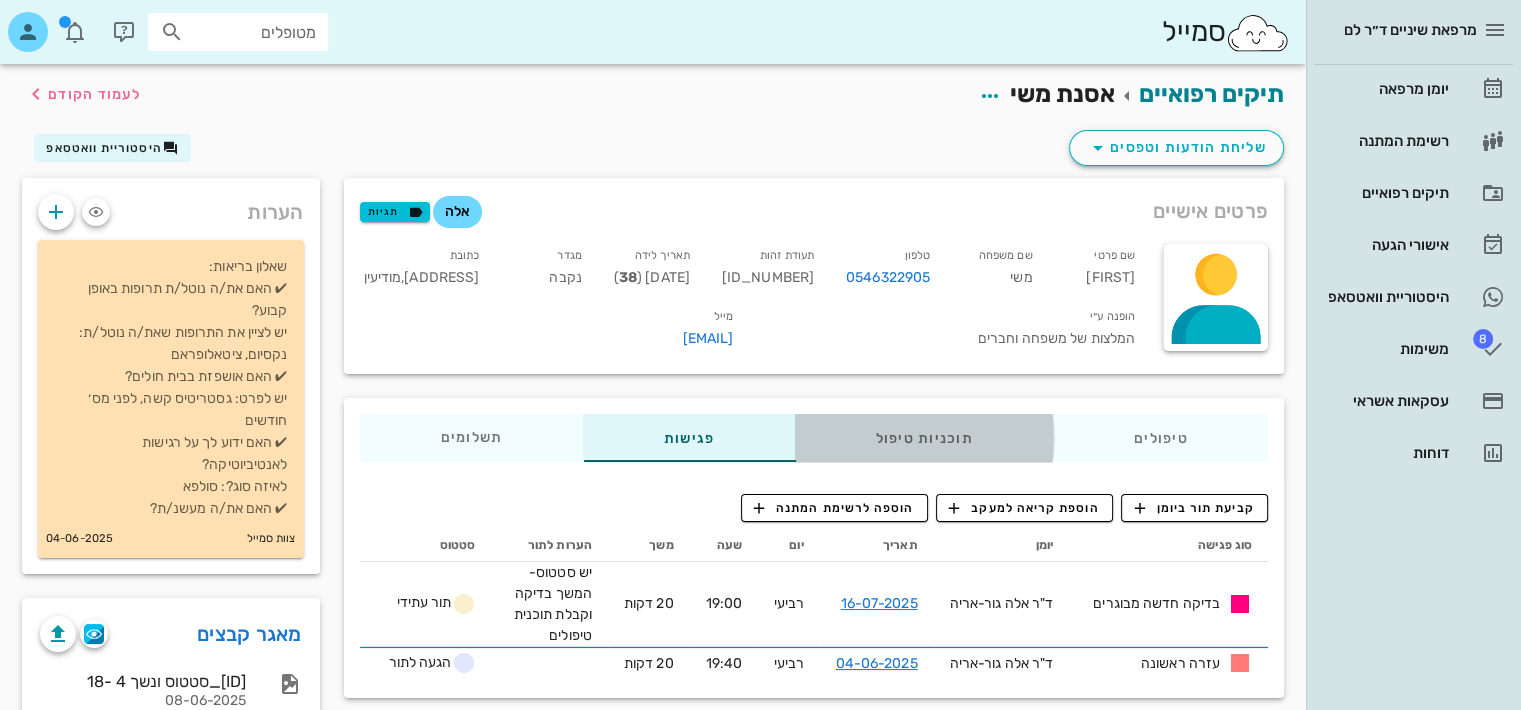 click on "תוכניות טיפול" at bounding box center [923, 438] 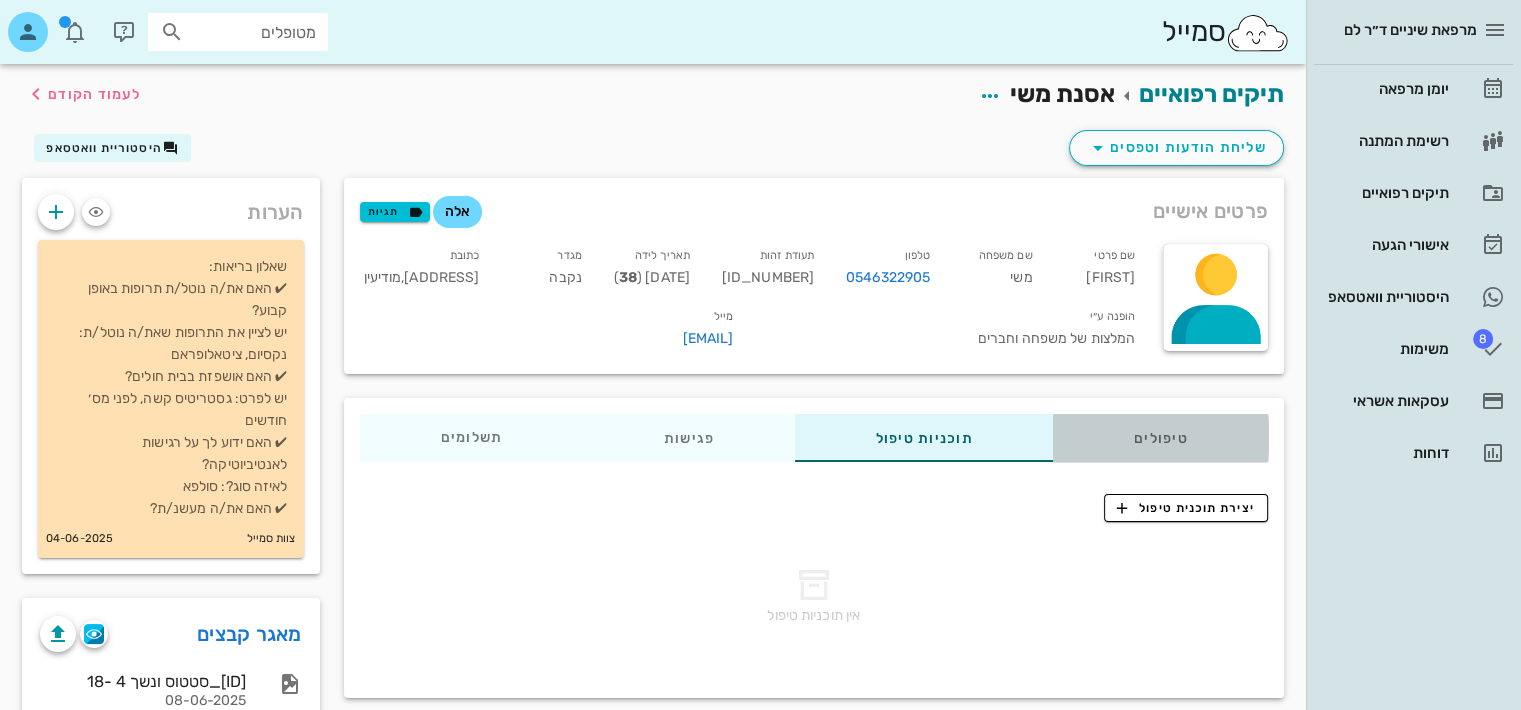 click on "טיפולים" at bounding box center [1160, 438] 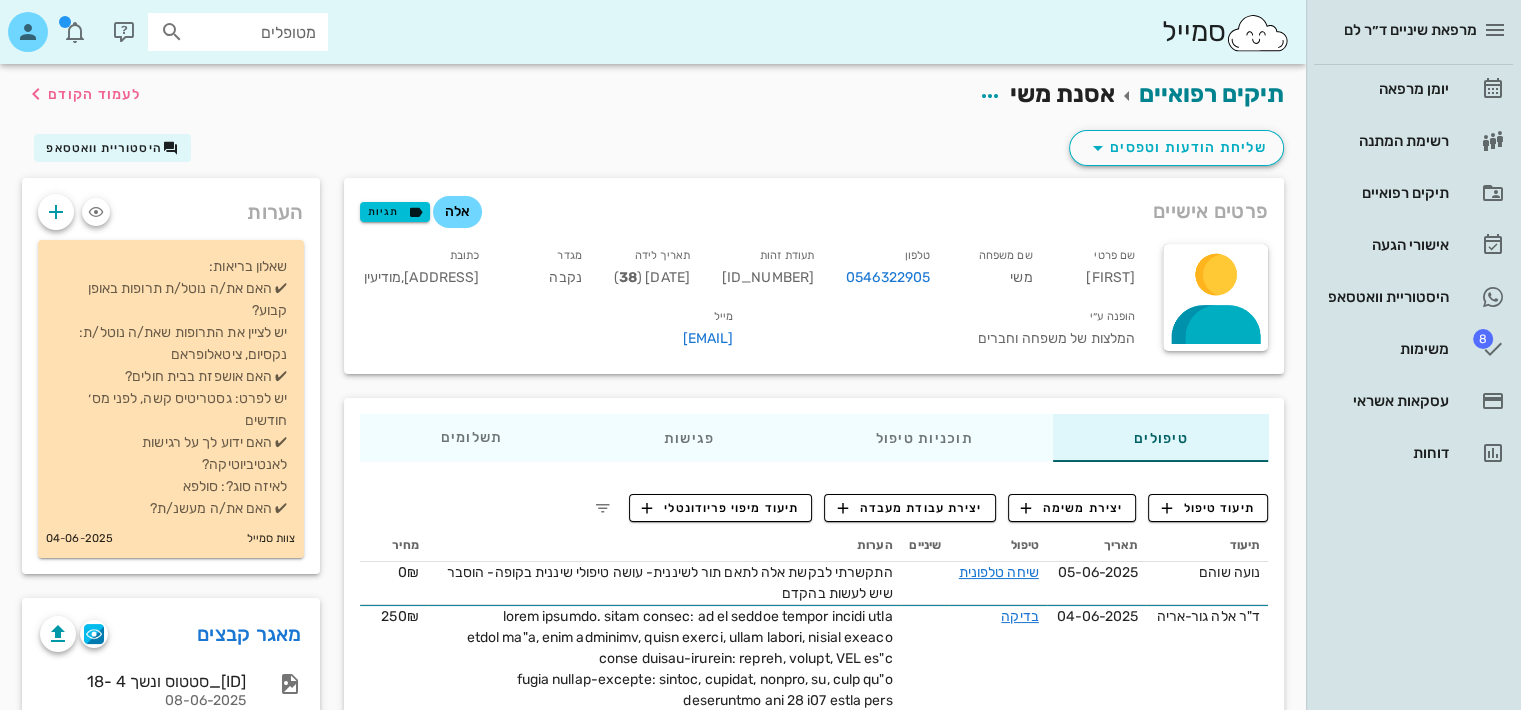 click on "הופנה ע״י  המלצות של משפחה וחברים" at bounding box center [950, 331] 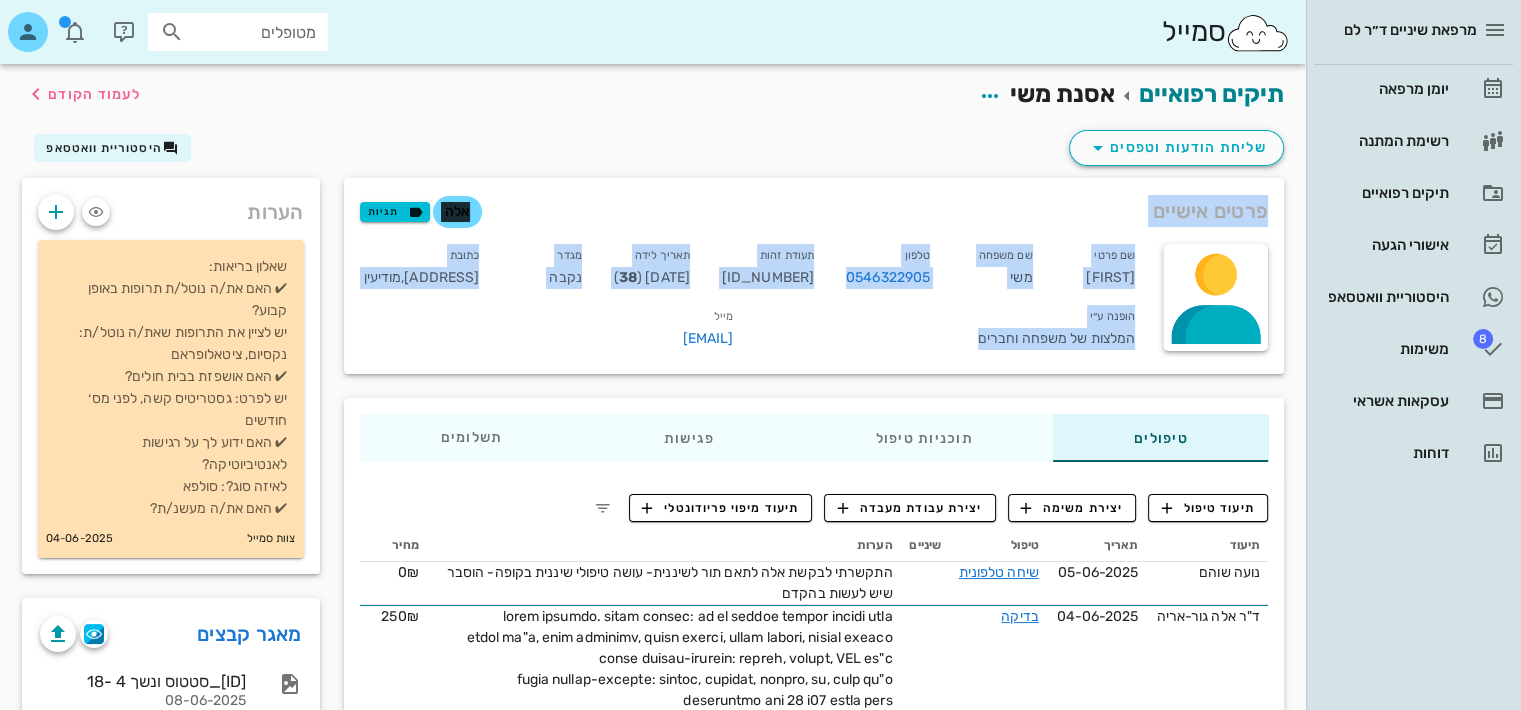 drag, startPoint x: 840, startPoint y: 350, endPoint x: 955, endPoint y: 160, distance: 222.09232 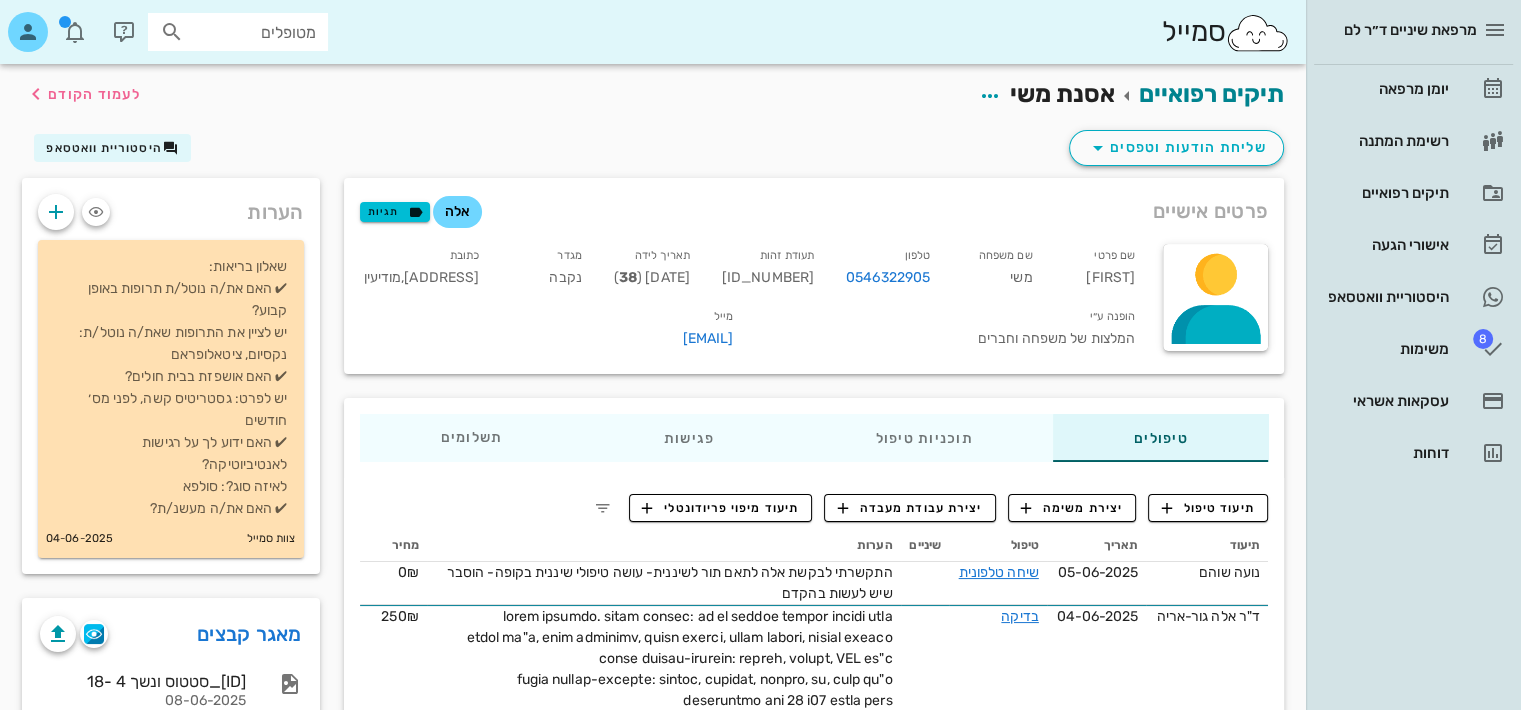 click on "שליחת הודעות וטפסים
היסטוריית וואטסאפ" at bounding box center (653, 152) 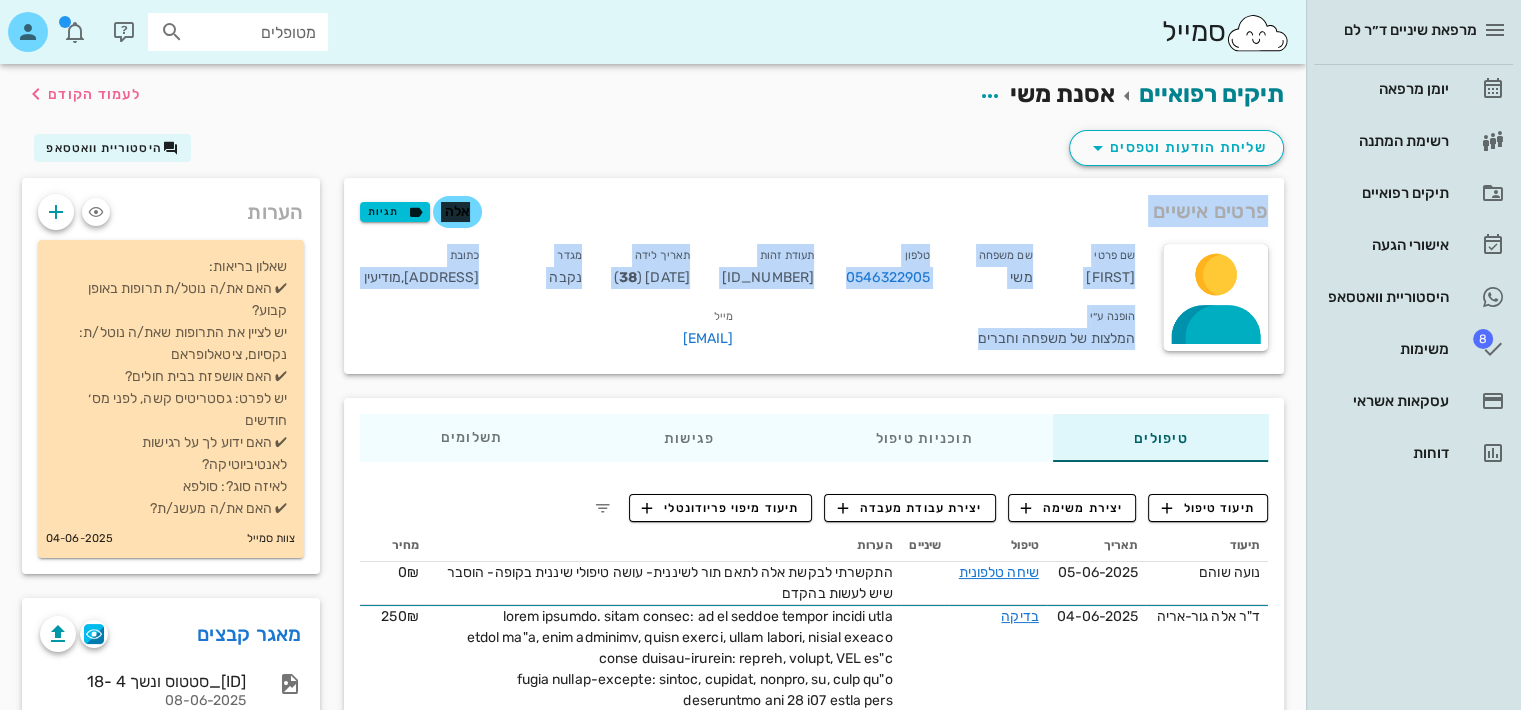 drag, startPoint x: 955, startPoint y: 160, endPoint x: 850, endPoint y: 359, distance: 225.00223 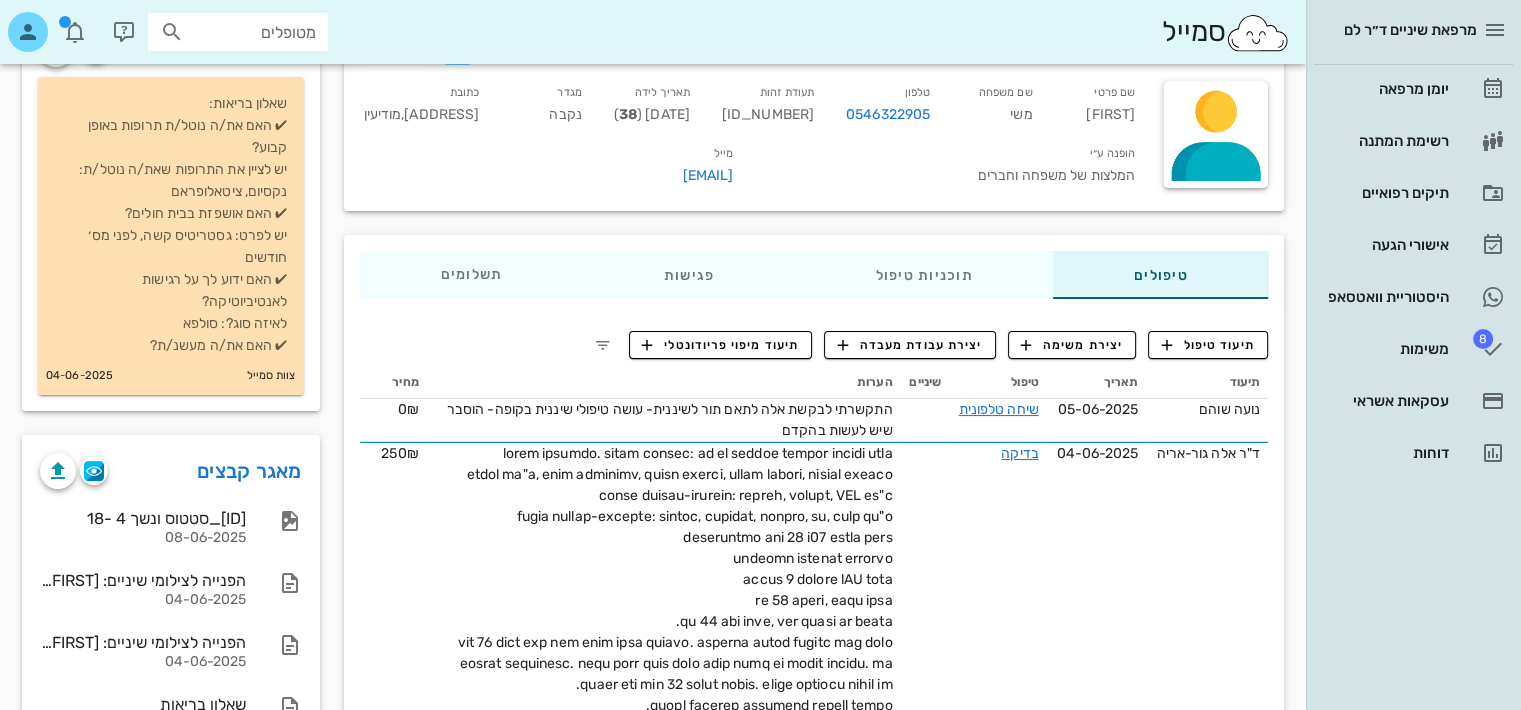 scroll, scrollTop: 164, scrollLeft: 0, axis: vertical 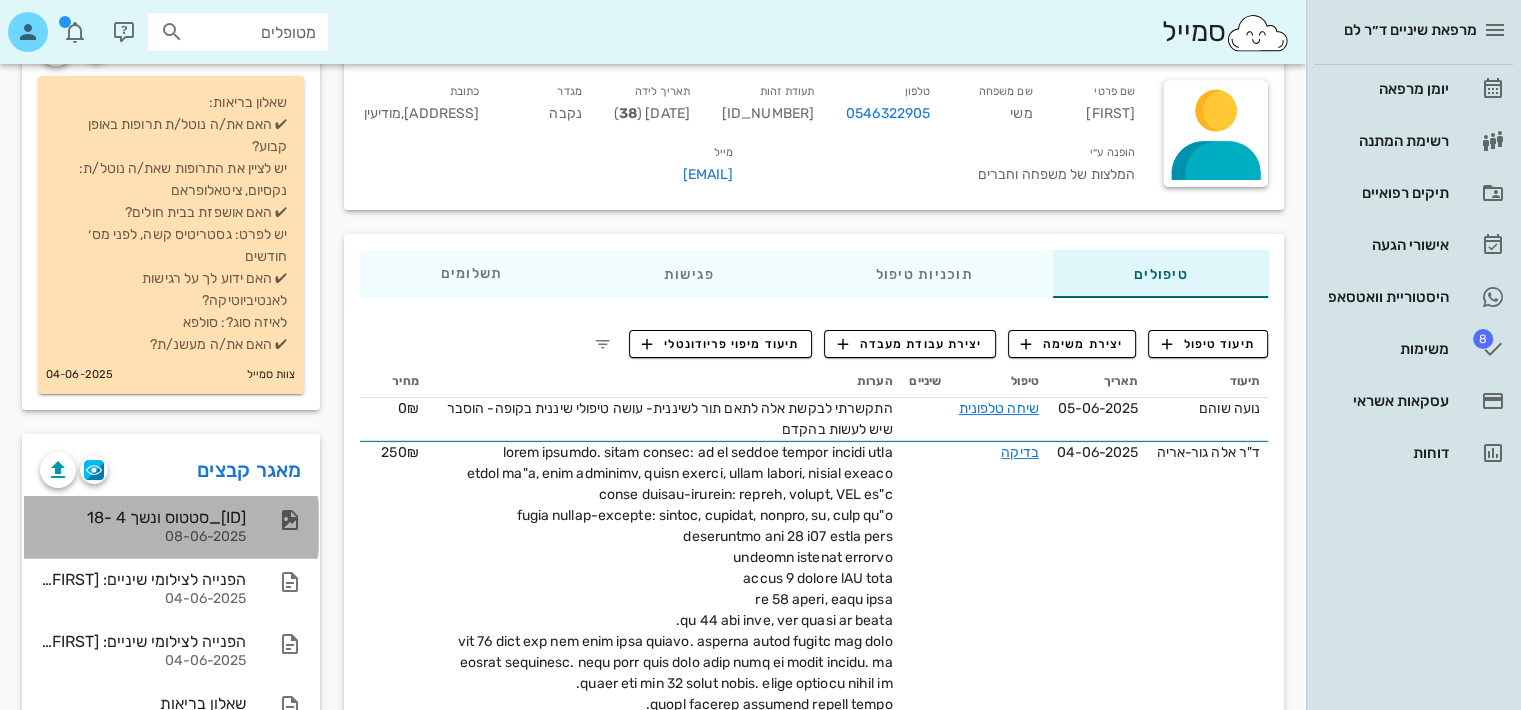 click on "08-06-2025" at bounding box center (143, 537) 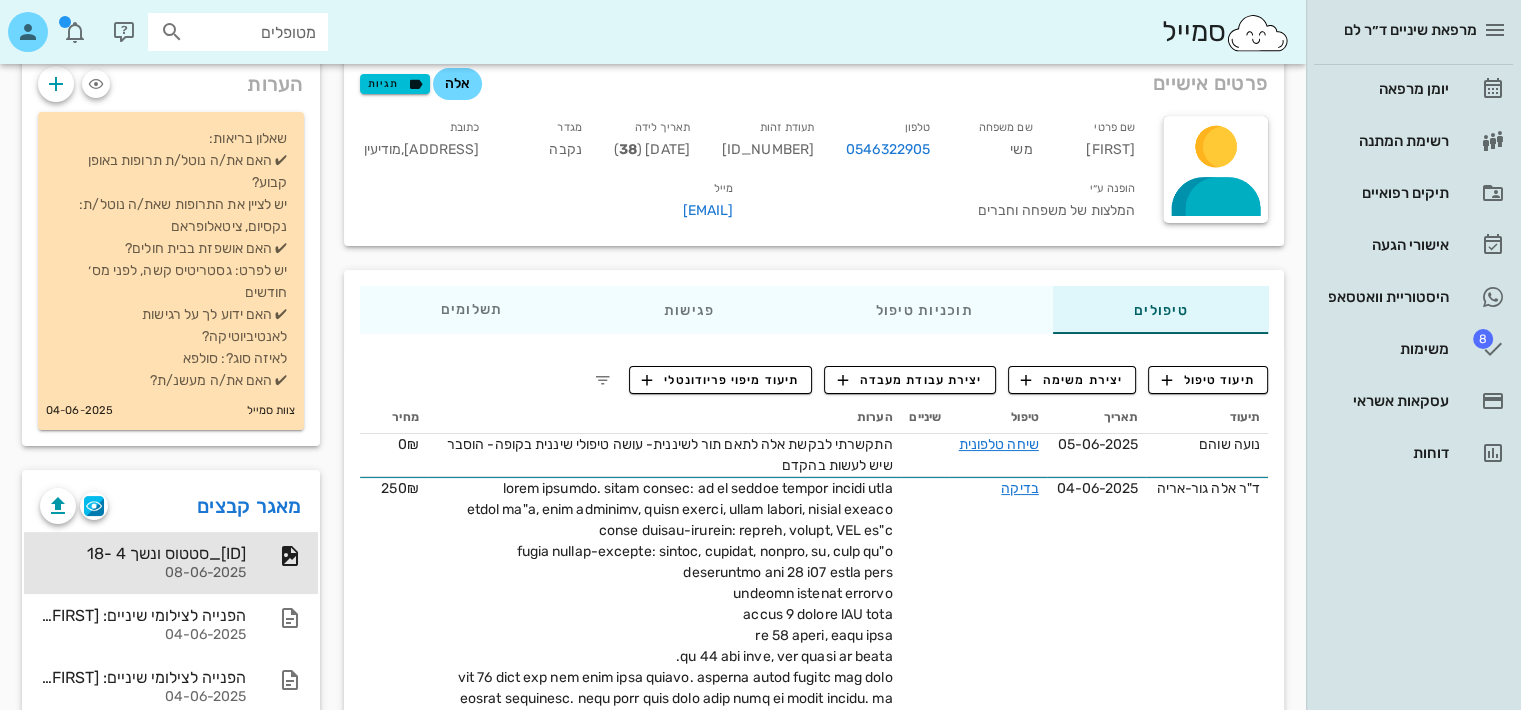 scroll, scrollTop: 0, scrollLeft: 0, axis: both 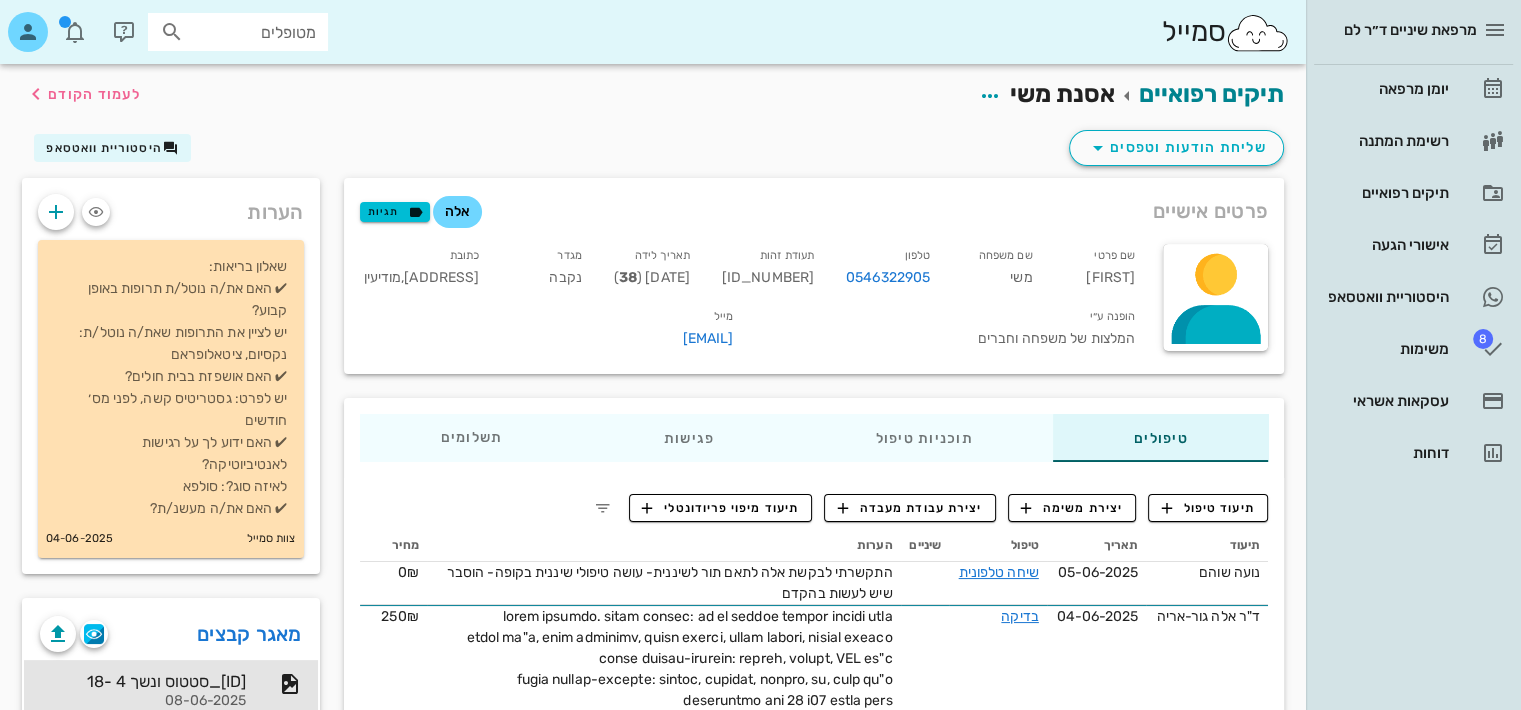 drag, startPoint x: 841, startPoint y: 172, endPoint x: 892, endPoint y: 49, distance: 133.15405 